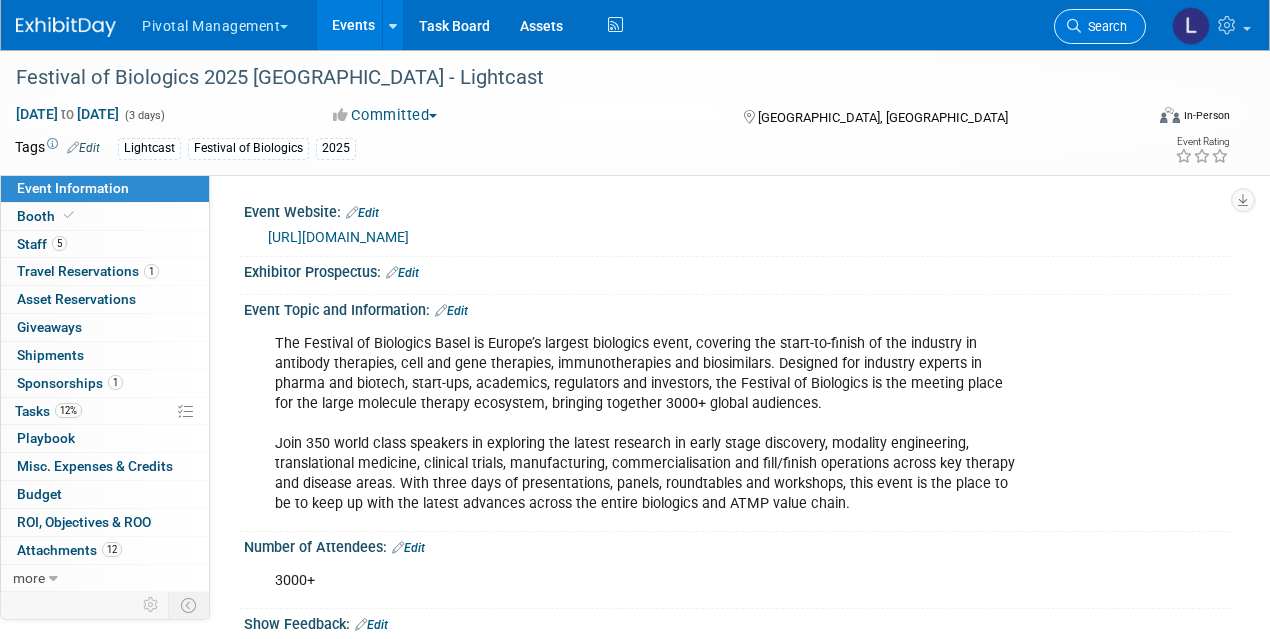scroll, scrollTop: 2076, scrollLeft: 0, axis: vertical 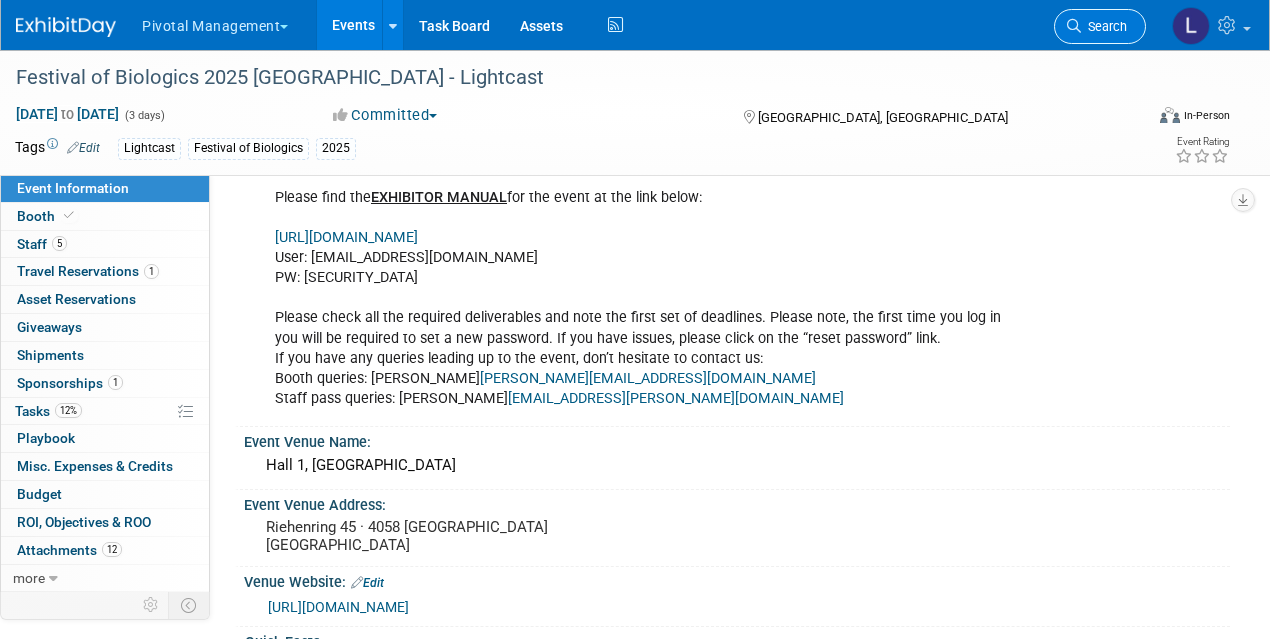 click on "Search" at bounding box center (1104, 26) 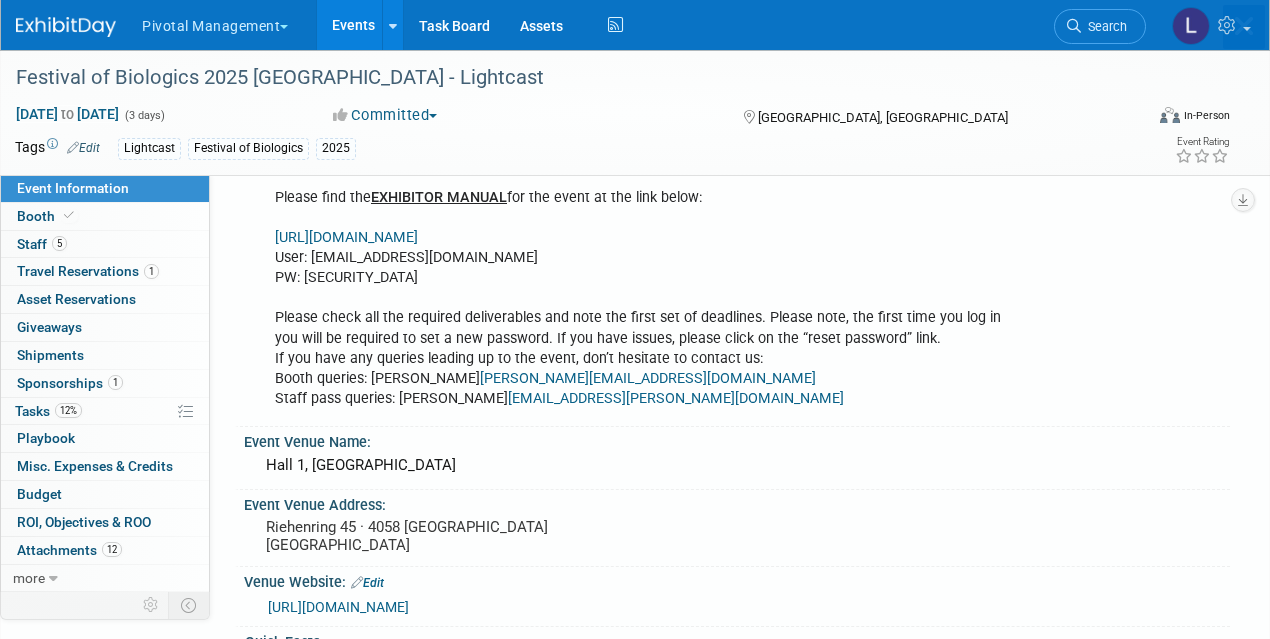 scroll, scrollTop: 0, scrollLeft: 0, axis: both 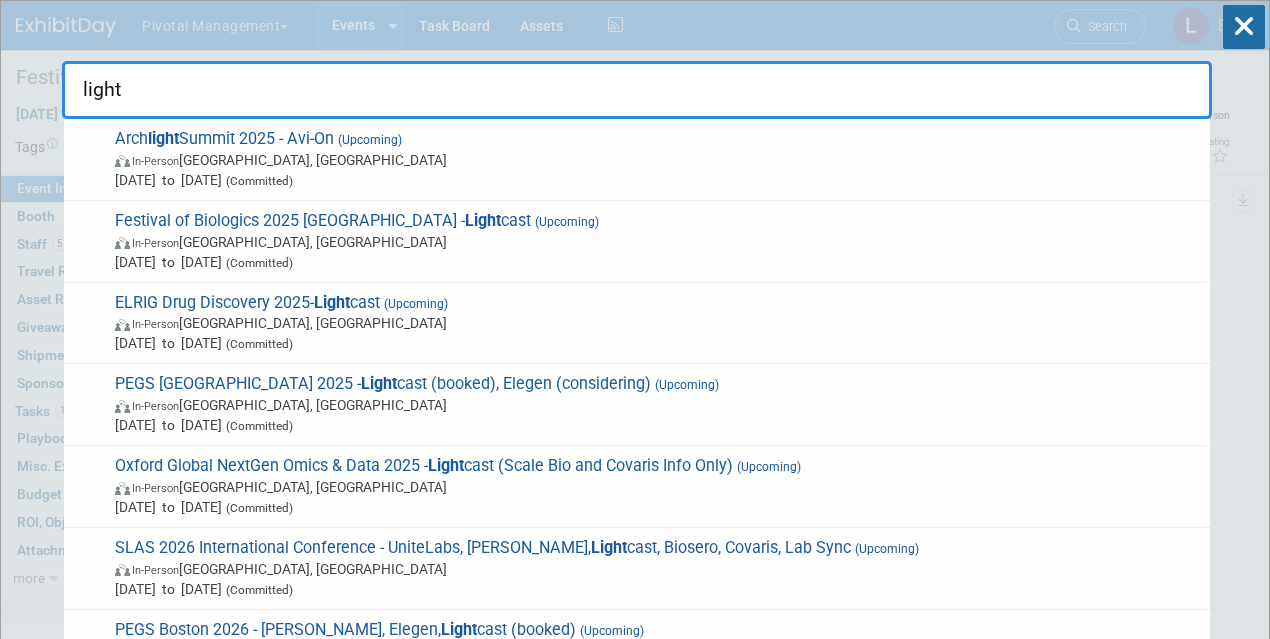 type on "light" 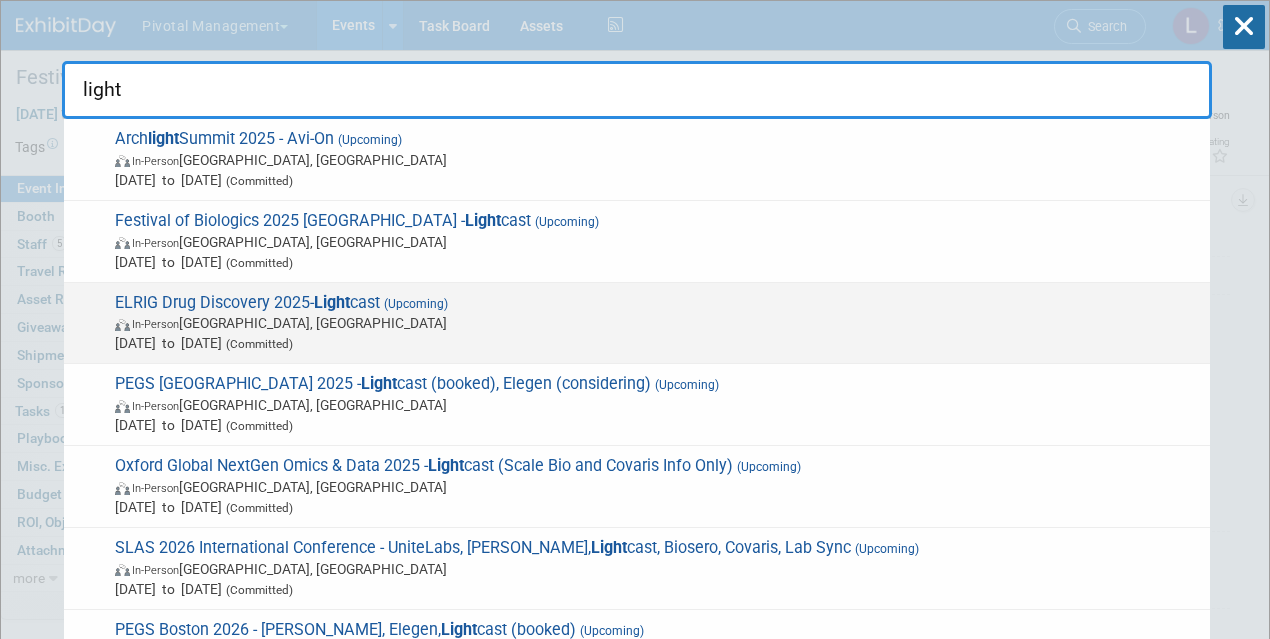 click on "ELRIG Drug Discovery 2025-  Light cast  (Upcoming)  In-Person     England, United Kingdom Oct 21, 2025  to  Oct 22, 2025  (Committed)" at bounding box center [637, 324] 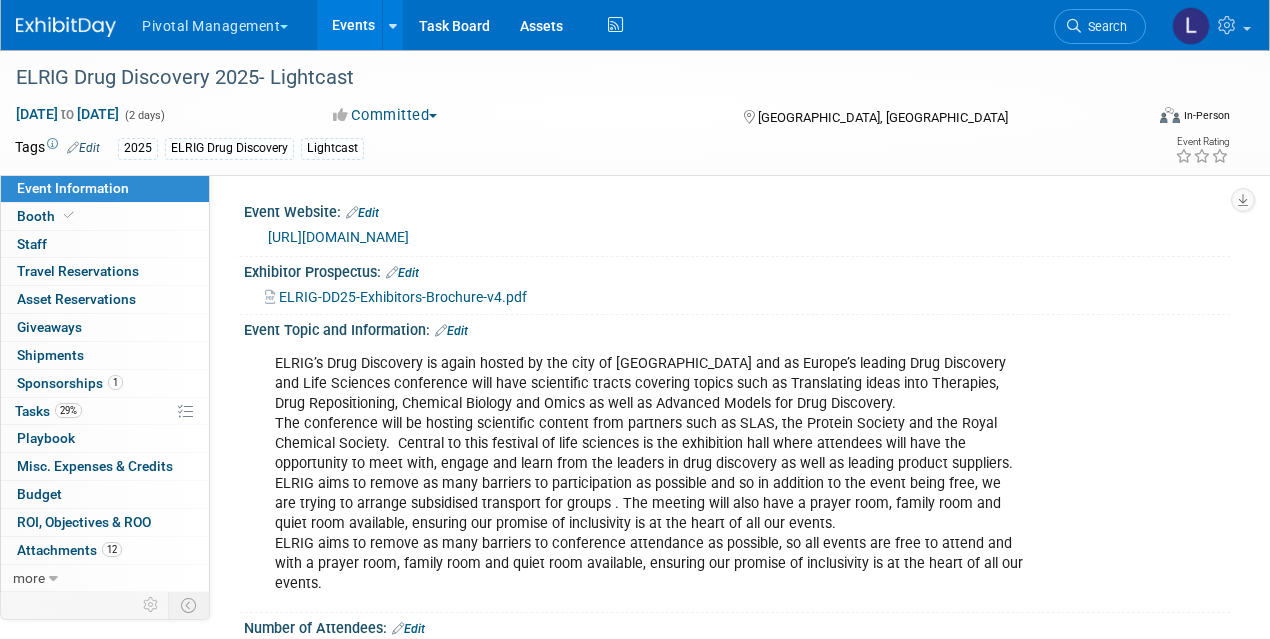 scroll, scrollTop: 0, scrollLeft: 0, axis: both 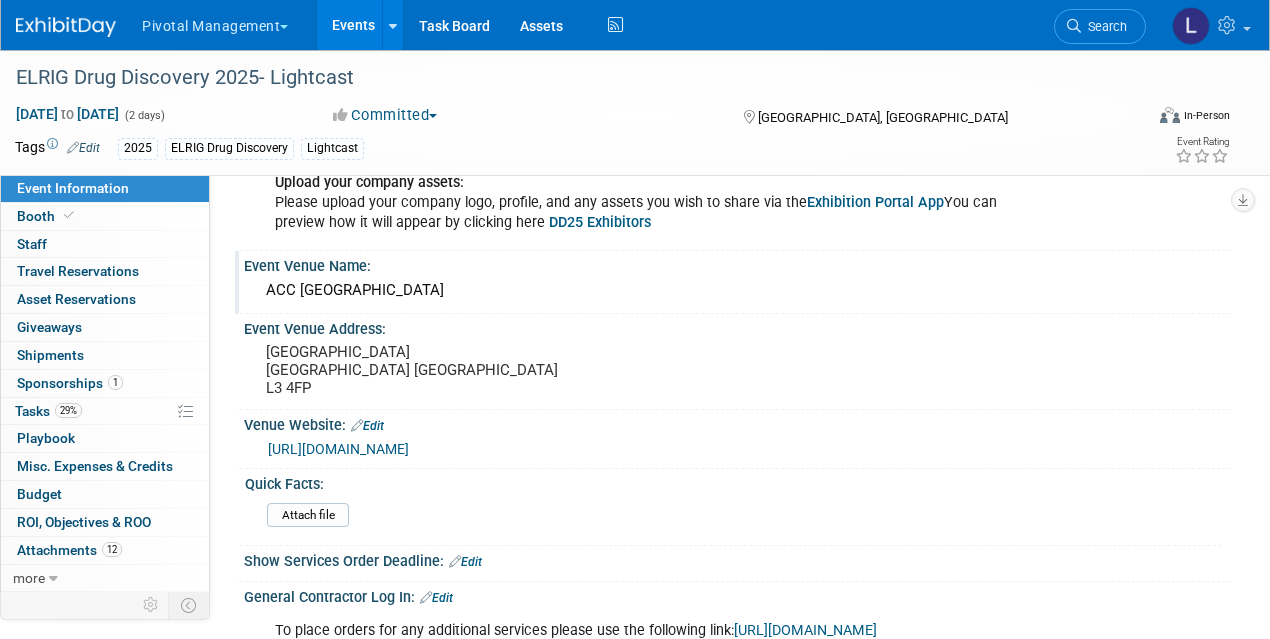 drag, startPoint x: 267, startPoint y: 284, endPoint x: 496, endPoint y: 294, distance: 229.21823 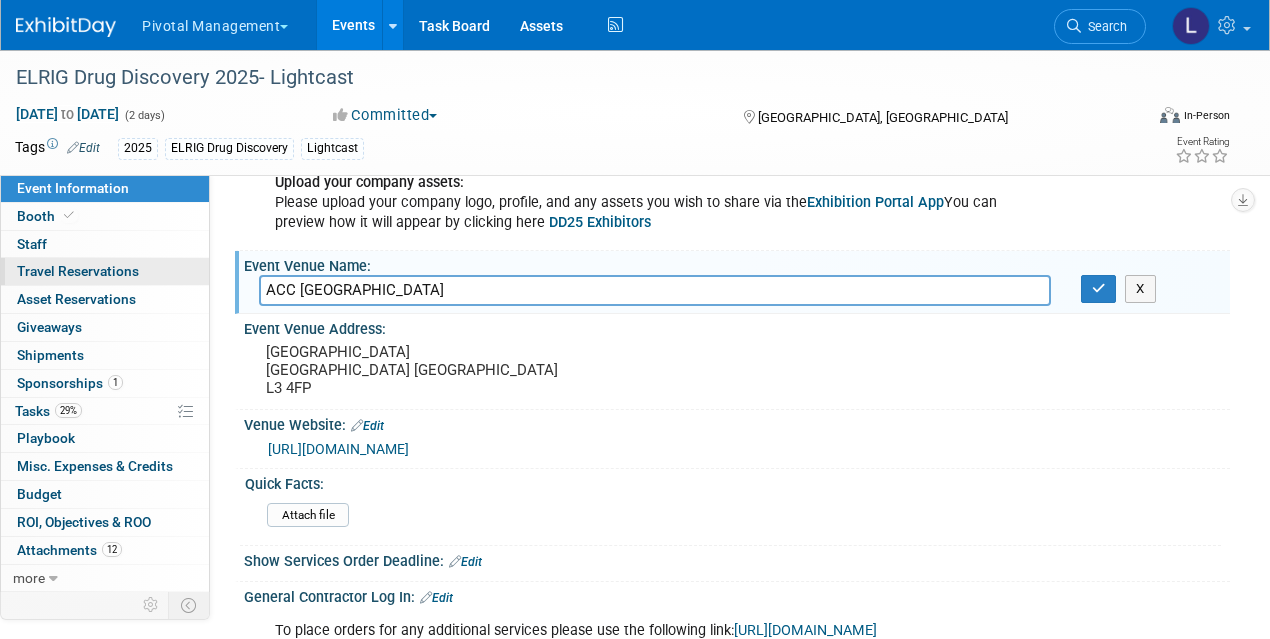 drag, startPoint x: 503, startPoint y: 287, endPoint x: 181, endPoint y: 275, distance: 322.2235 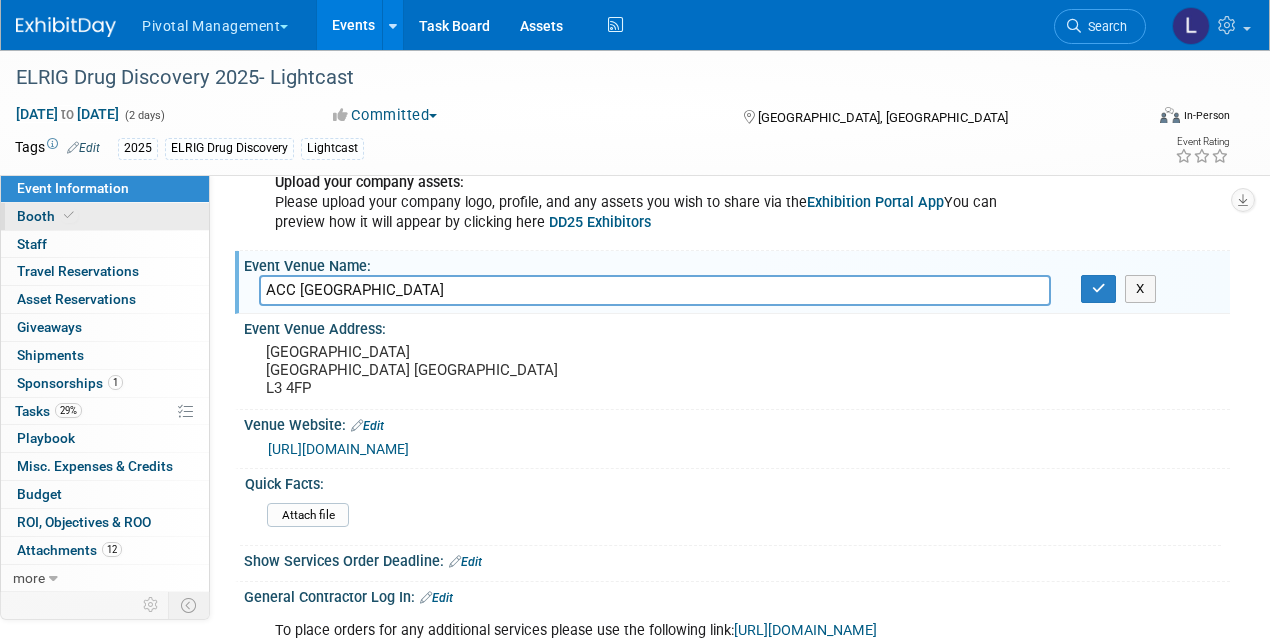 click on "Booth" at bounding box center [47, 216] 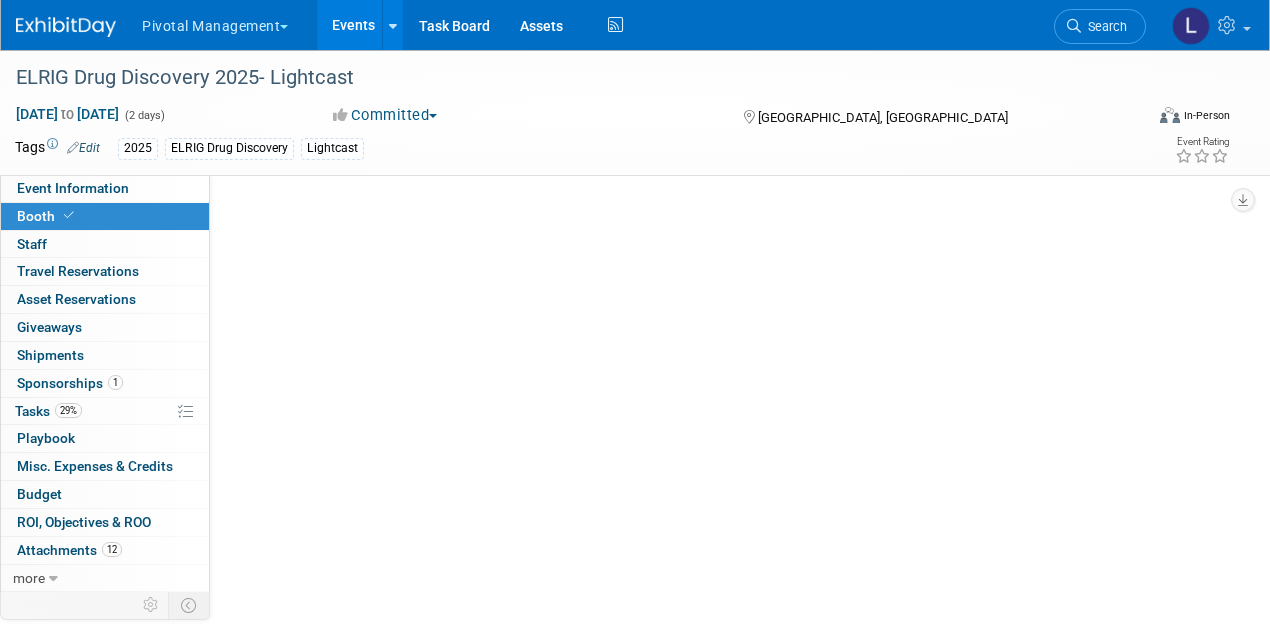 scroll, scrollTop: 0, scrollLeft: 0, axis: both 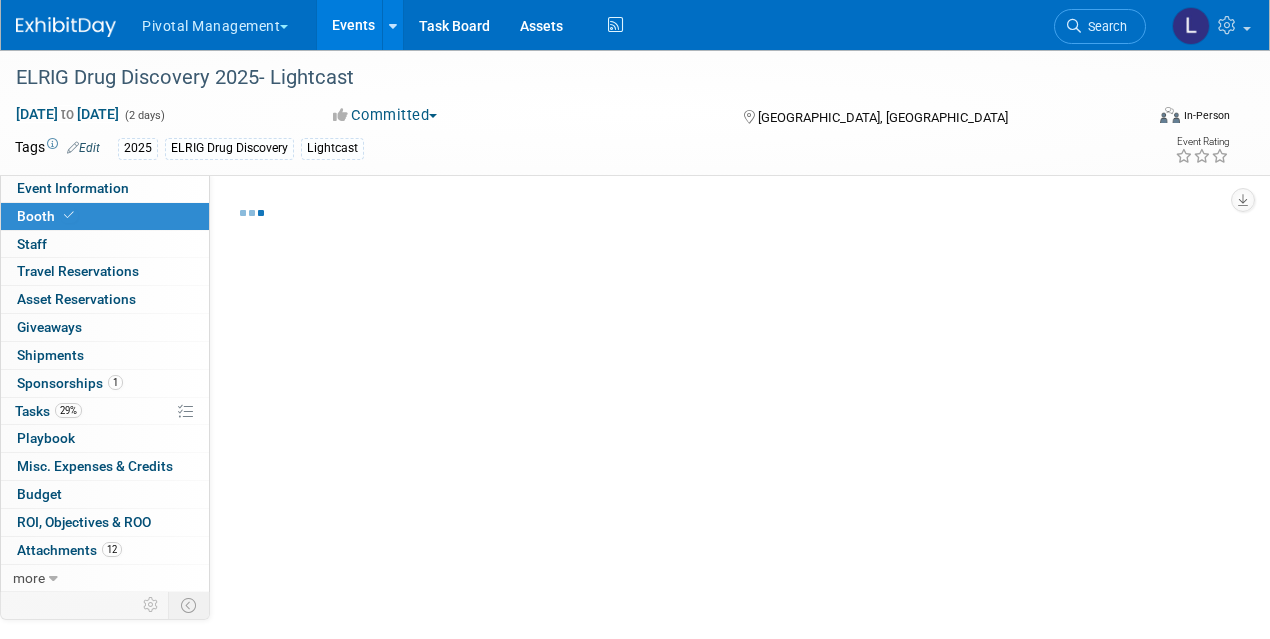 select on "Yes" 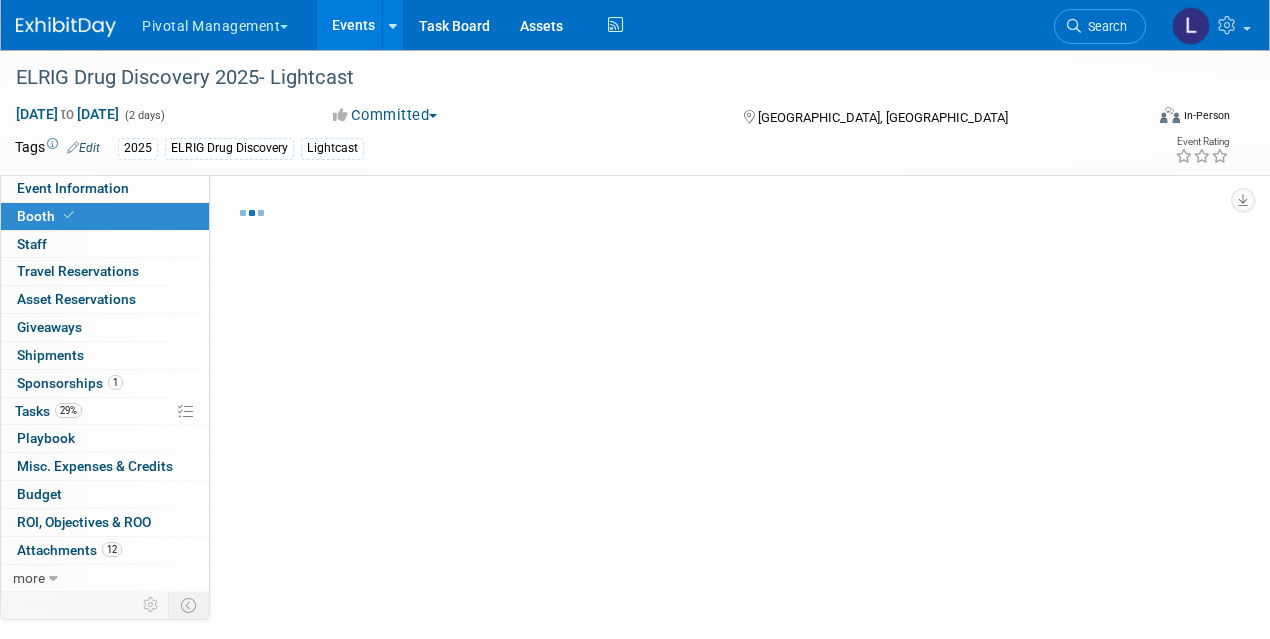 select on "Yes" 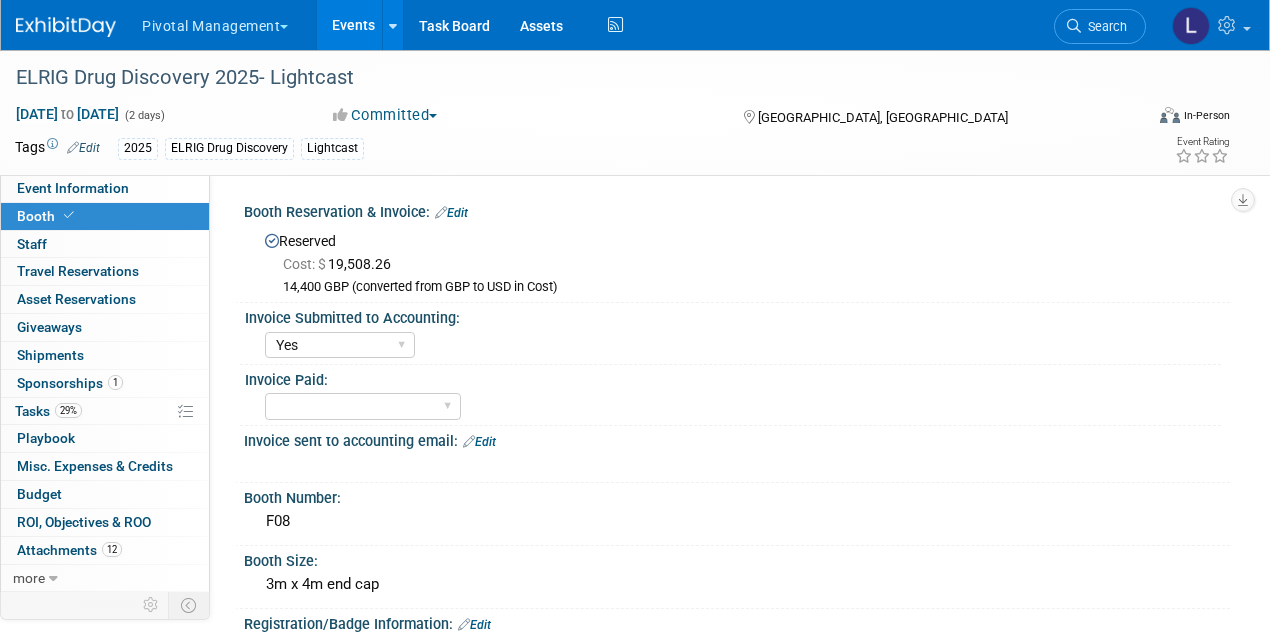 select on "Yes" 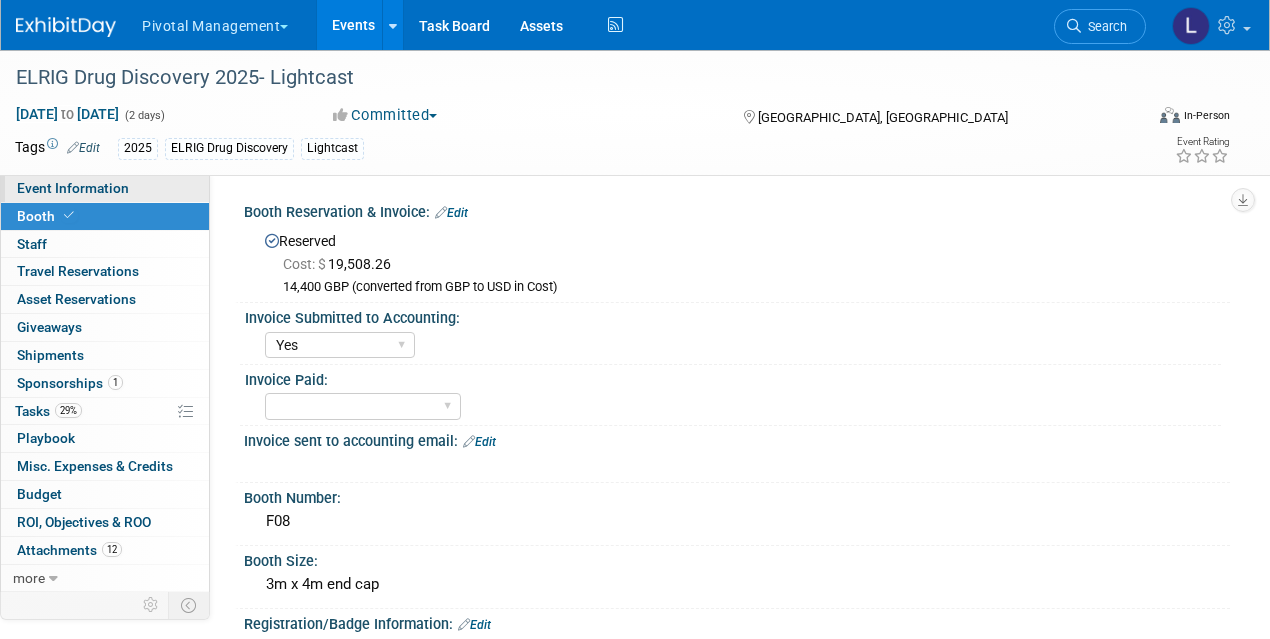 click on "Event Information" at bounding box center [73, 188] 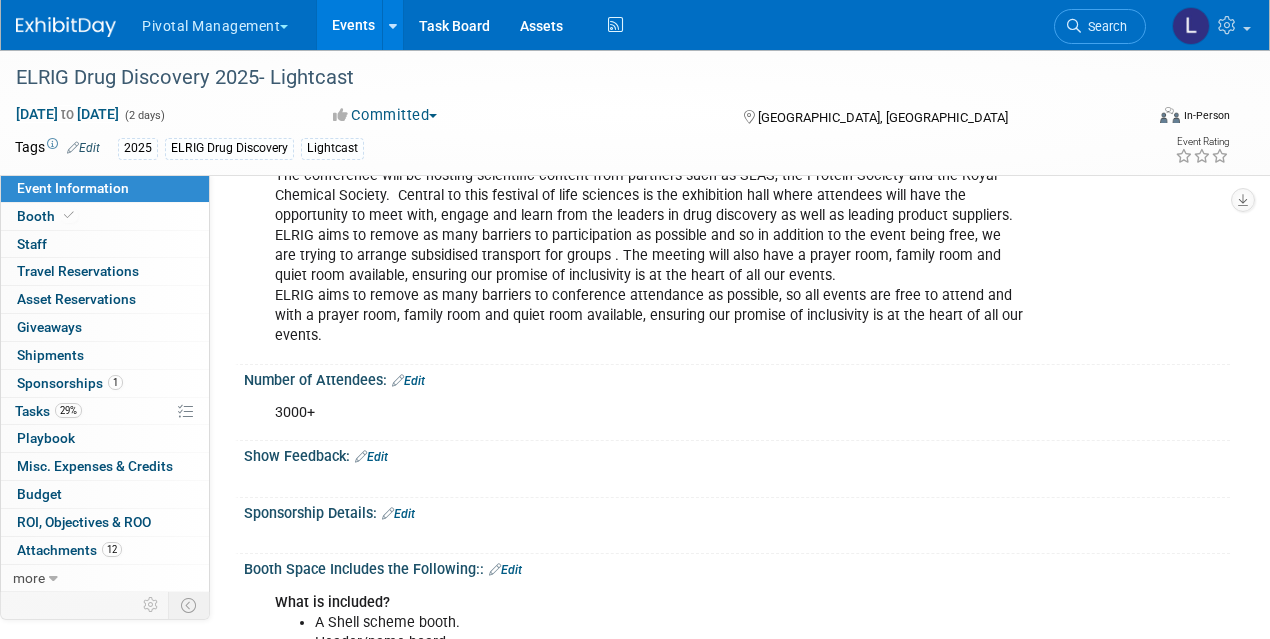 scroll, scrollTop: 295, scrollLeft: 0, axis: vertical 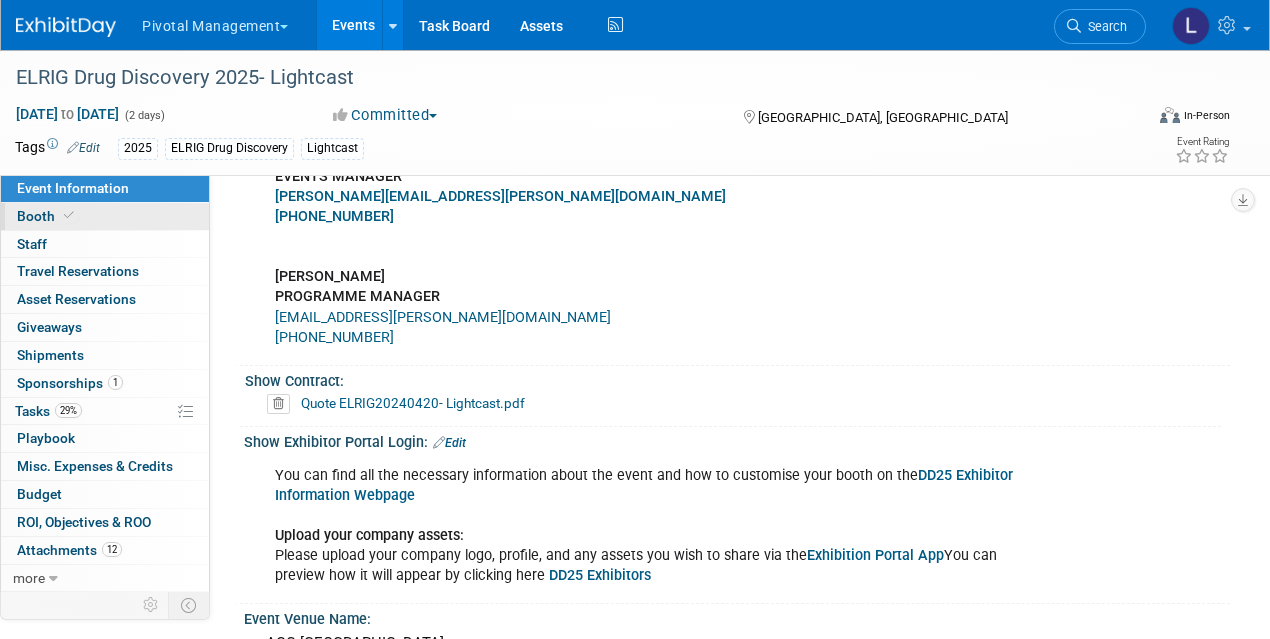 click on "Booth" at bounding box center (47, 216) 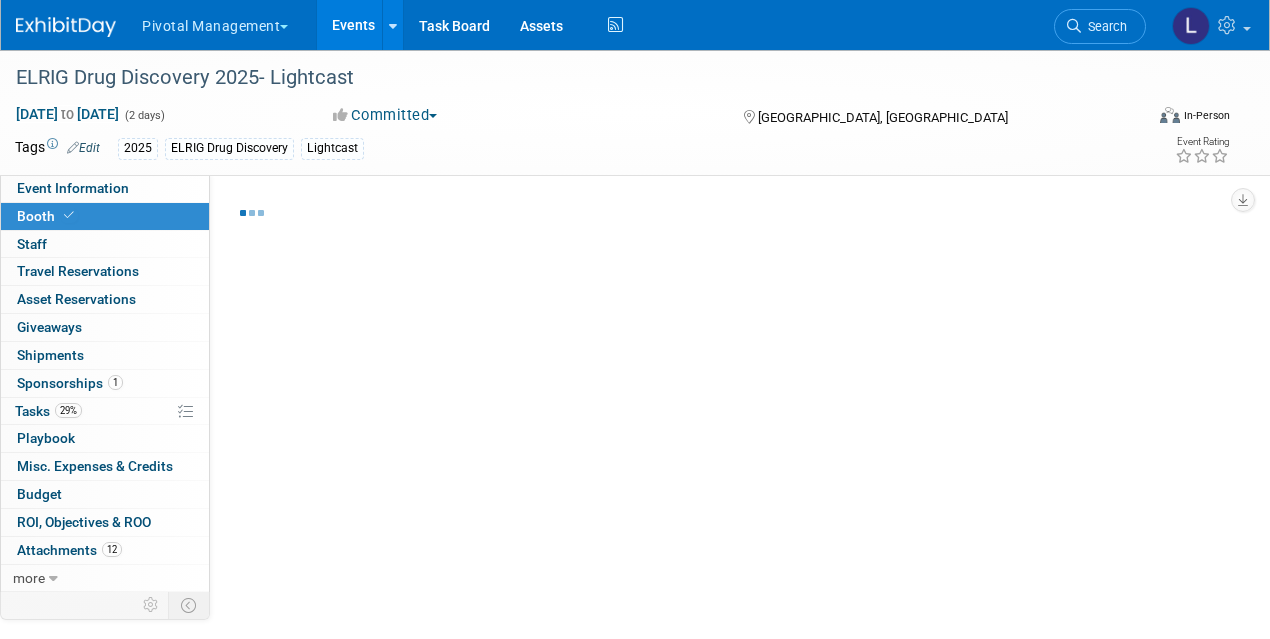 select on "Yes" 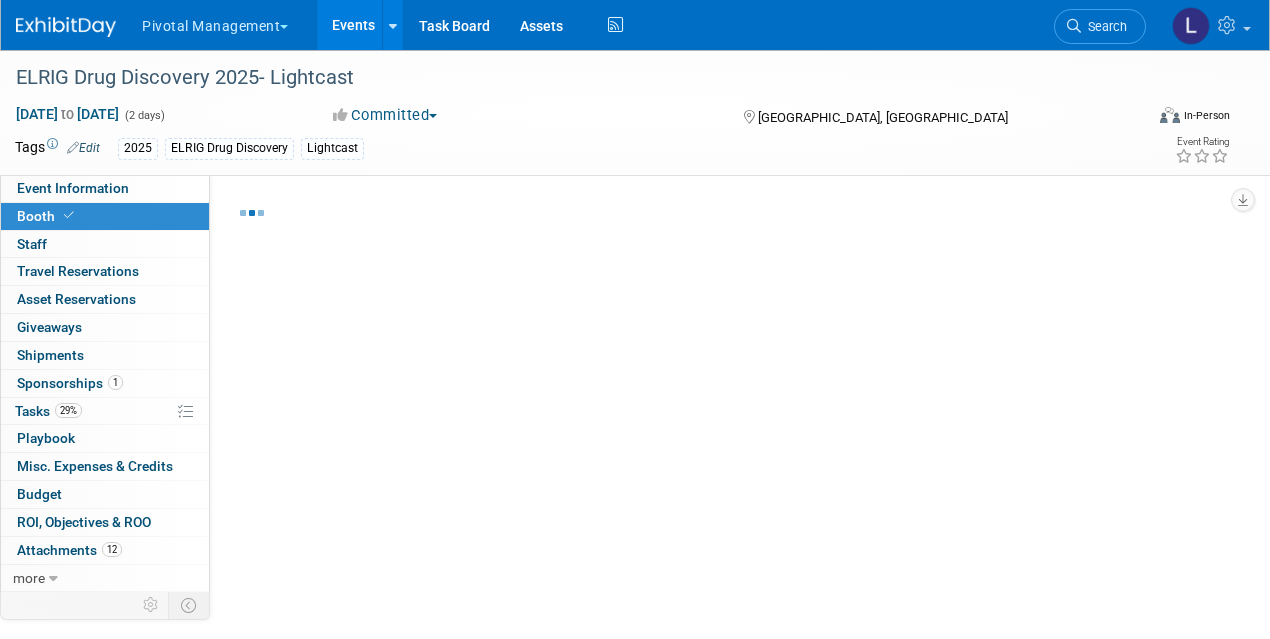 select on "Yes" 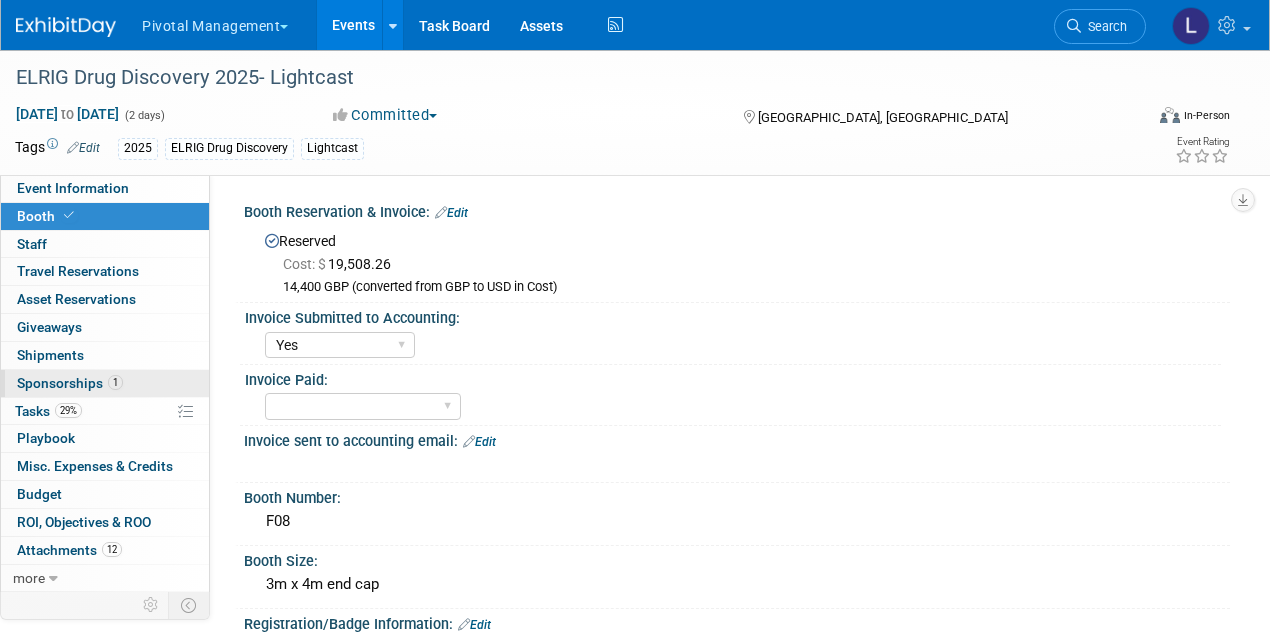 click on "Sponsorships 1" at bounding box center [70, 383] 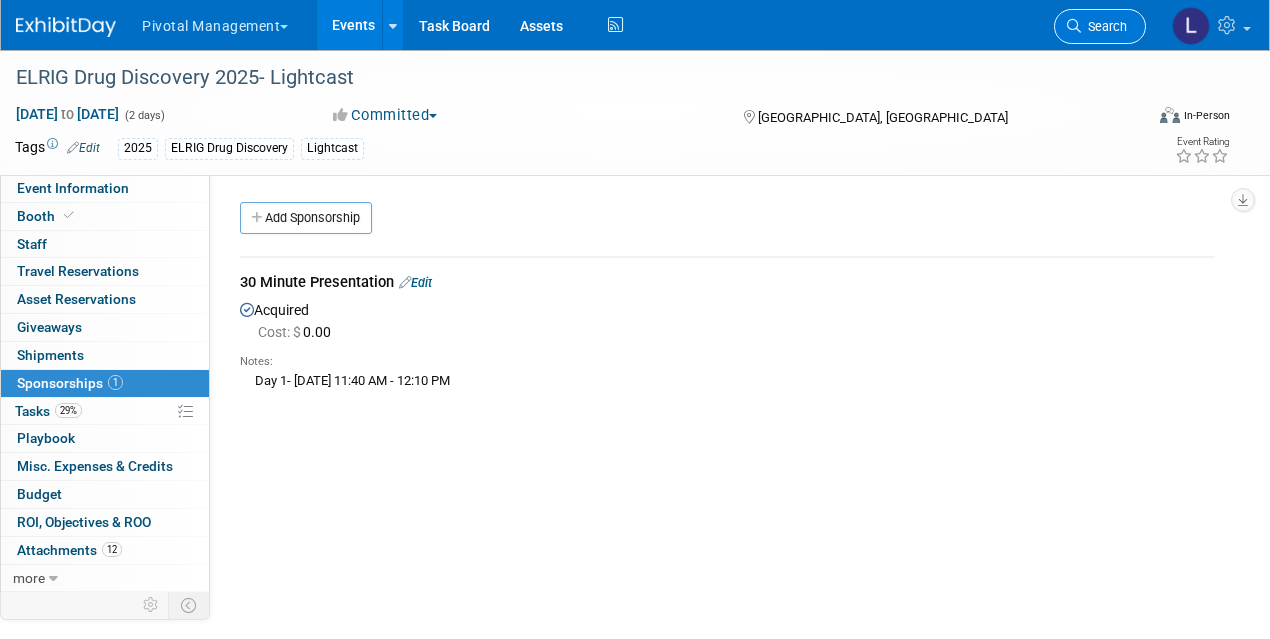 click on "Search" at bounding box center (1104, 26) 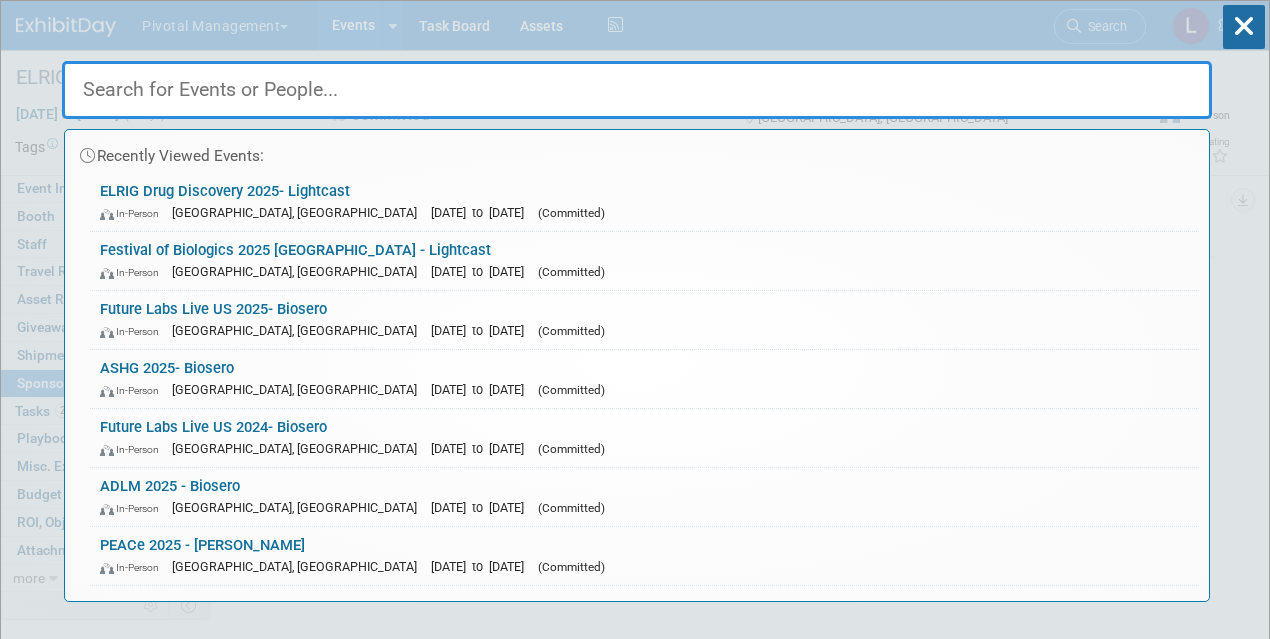 click at bounding box center [637, 90] 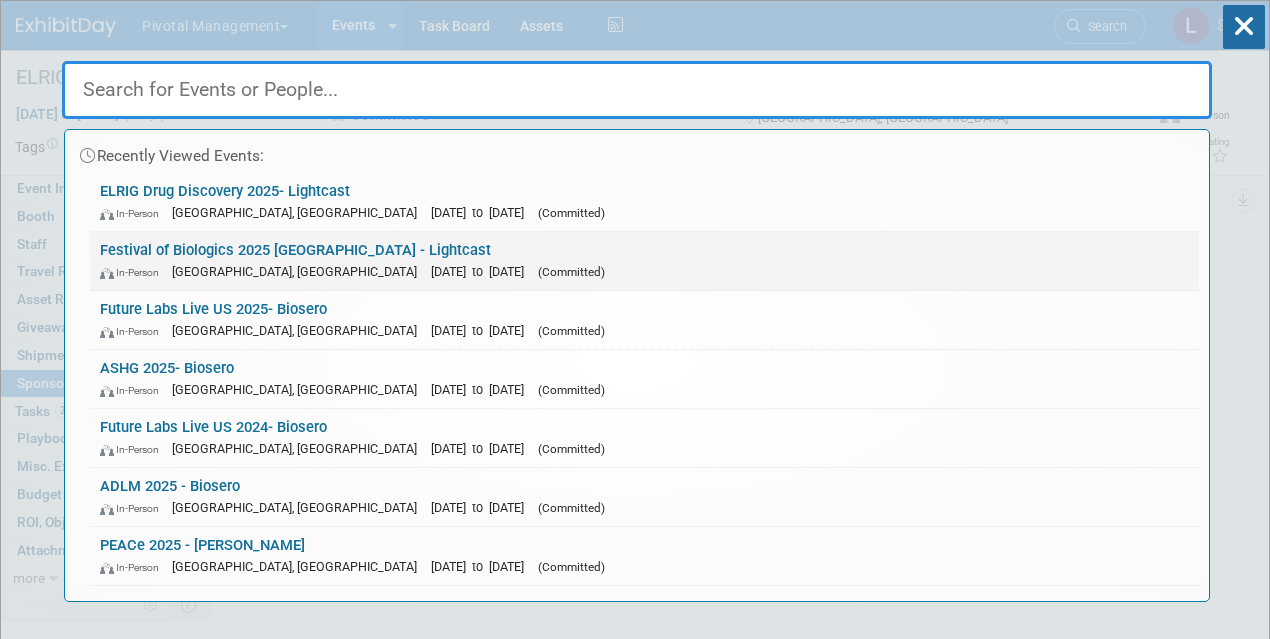 click on "Festival of Biologics 2025 Basel - Lightcast
In-Person
Basel, Switzerland
Sep 30, 2025  to  Oct 2, 2025
(Committed)" at bounding box center [644, 261] 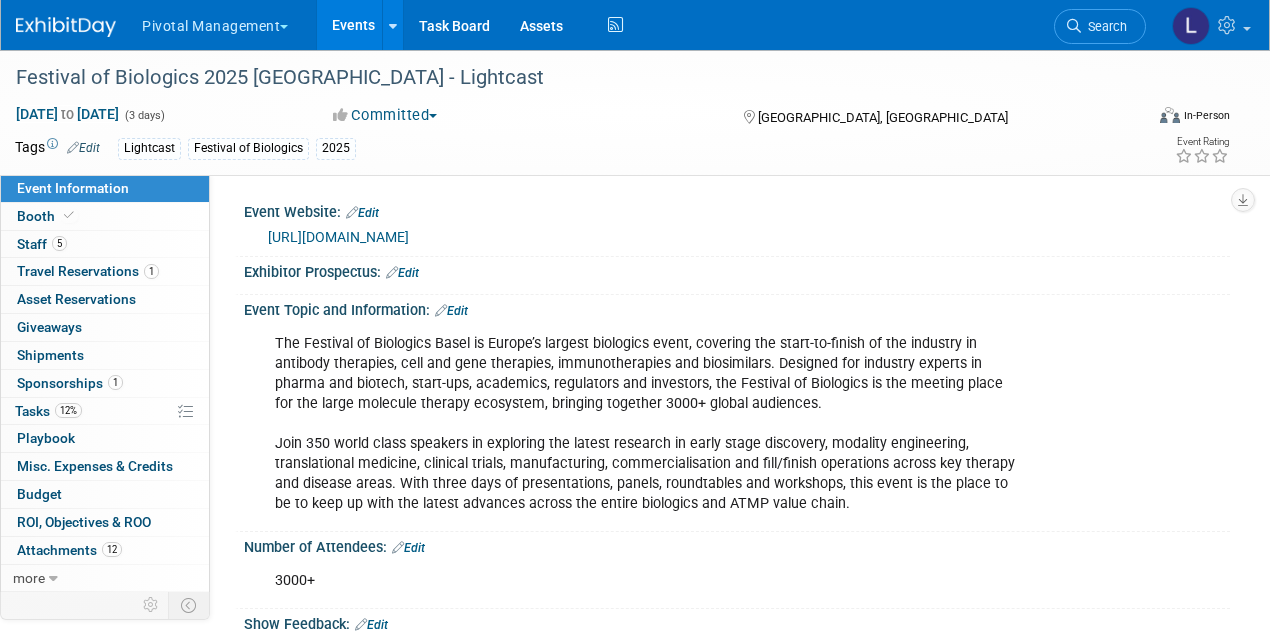 scroll, scrollTop: 0, scrollLeft: 0, axis: both 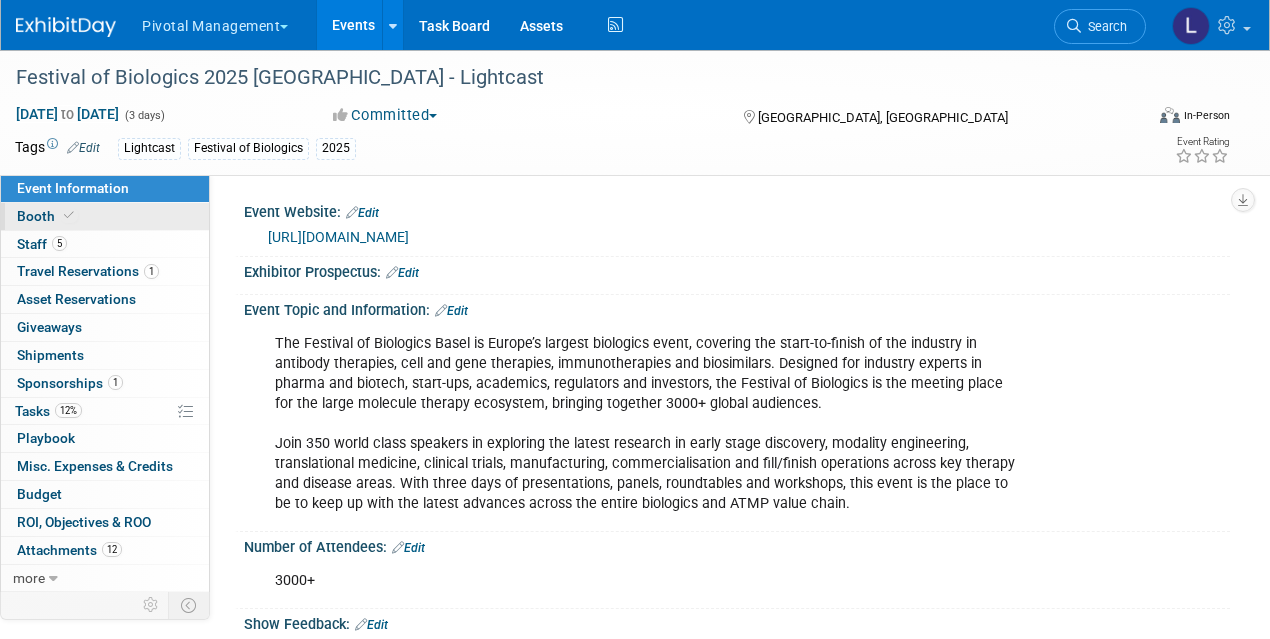 drag, startPoint x: 48, startPoint y: 214, endPoint x: 80, endPoint y: 213, distance: 32.01562 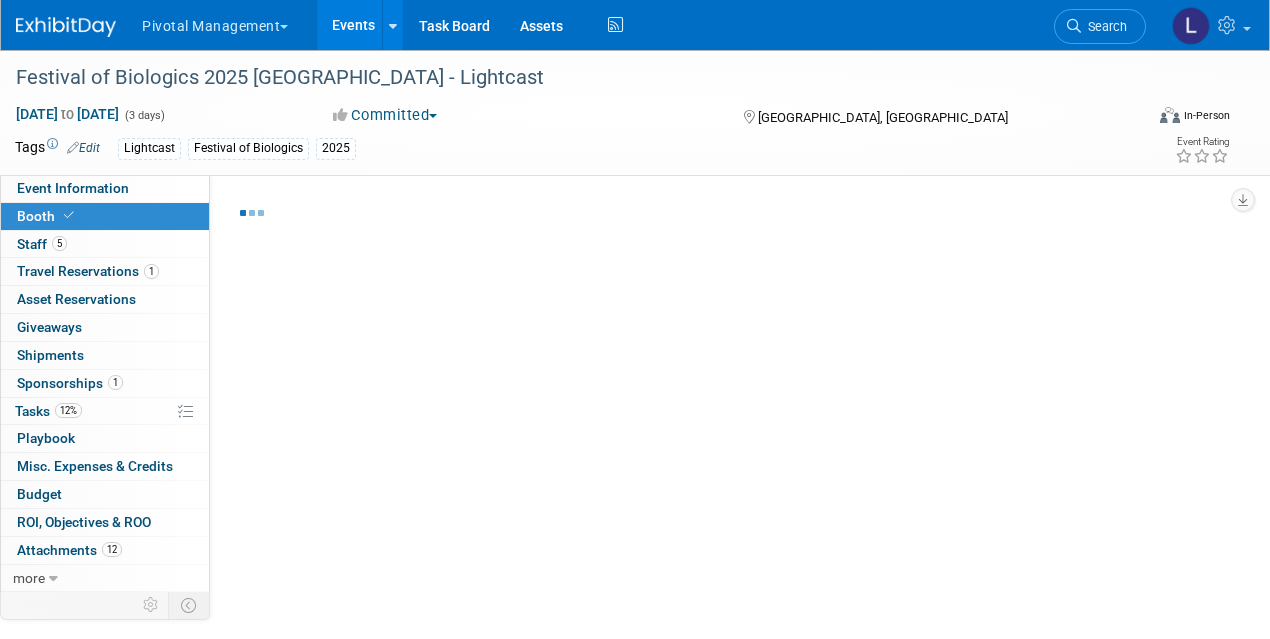 select on "Yes" 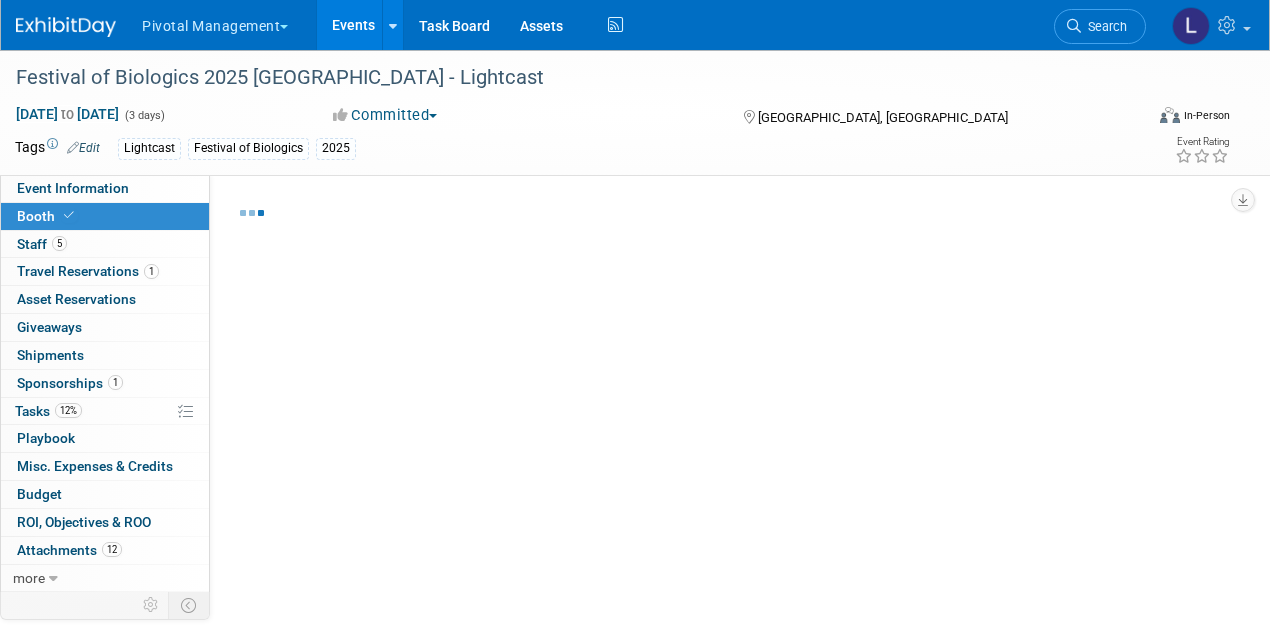 select on "Yes" 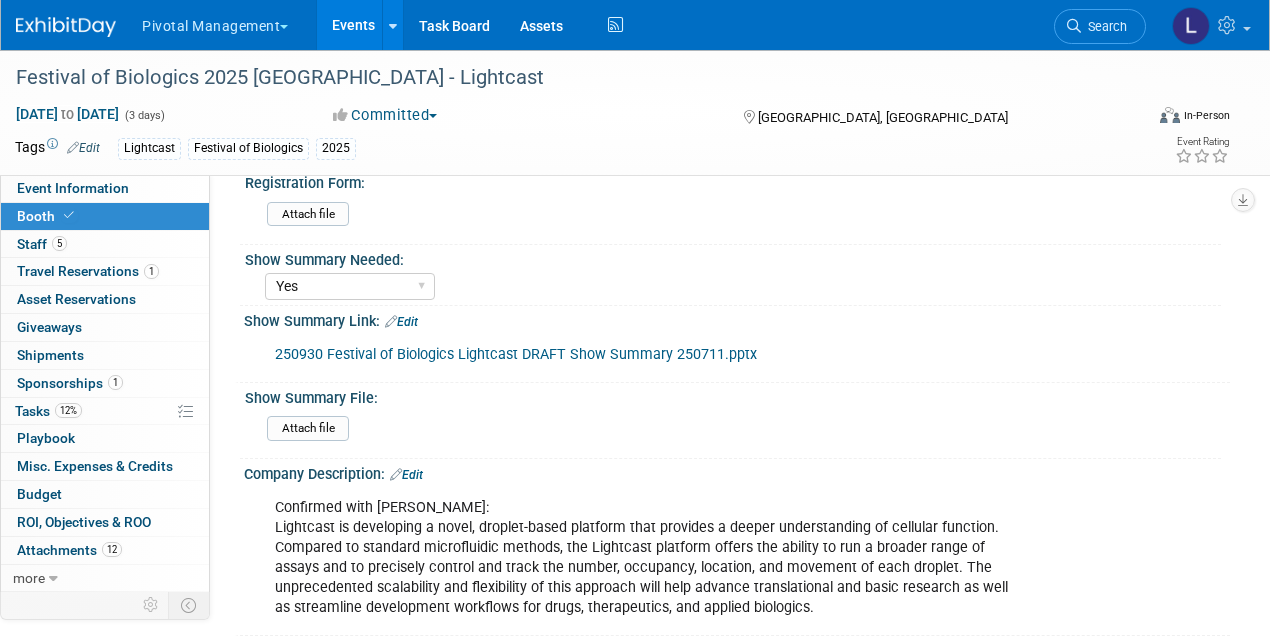 scroll, scrollTop: 504, scrollLeft: 0, axis: vertical 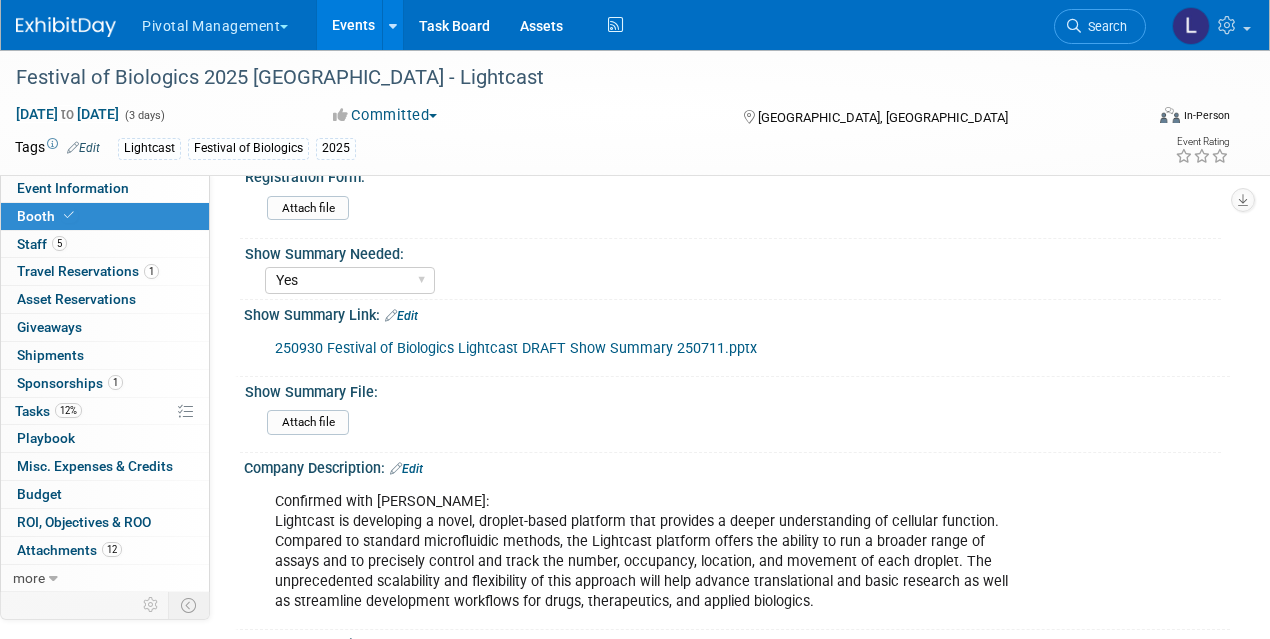 click on "Edit" at bounding box center (401, 316) 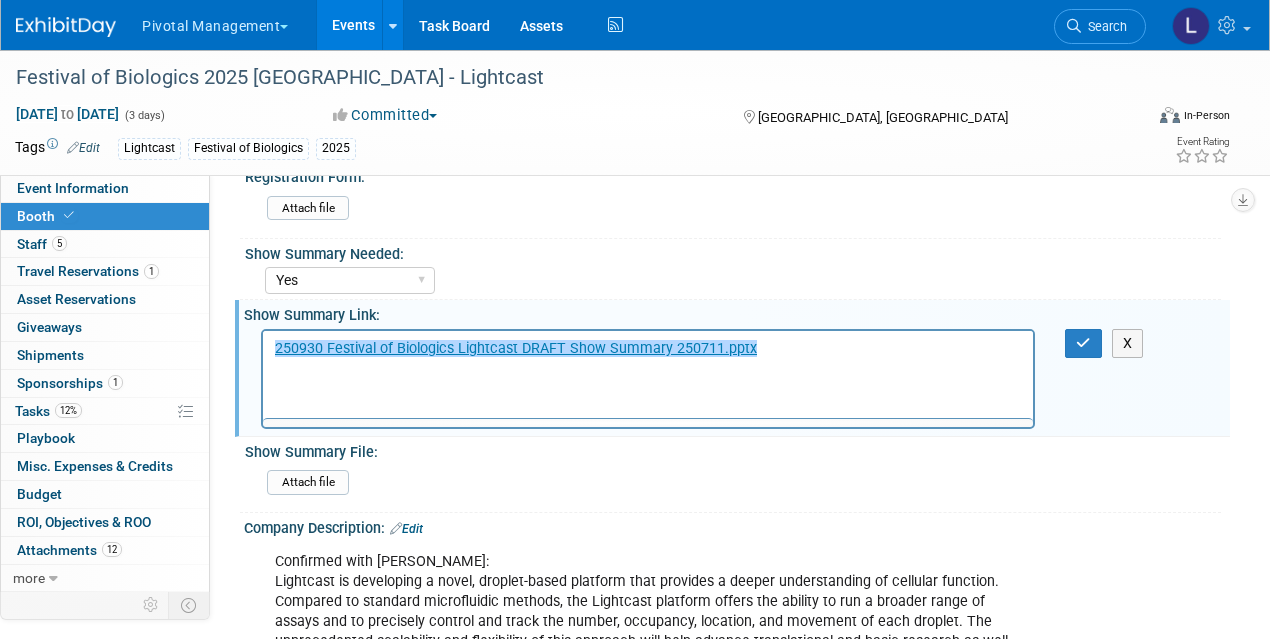 scroll, scrollTop: 0, scrollLeft: 0, axis: both 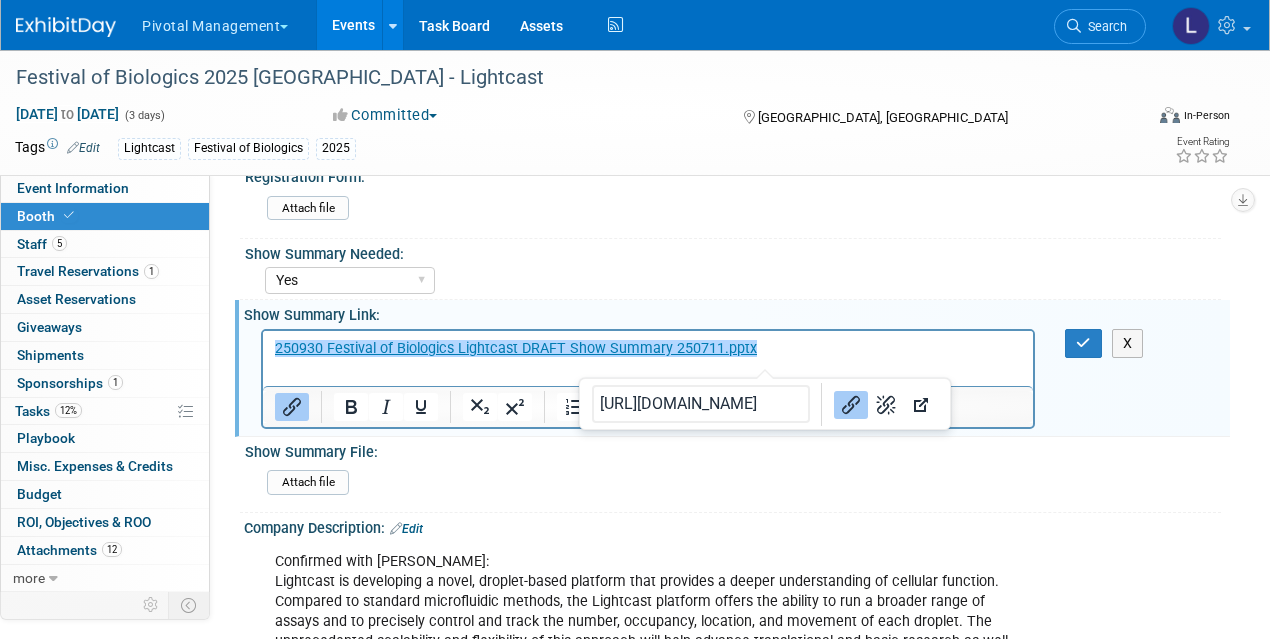 drag, startPoint x: 825, startPoint y: 342, endPoint x: 141, endPoint y: 309, distance: 684.7956 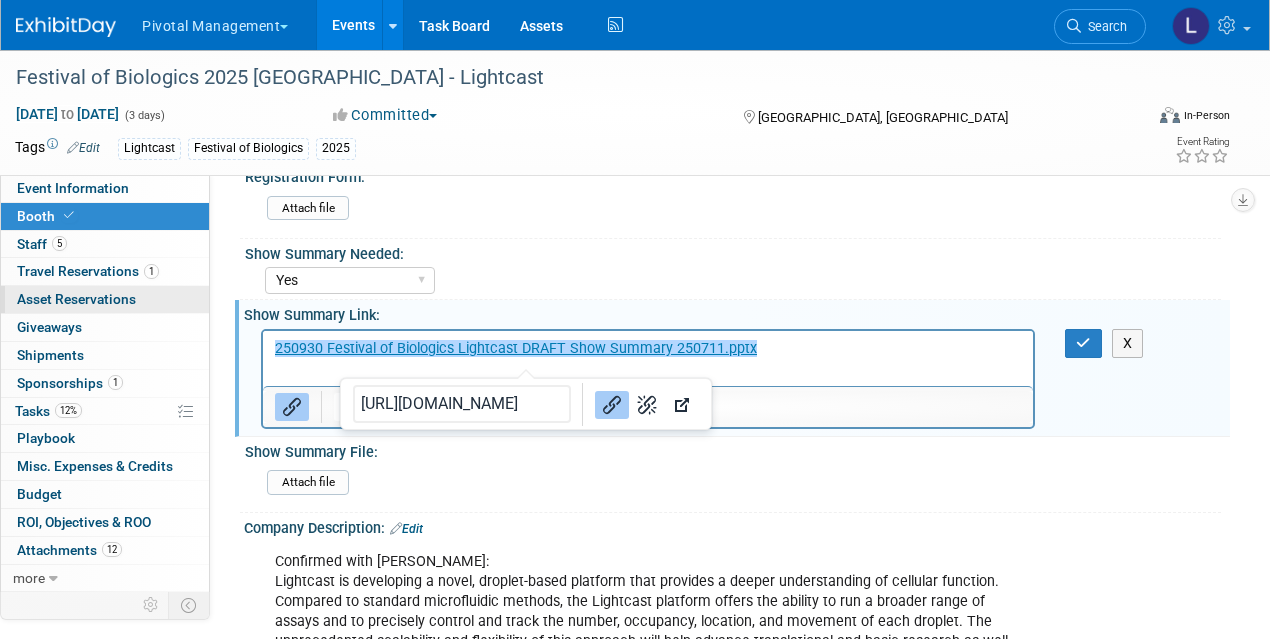 type 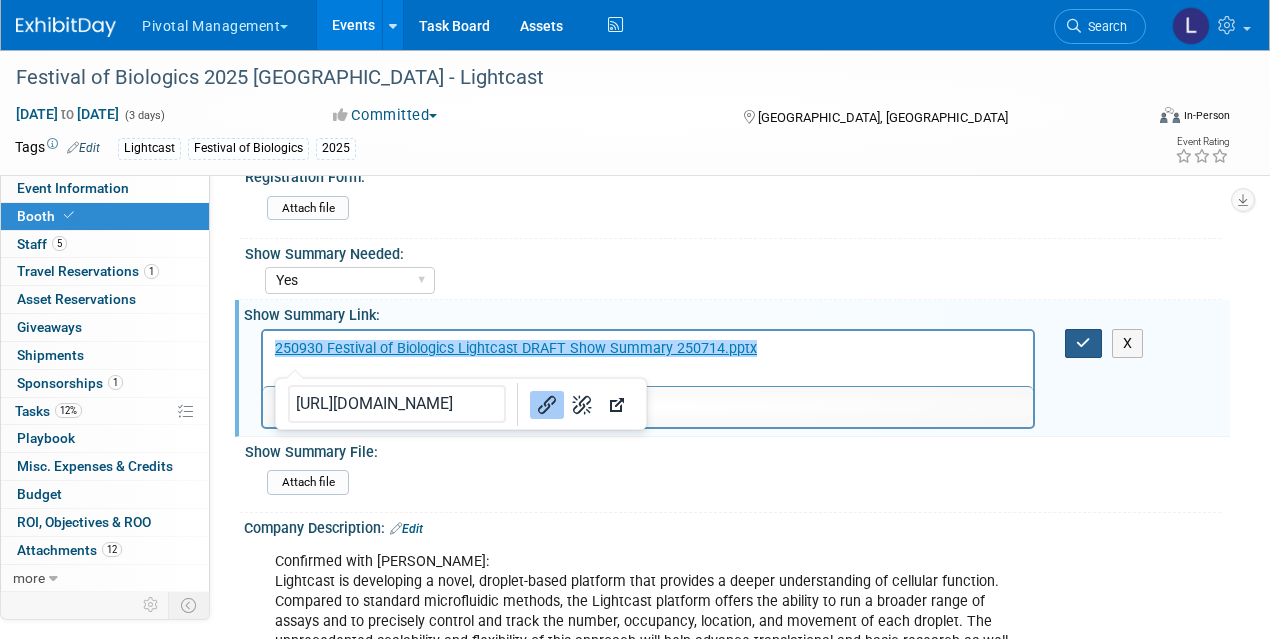 click at bounding box center [1083, 343] 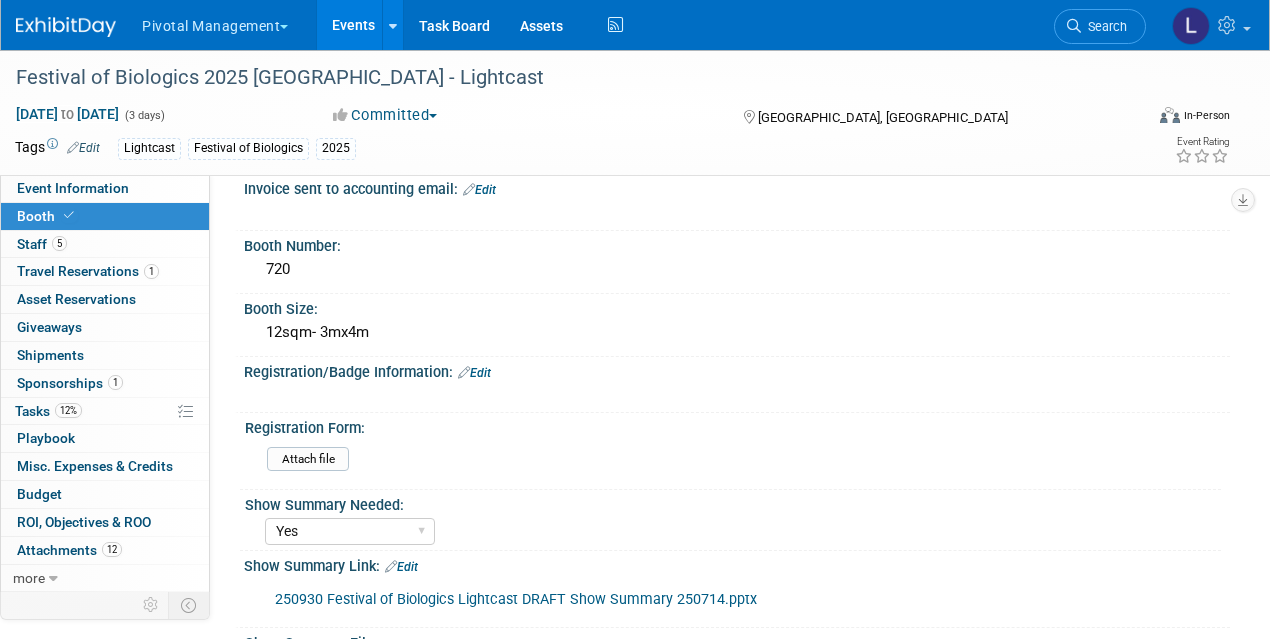 scroll, scrollTop: 228, scrollLeft: 0, axis: vertical 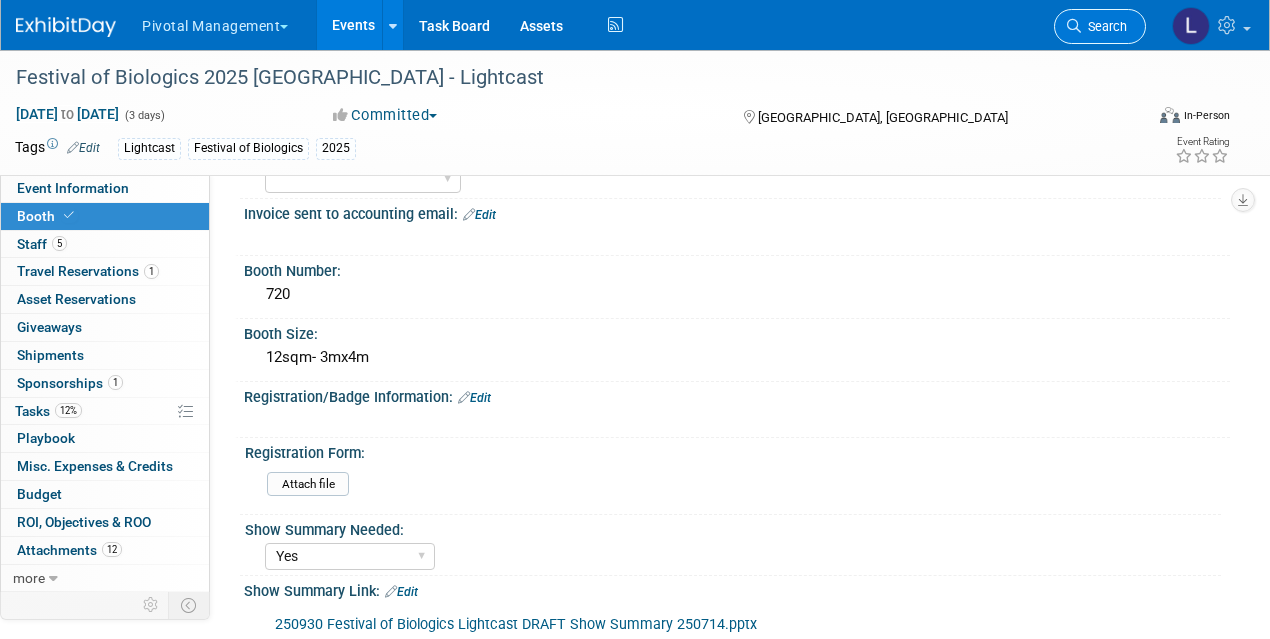 click on "Search" at bounding box center (1104, 26) 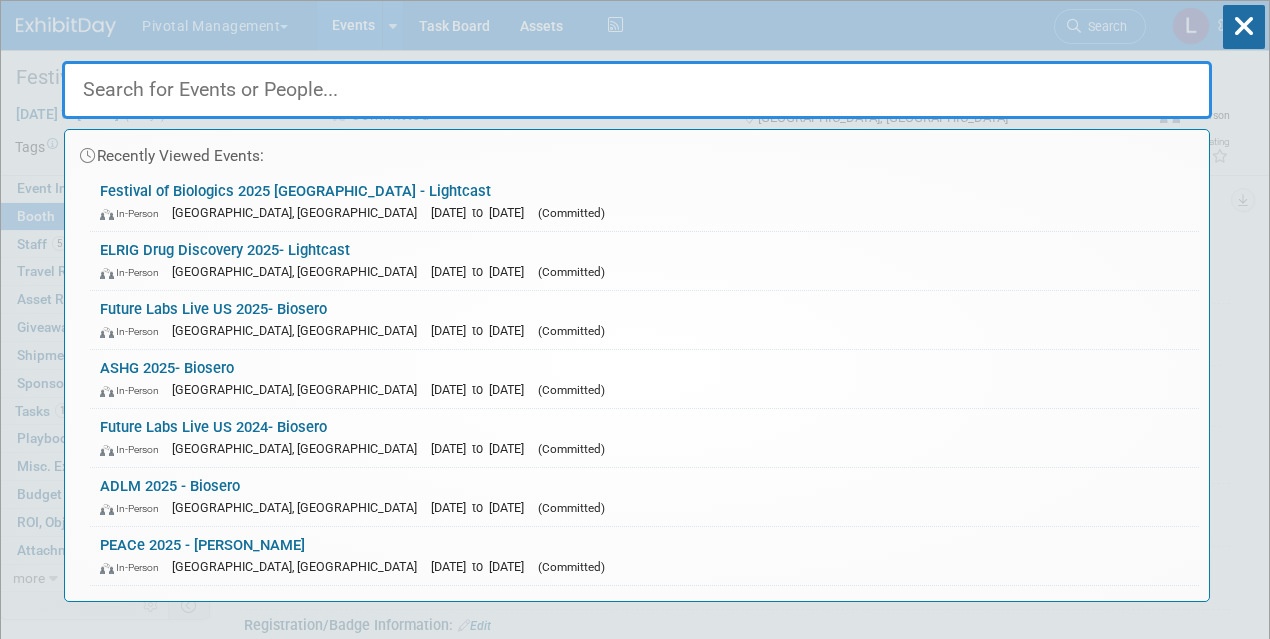 click at bounding box center [637, 90] 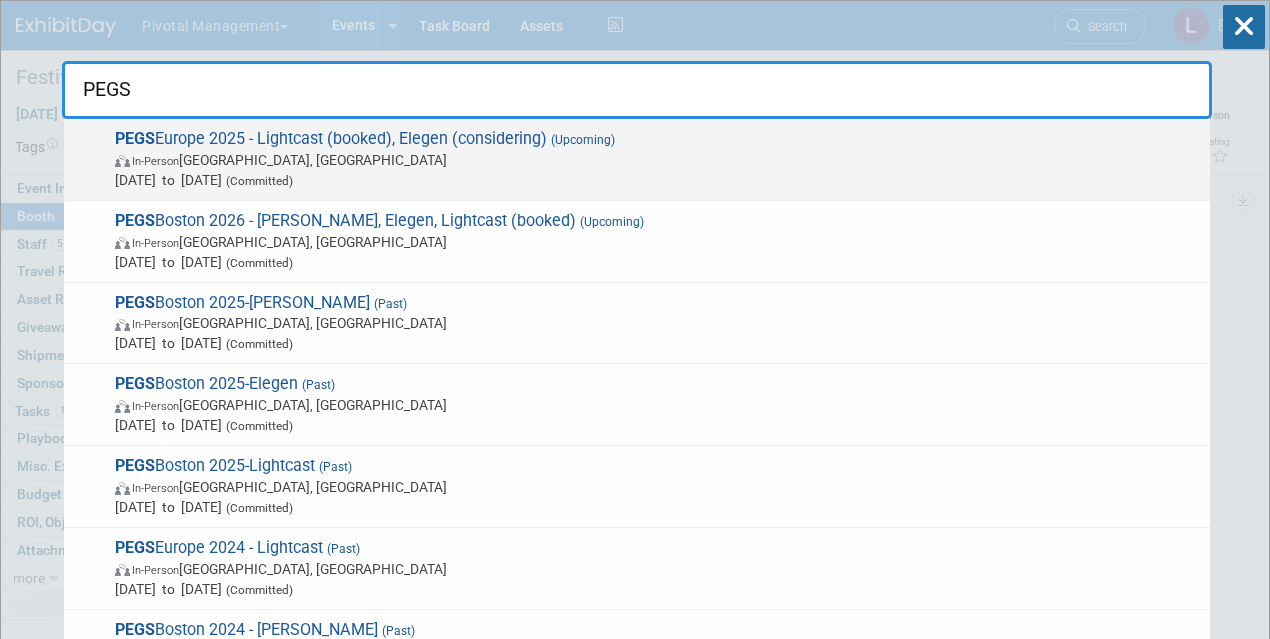 type on "PEGS" 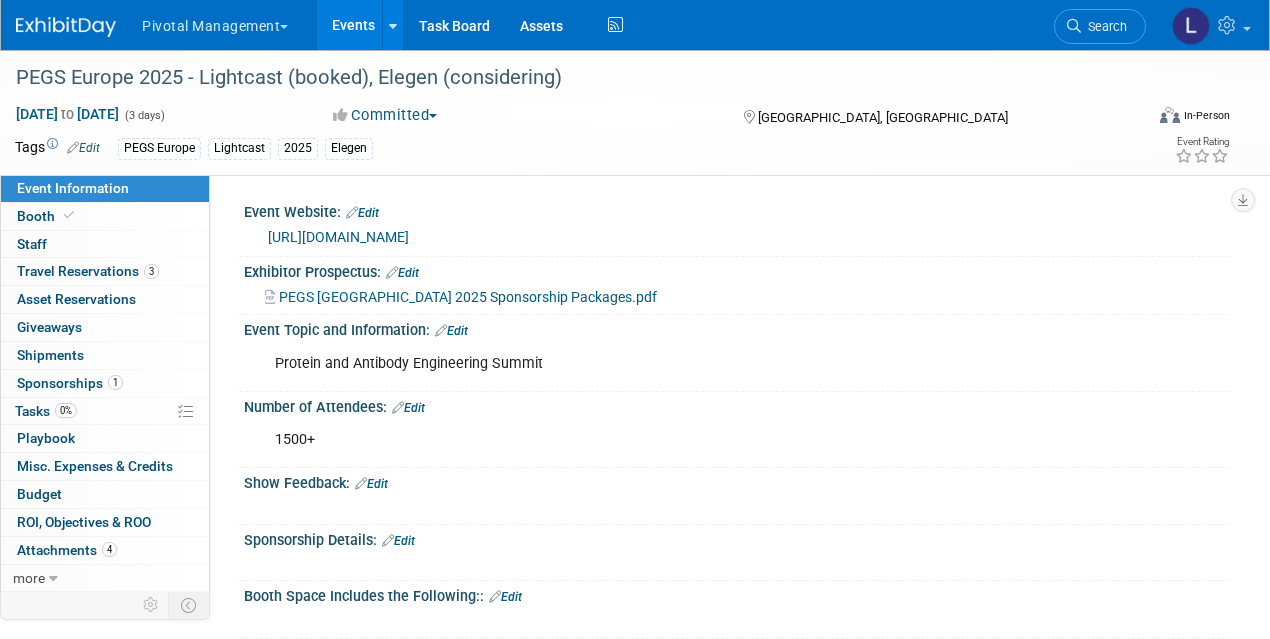 scroll, scrollTop: 0, scrollLeft: 0, axis: both 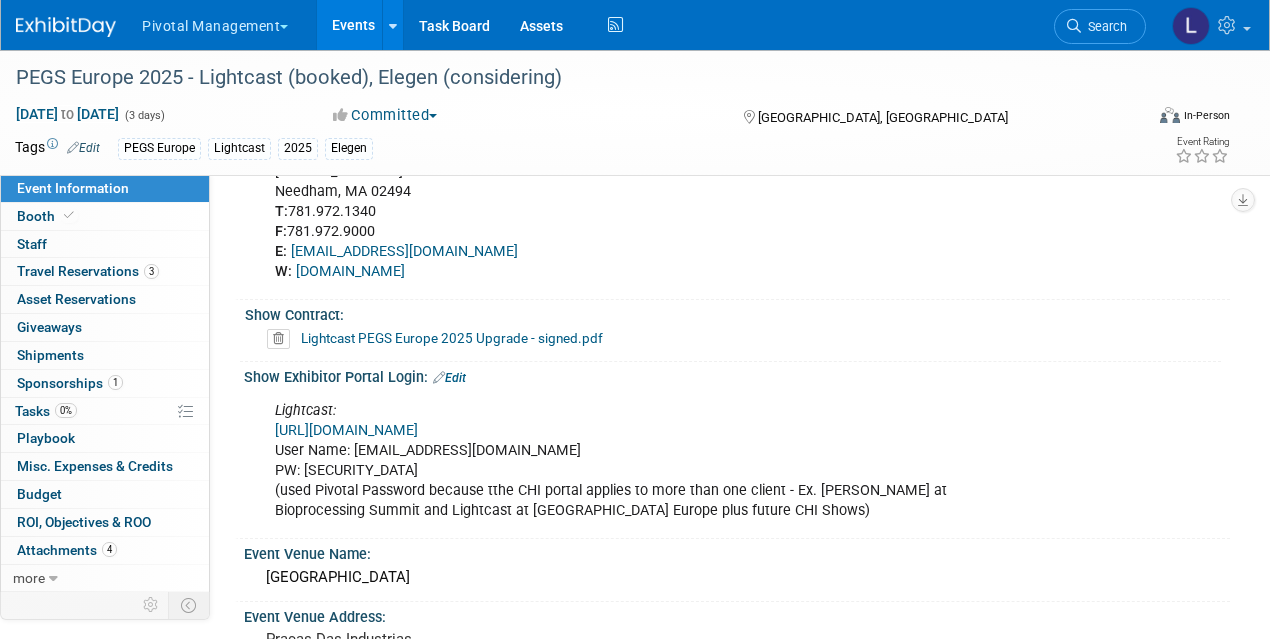click on "[URL][DOMAIN_NAME]" at bounding box center [346, 430] 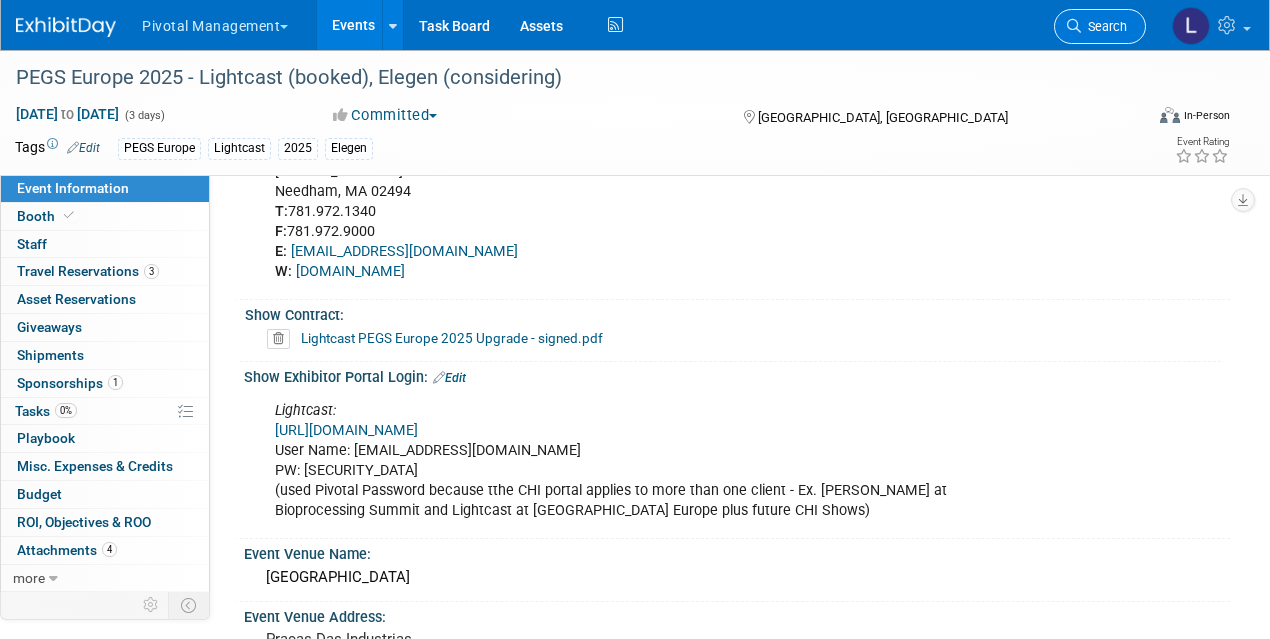 click on "Search" at bounding box center [1104, 26] 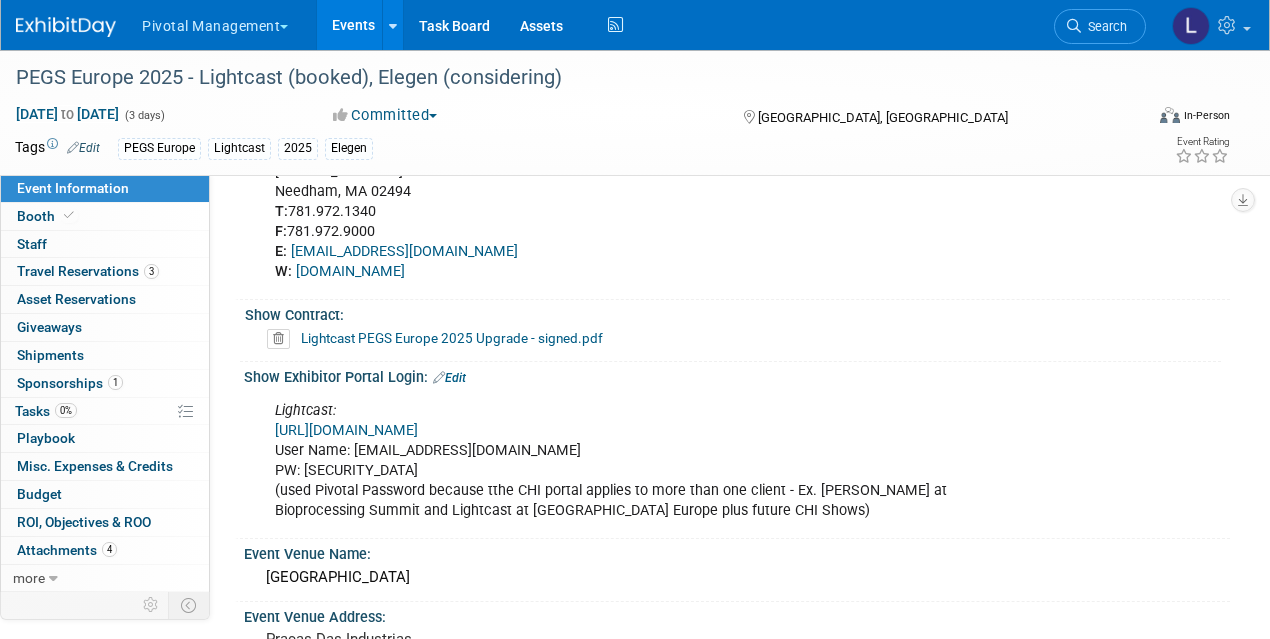 scroll, scrollTop: 0, scrollLeft: 0, axis: both 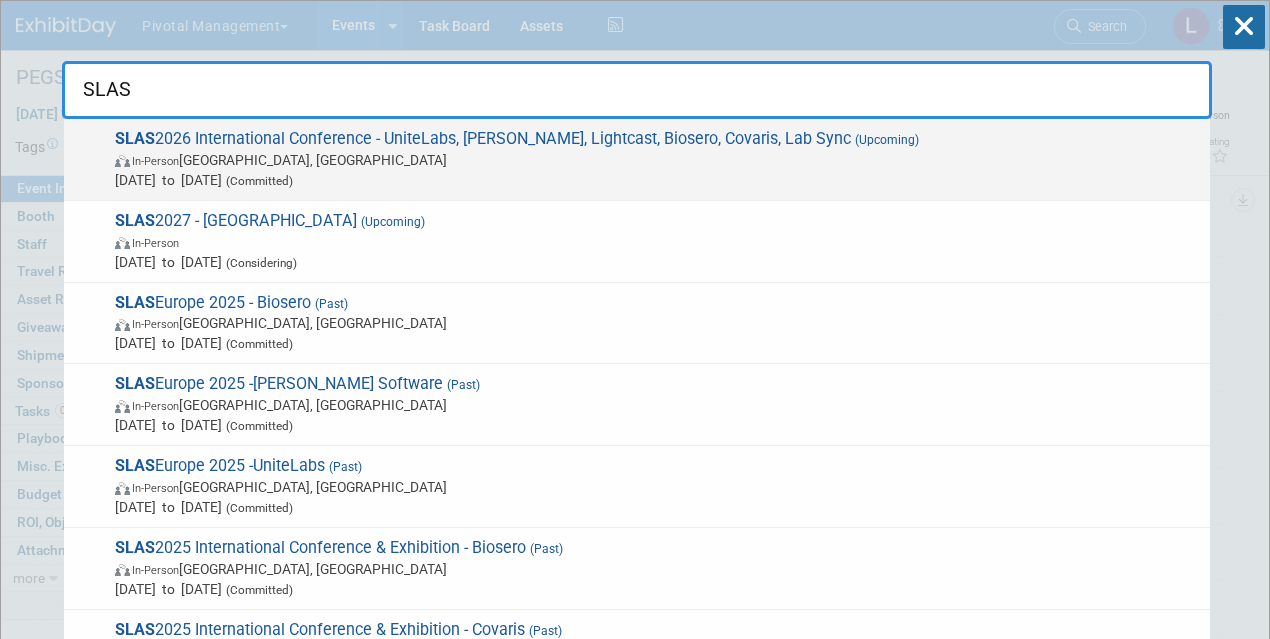 type on "SLAS" 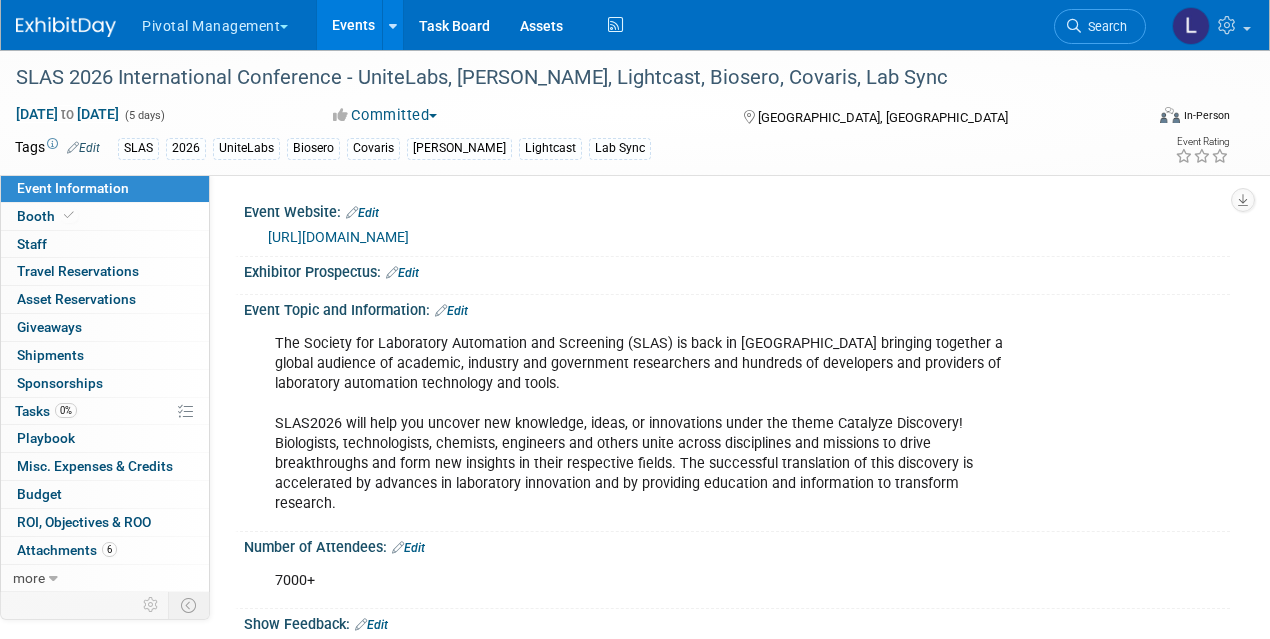 scroll, scrollTop: 0, scrollLeft: 0, axis: both 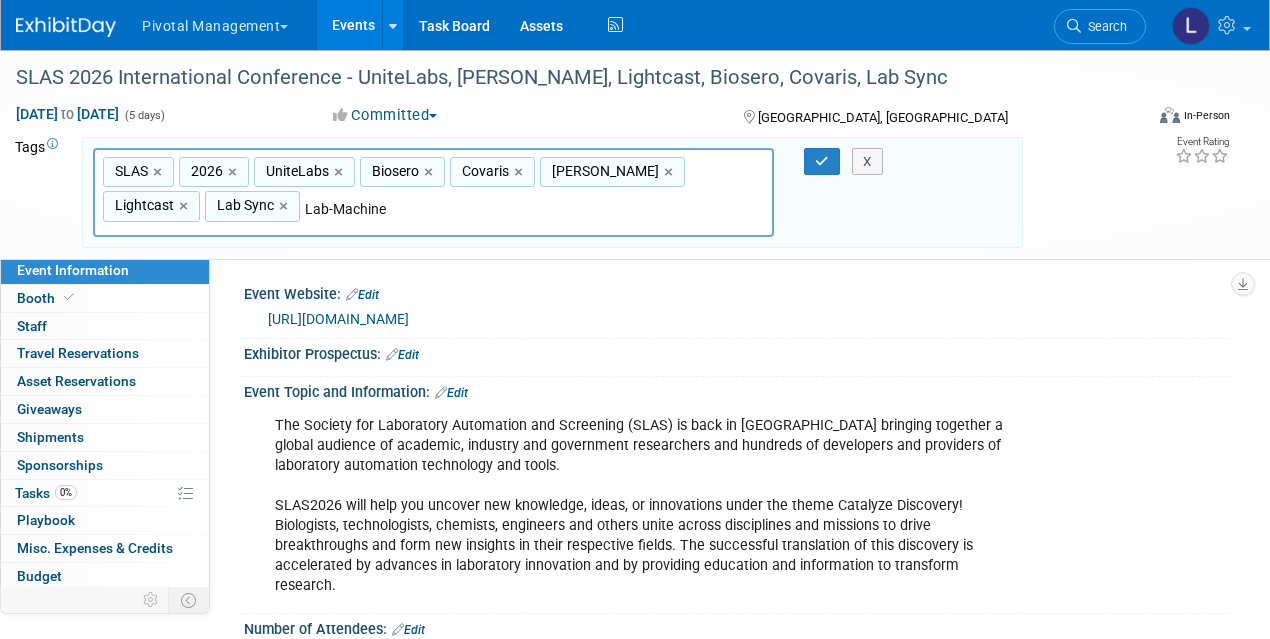 type on "Lab-Machines" 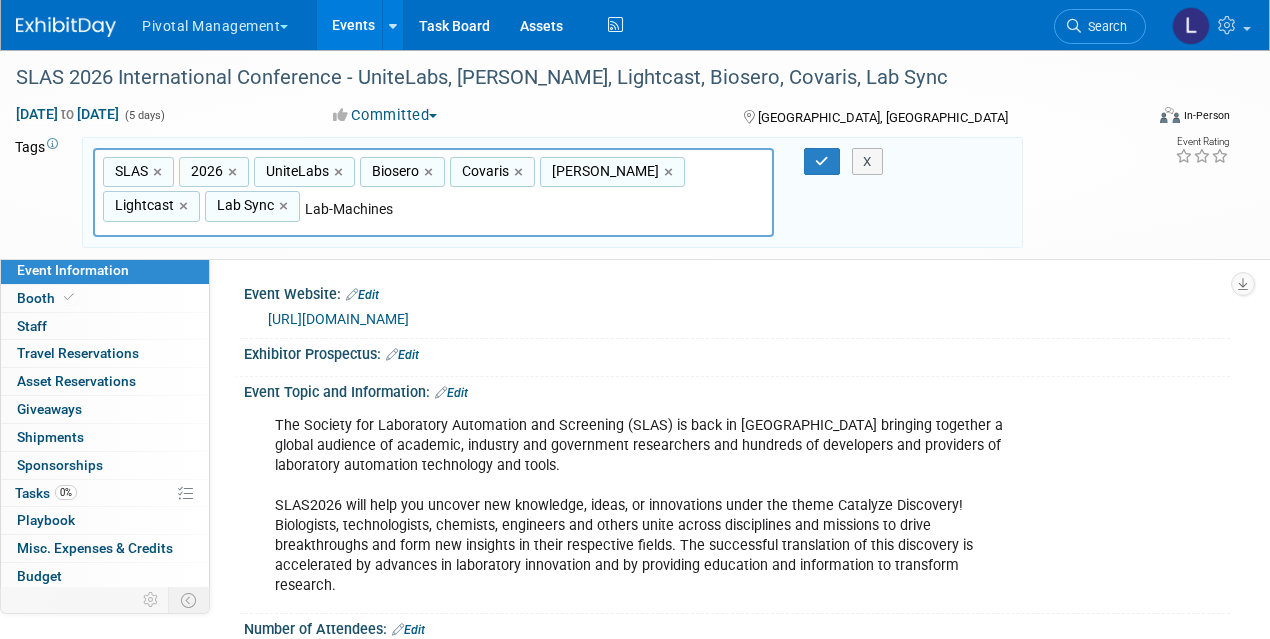 type on "SLAS, 2026, UniteLabs, Biosero, Covaris, [PERSON_NAME], Lightcast, Lab Sync, Lab-Machines" 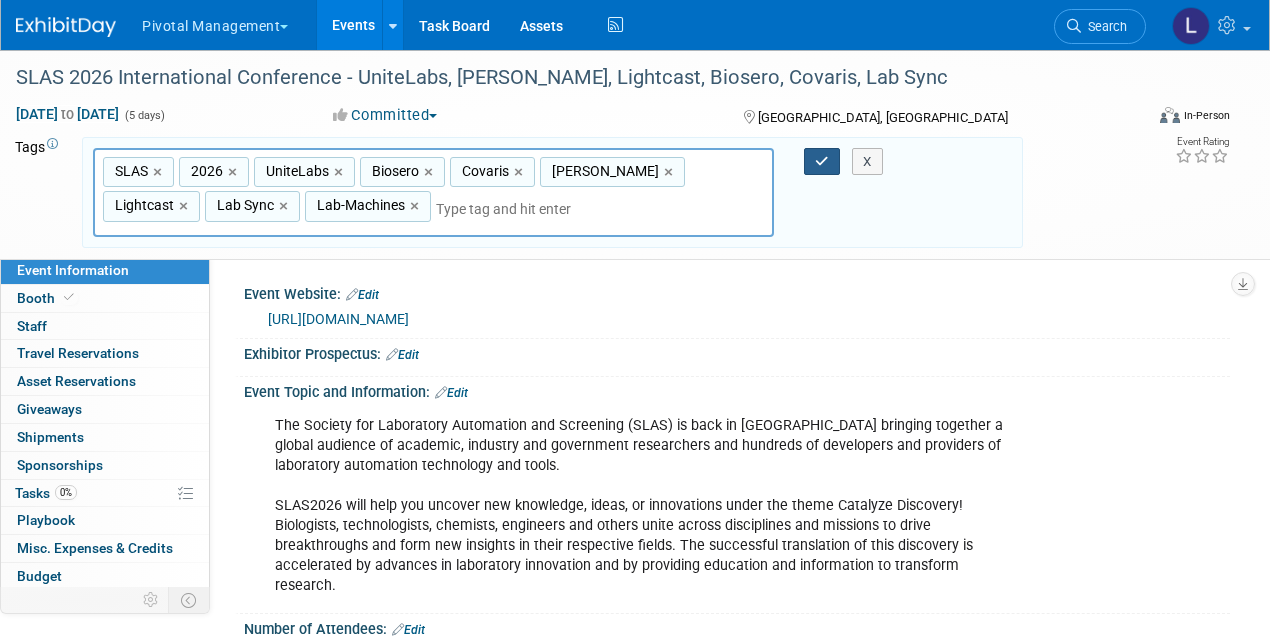 click at bounding box center [822, 161] 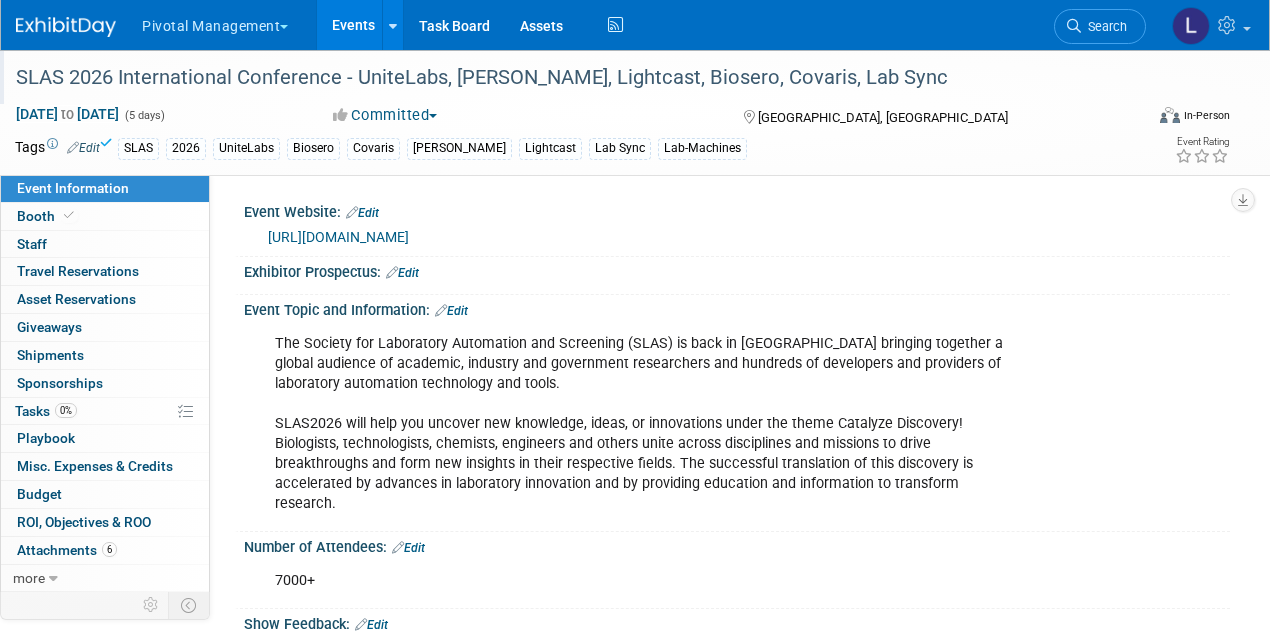 click on "SLAS 2026 International Conference - UniteLabs, [PERSON_NAME], Lightcast, Biosero, Covaris, Lab Sync" at bounding box center [567, 78] 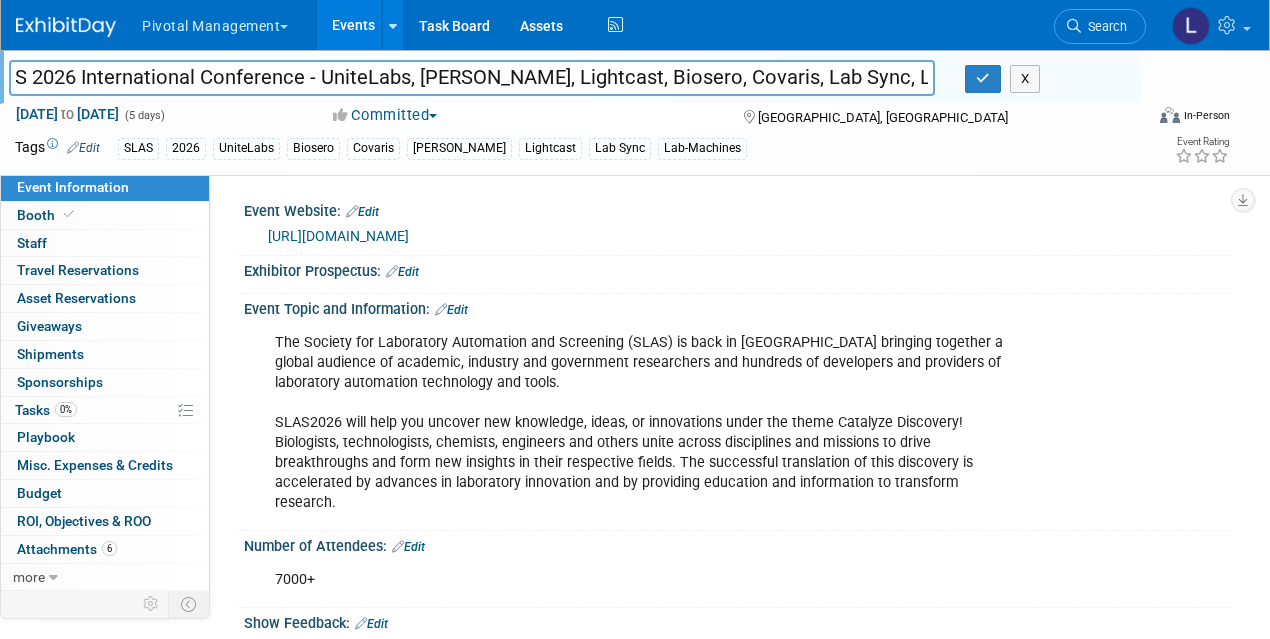 scroll, scrollTop: 0, scrollLeft: 47, axis: horizontal 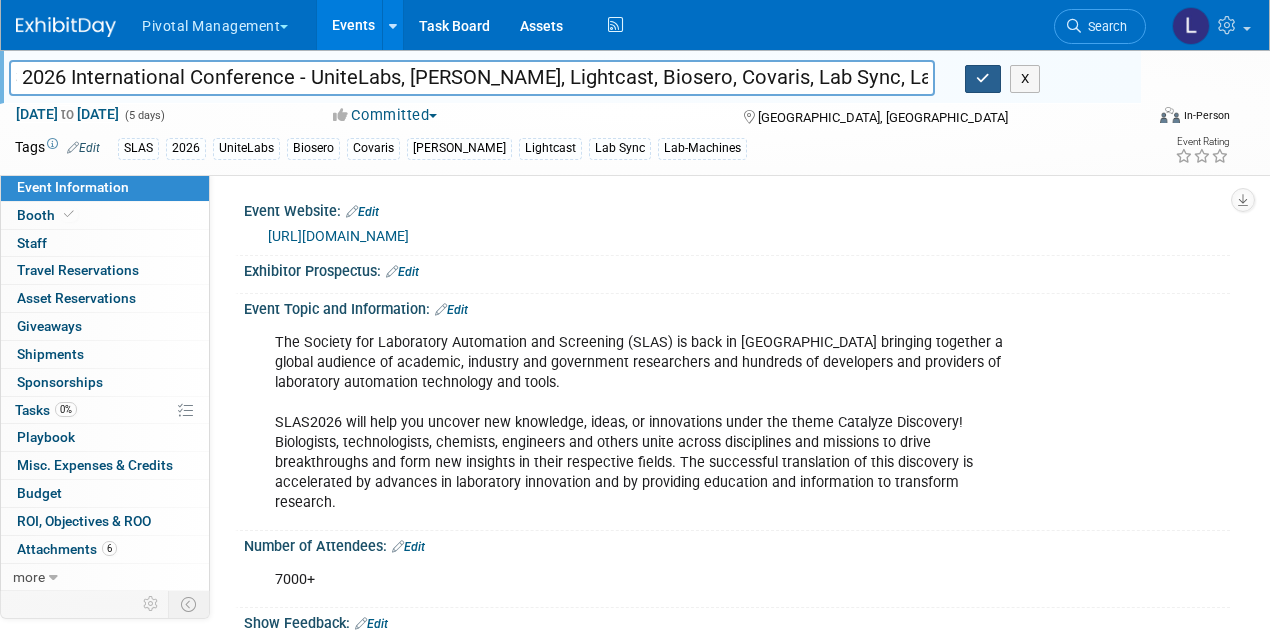 type on "SLAS 2026 International Conference - UniteLabs, [PERSON_NAME], Lightcast, Biosero, Covaris, Lab Sync, Lab-Machines" 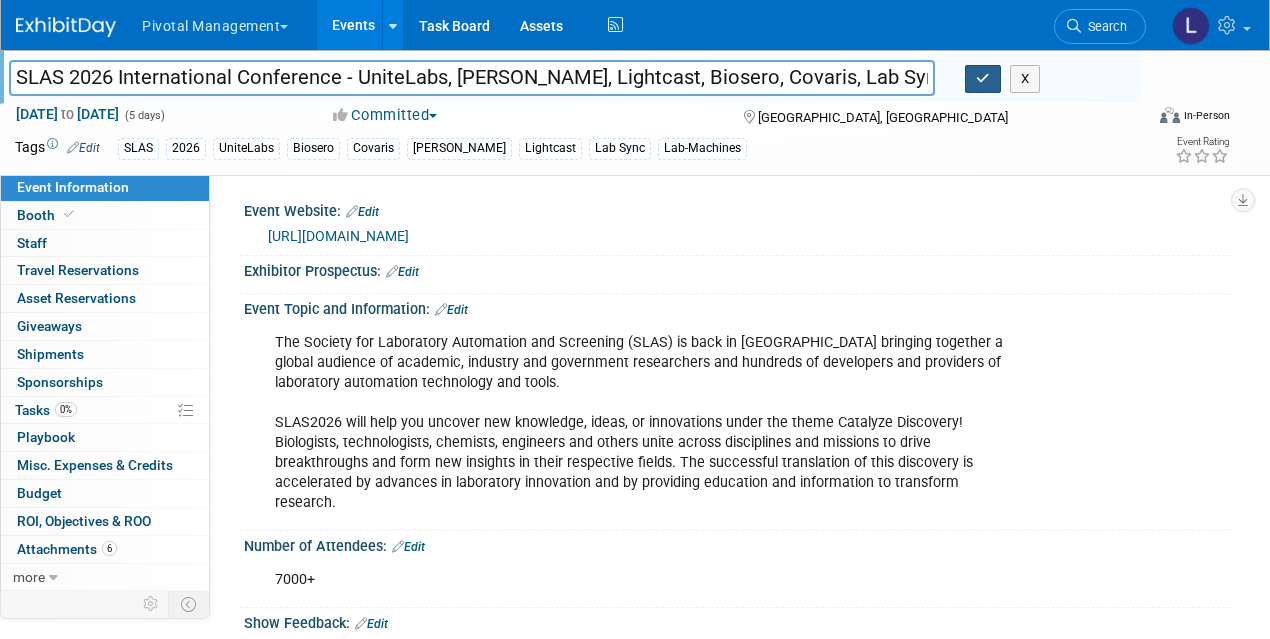 click at bounding box center (983, 79) 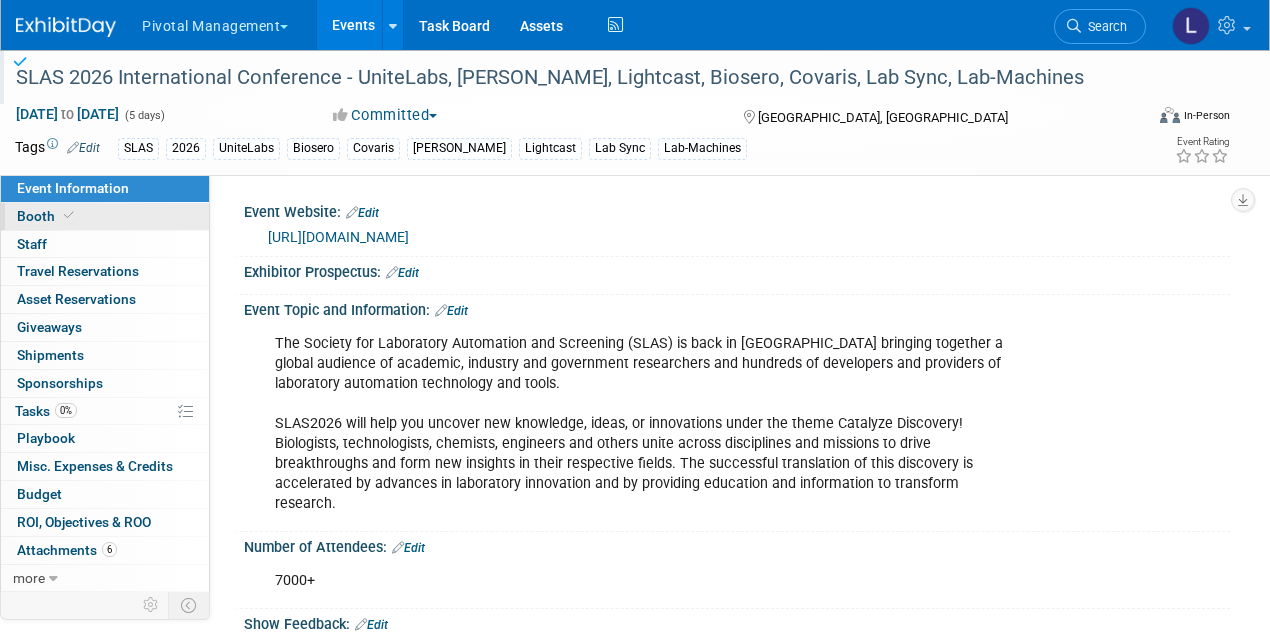 click on "Booth" at bounding box center [47, 216] 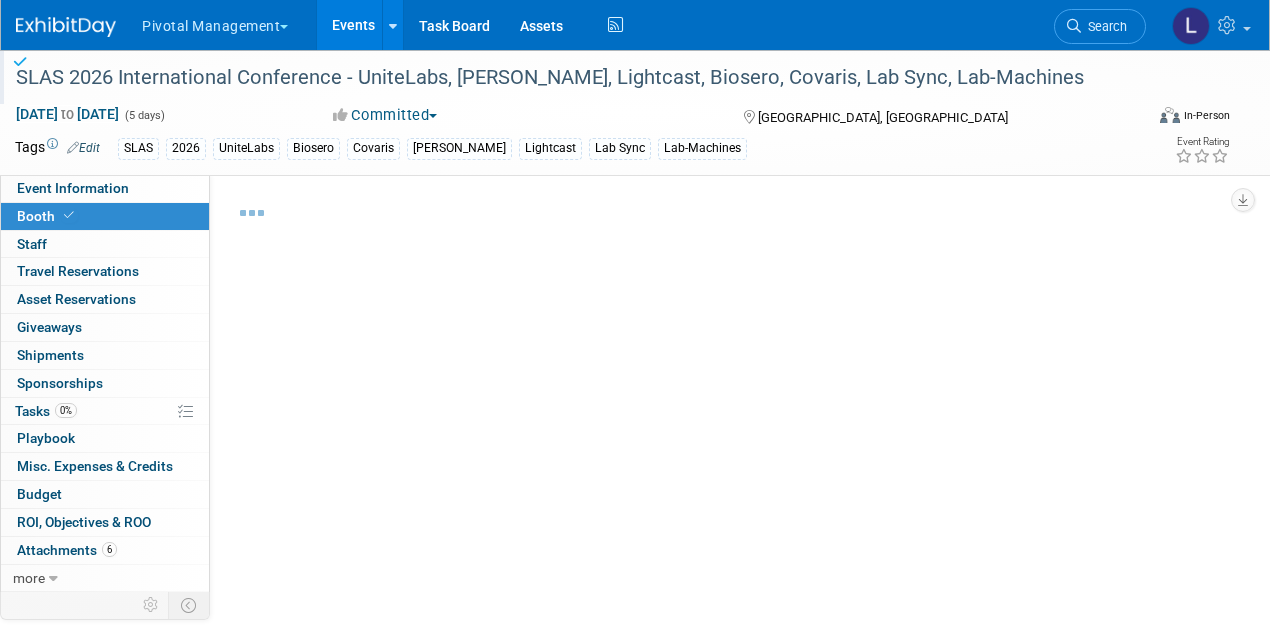 select on "Yes" 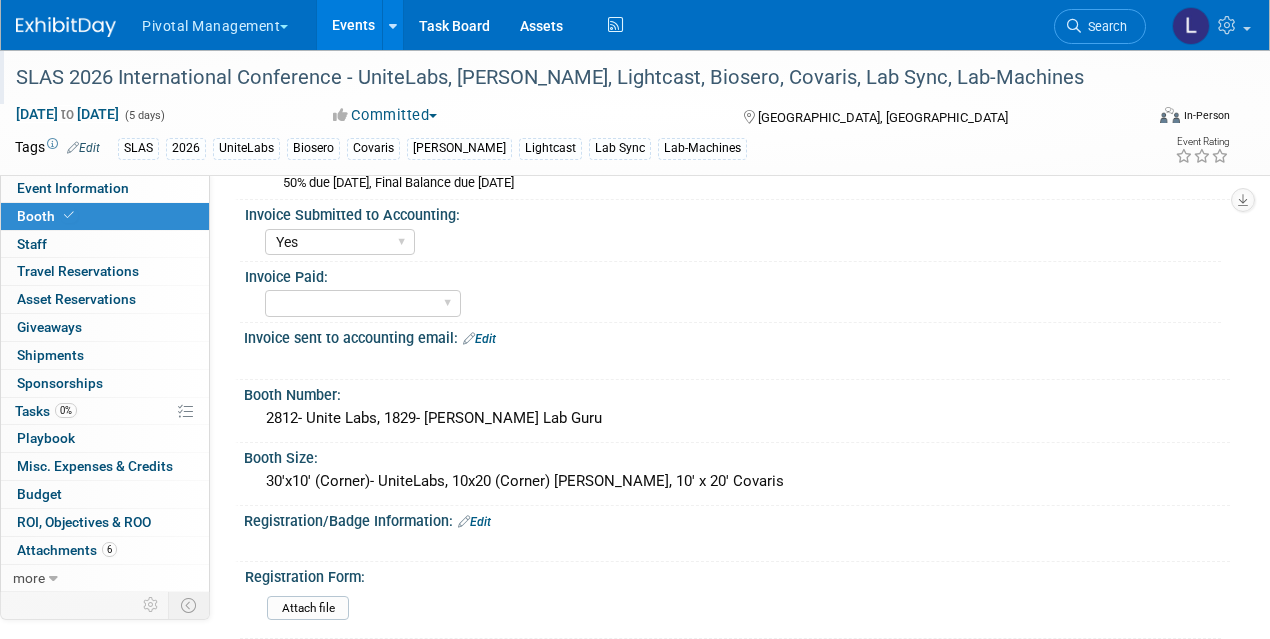 scroll, scrollTop: 153, scrollLeft: 0, axis: vertical 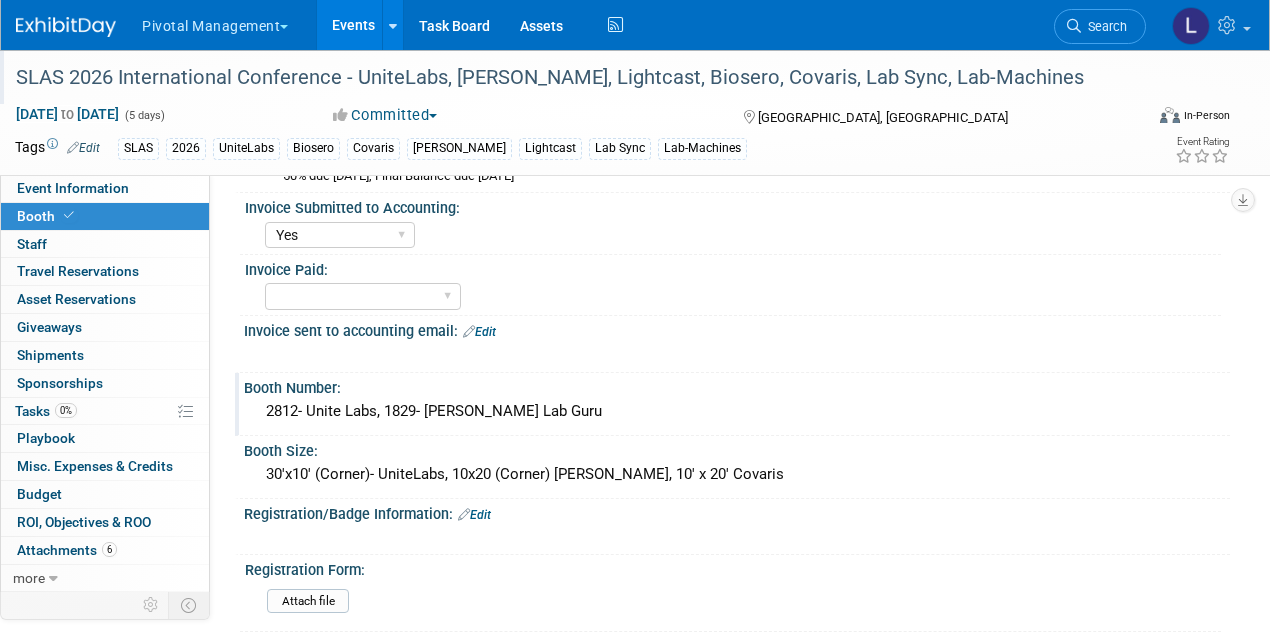 click on "2812- Unite Labs, 1829- [PERSON_NAME] Lab Guru" at bounding box center (737, 411) 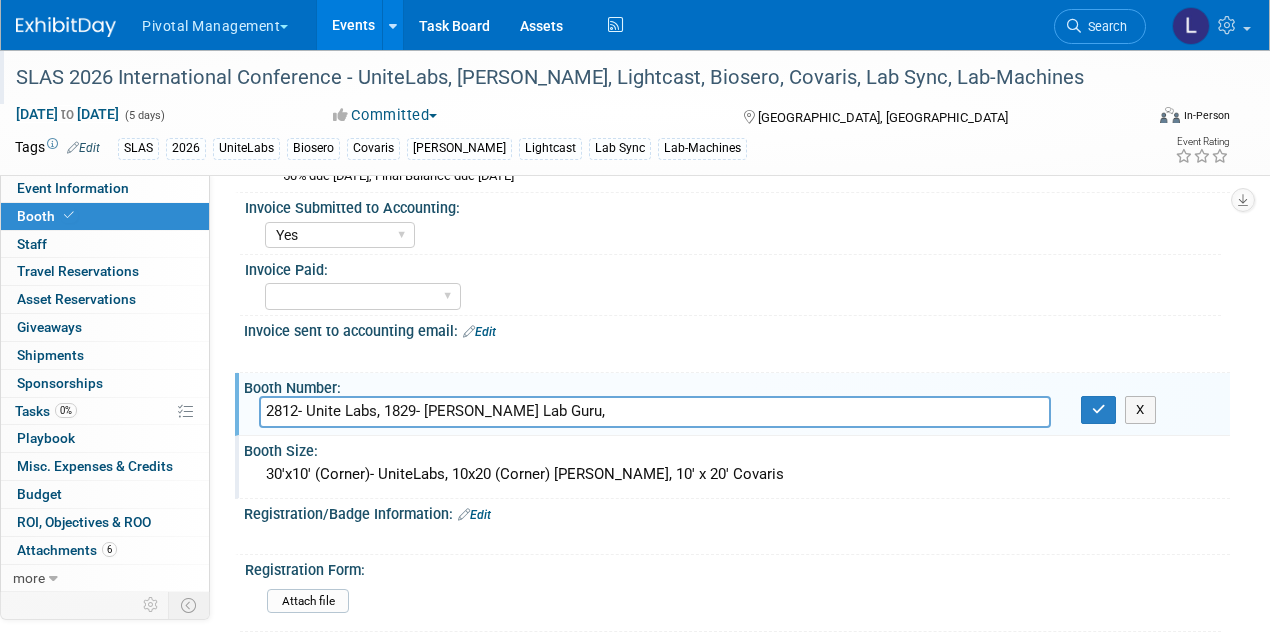 type on "2812- Unite Labs, 1829- [PERSON_NAME] Lab Guru," 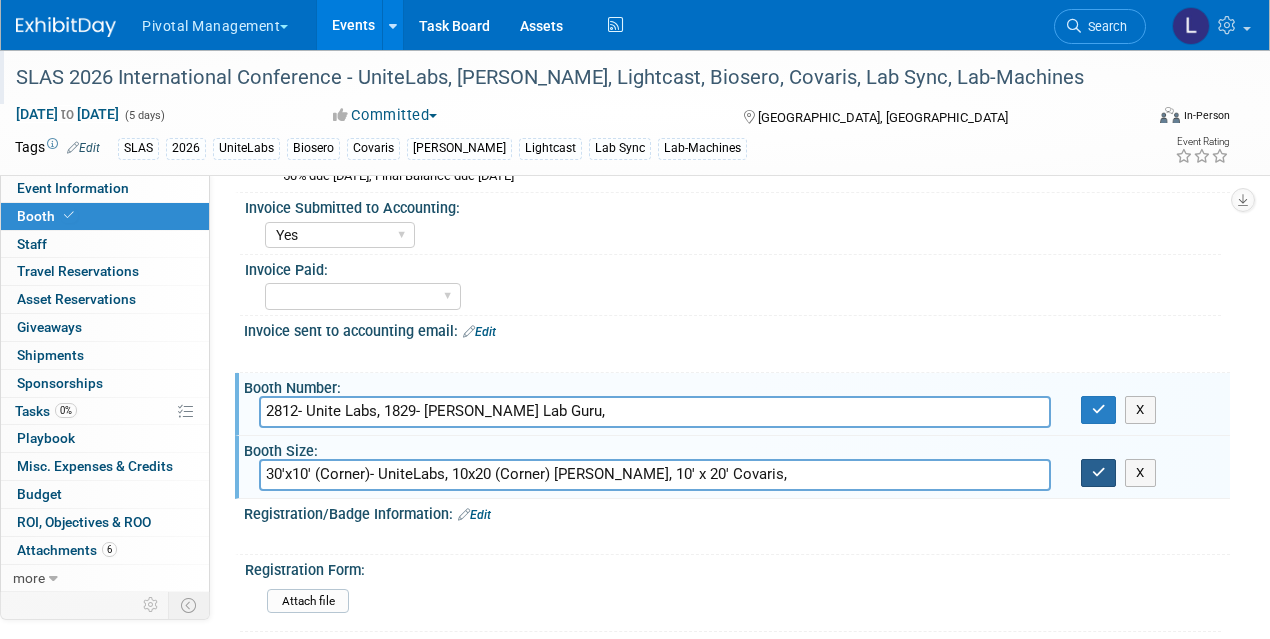 type on "30'x10' (Corner)- UniteLabs, 10x20 (Corner) [PERSON_NAME], 10' x 20' Covaris," 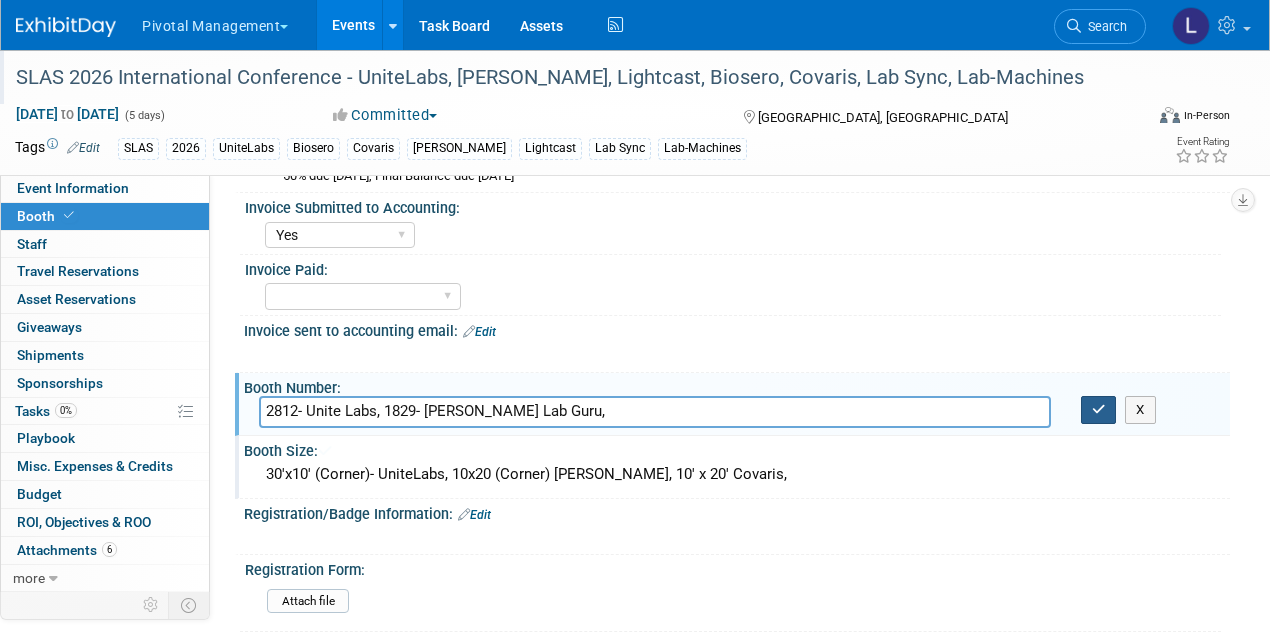 click at bounding box center [1099, 410] 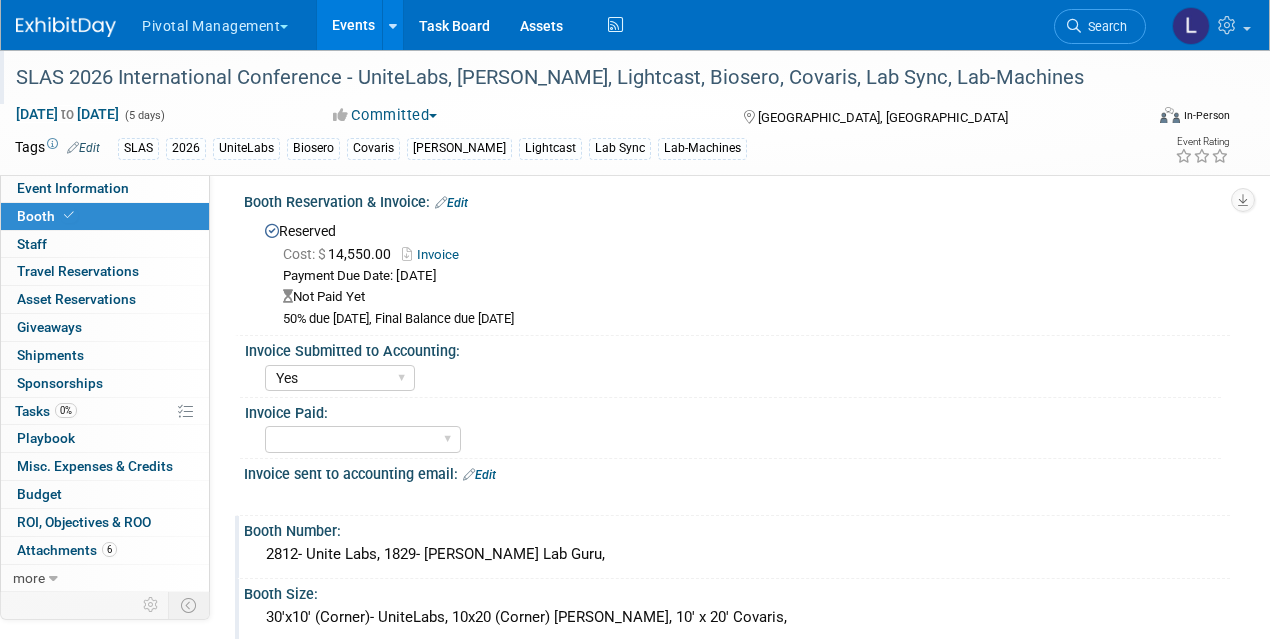 scroll, scrollTop: 0, scrollLeft: 0, axis: both 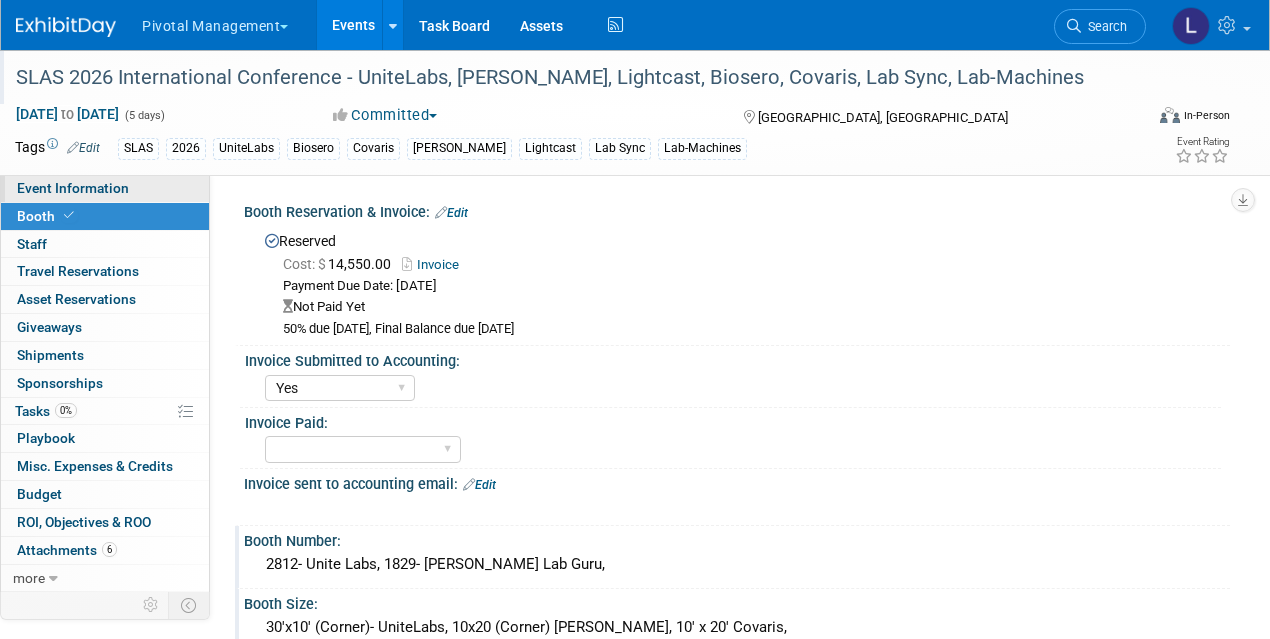 click on "Event Information" at bounding box center [73, 188] 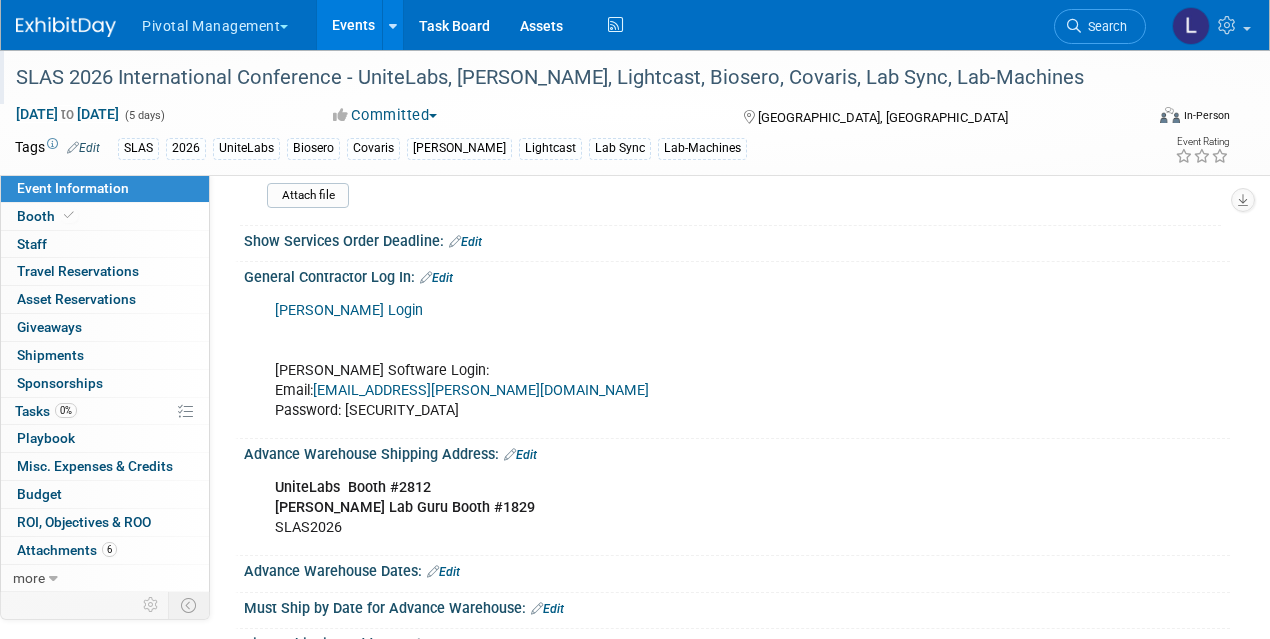 scroll, scrollTop: 2176, scrollLeft: 0, axis: vertical 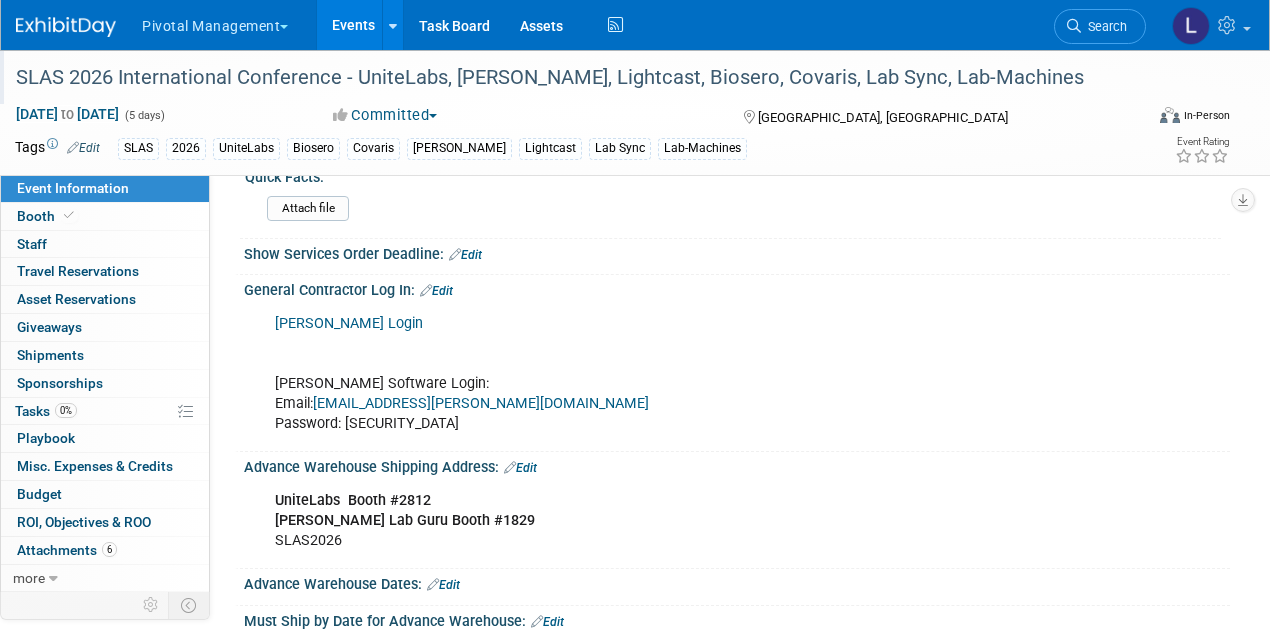 click on "[PERSON_NAME] Login" at bounding box center (349, 323) 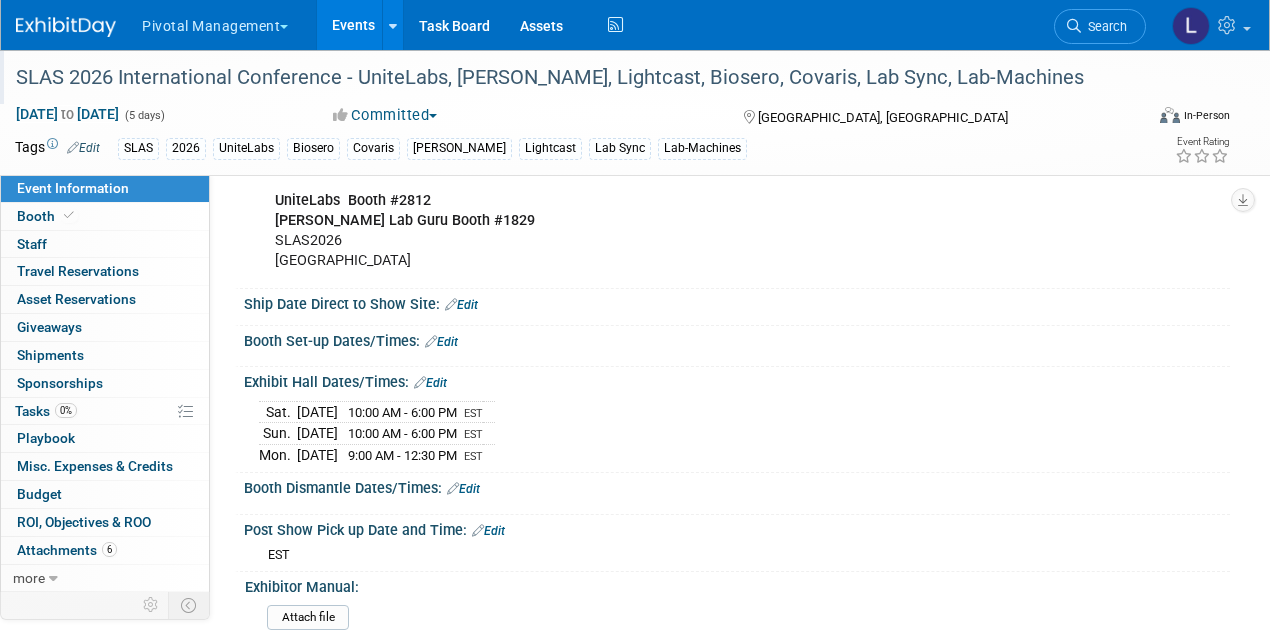 scroll, scrollTop: 2671, scrollLeft: 0, axis: vertical 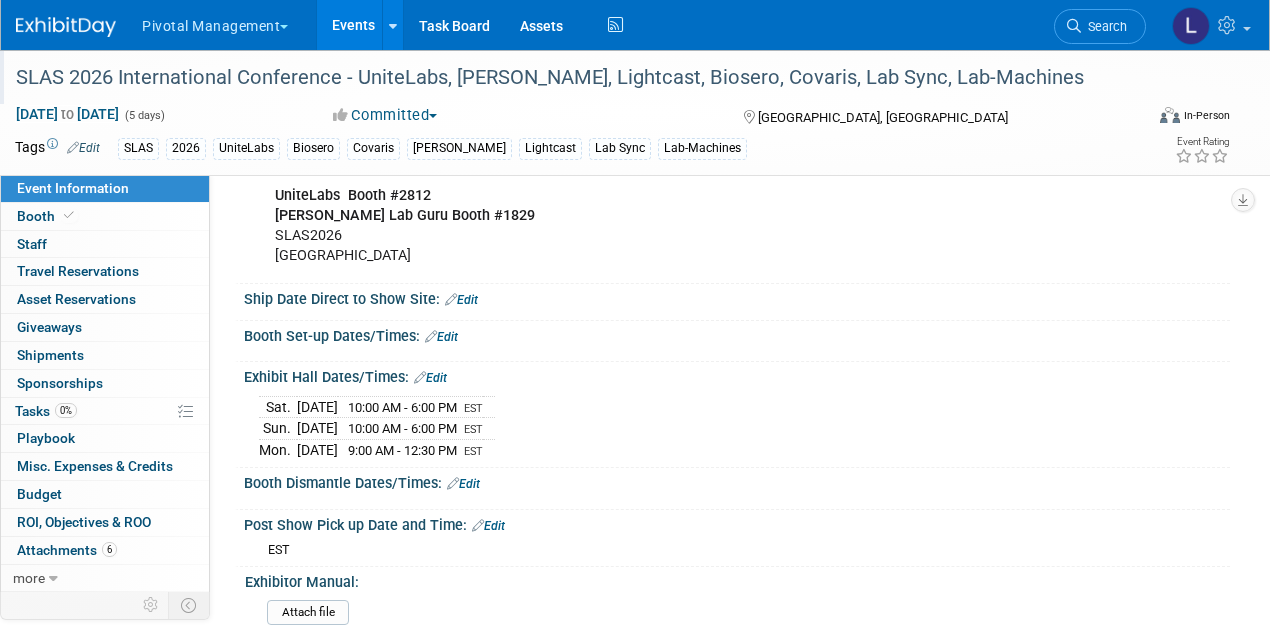 click on "[DATE]  to  [DATE]" at bounding box center [67, 114] 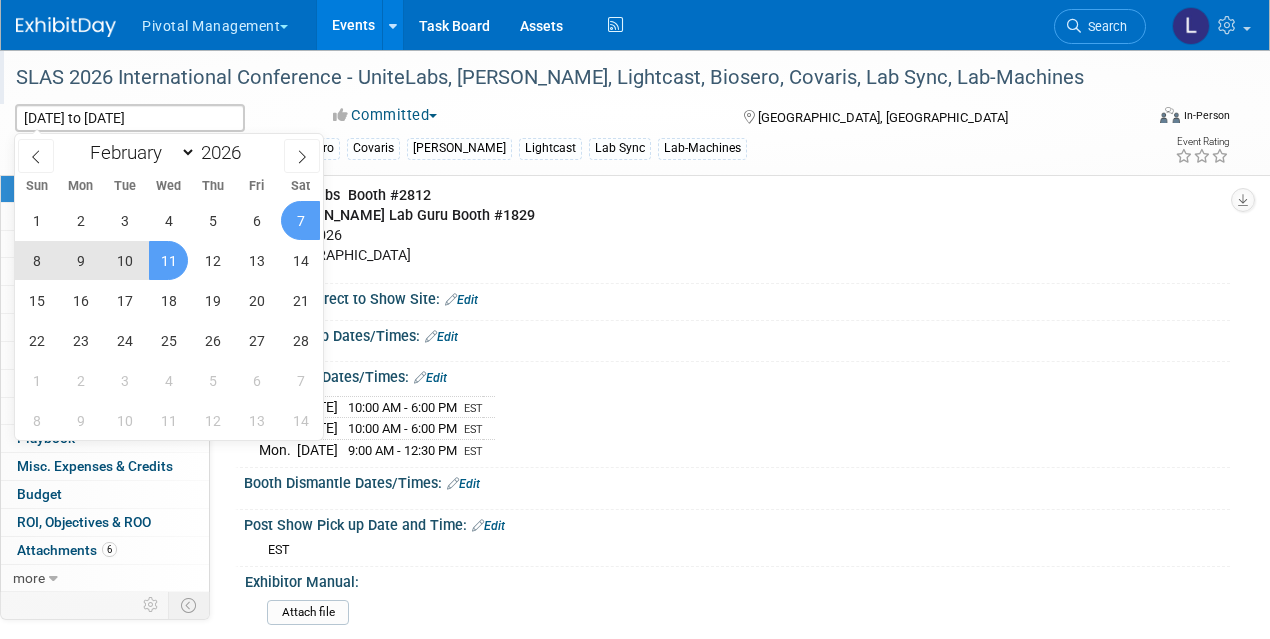 click on "9" at bounding box center [80, 260] 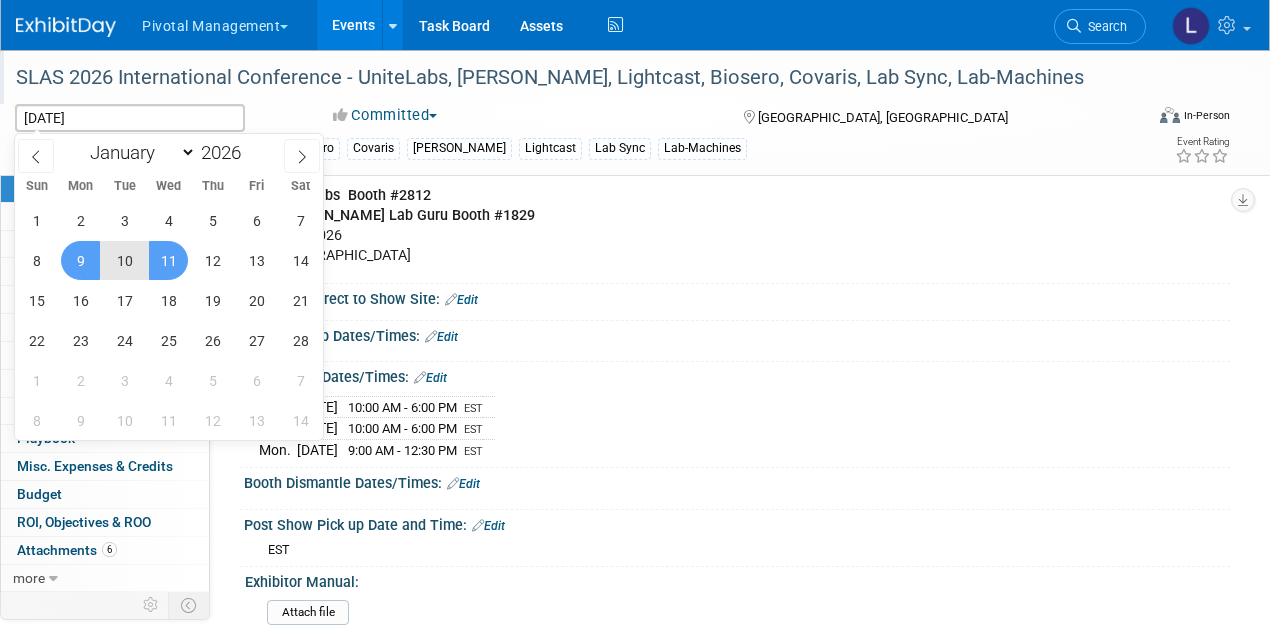 click on "11" at bounding box center (168, 260) 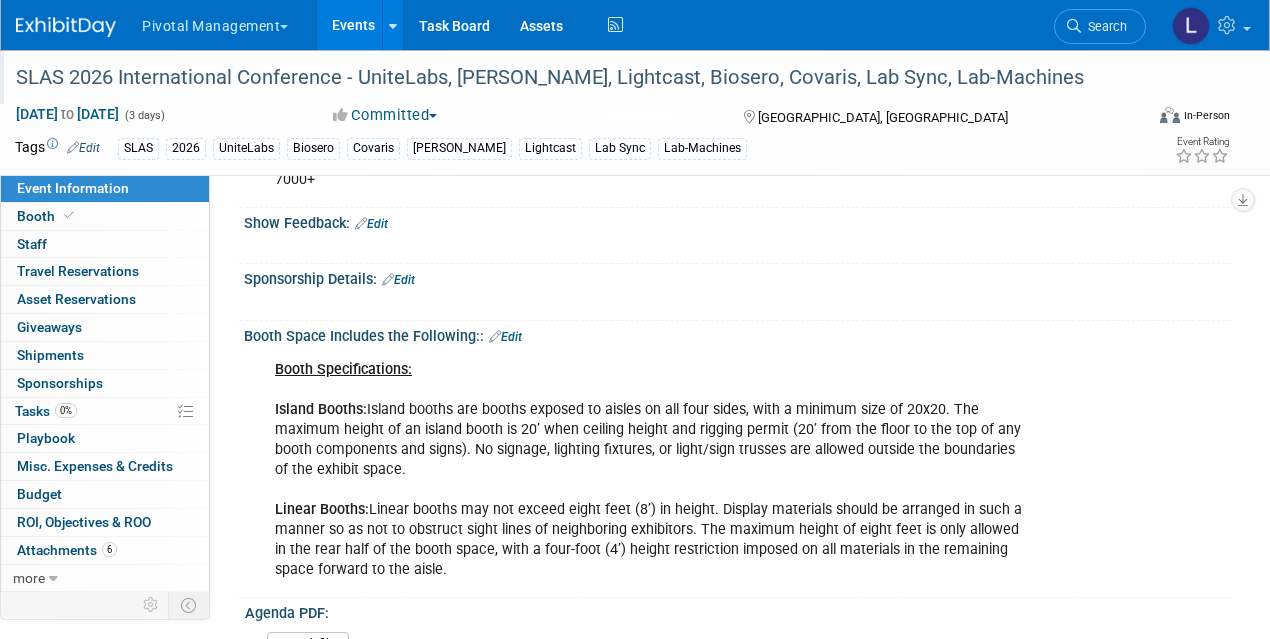 scroll, scrollTop: 255, scrollLeft: 0, axis: vertical 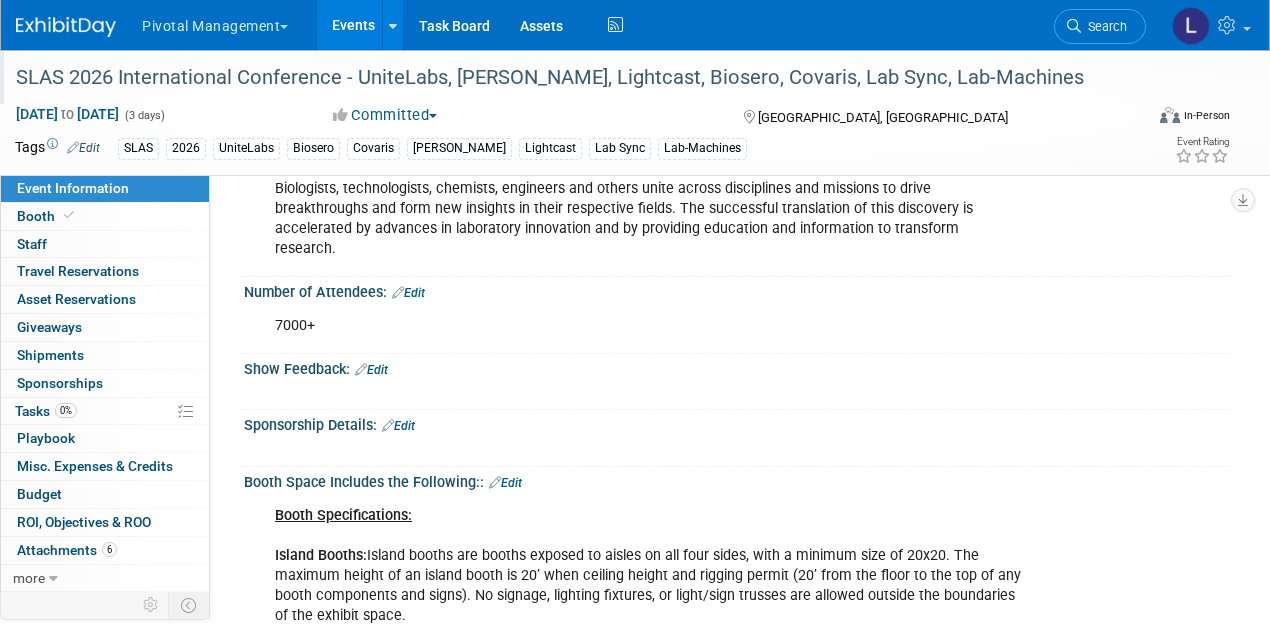 click on "Event Information" at bounding box center (105, 188) 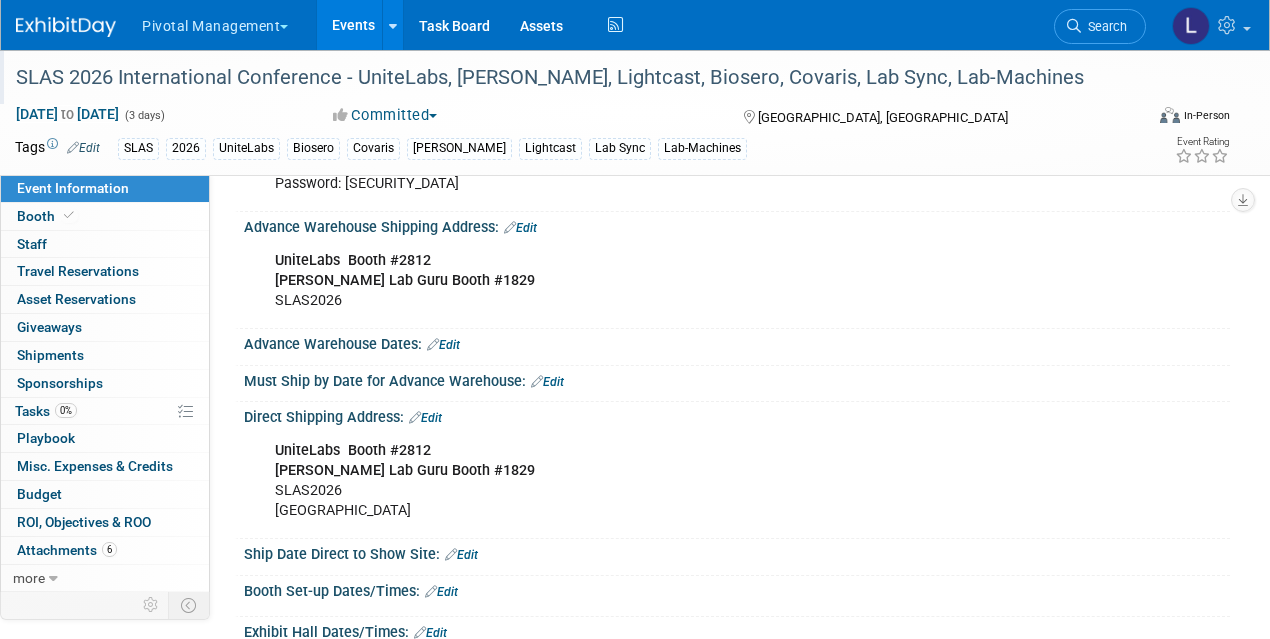scroll, scrollTop: 2493, scrollLeft: 0, axis: vertical 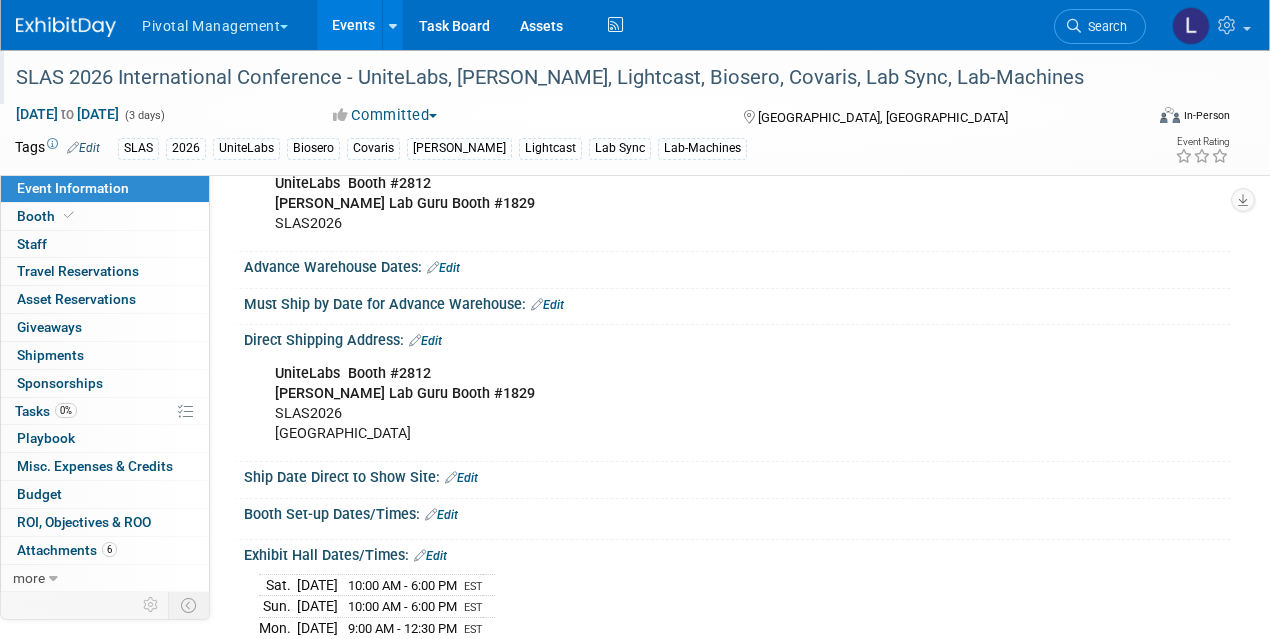 click on "Edit" at bounding box center [430, 556] 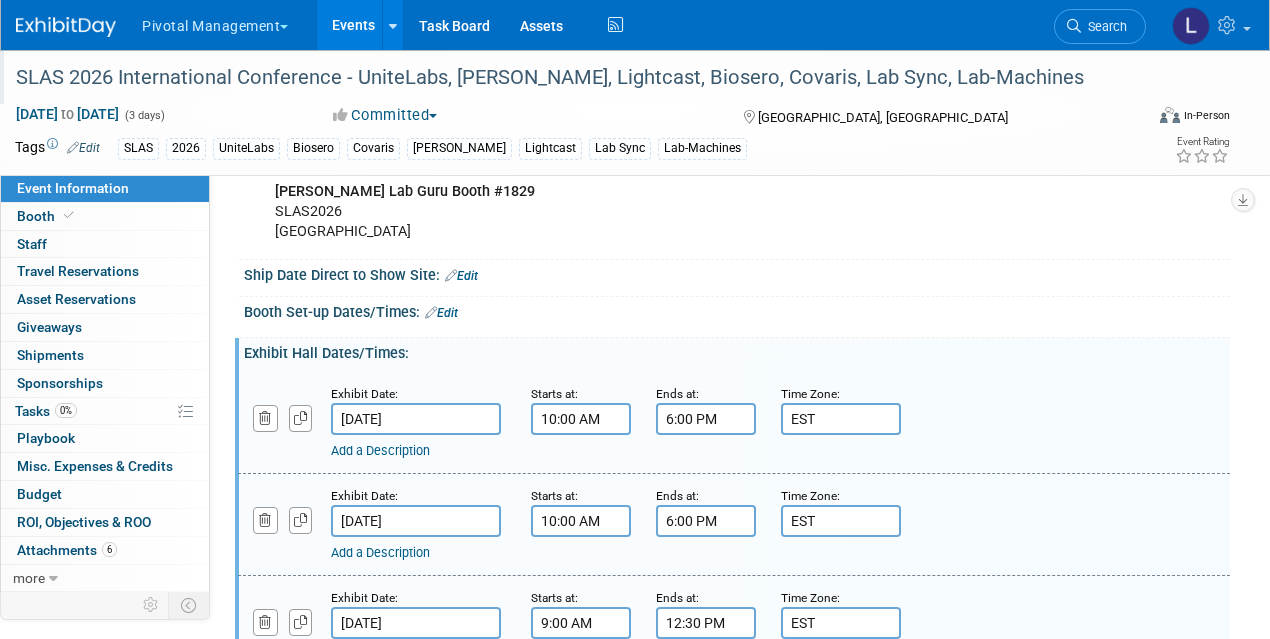 scroll, scrollTop: 2828, scrollLeft: 0, axis: vertical 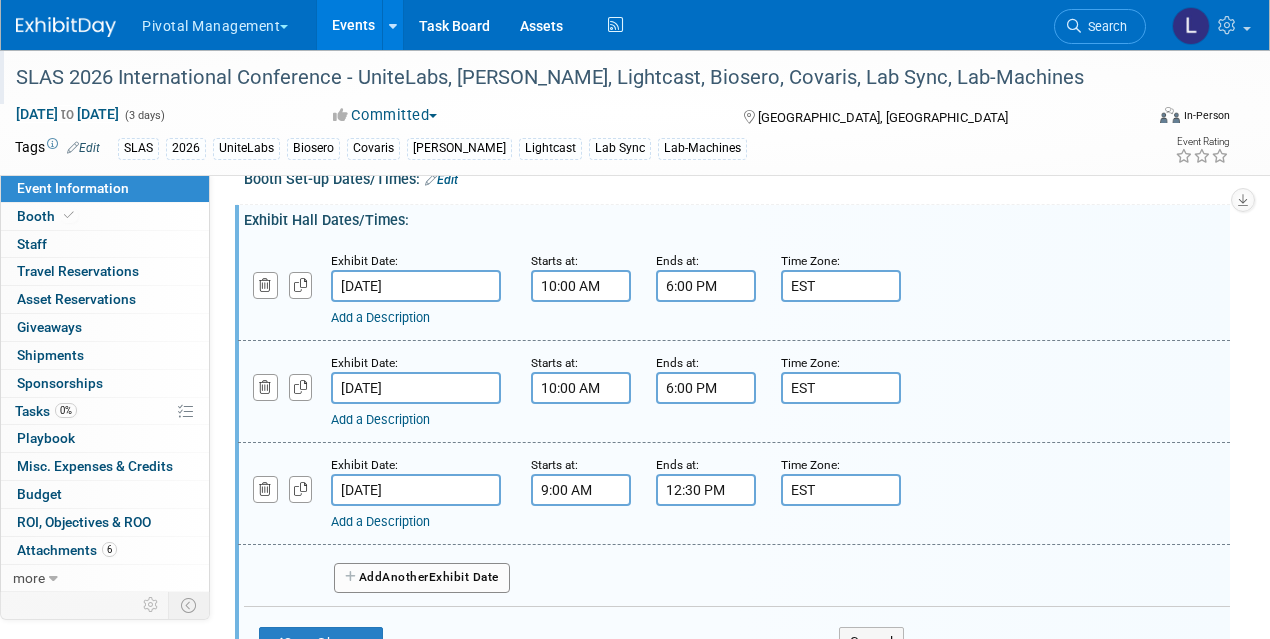 click on "[DATE]" at bounding box center (416, 286) 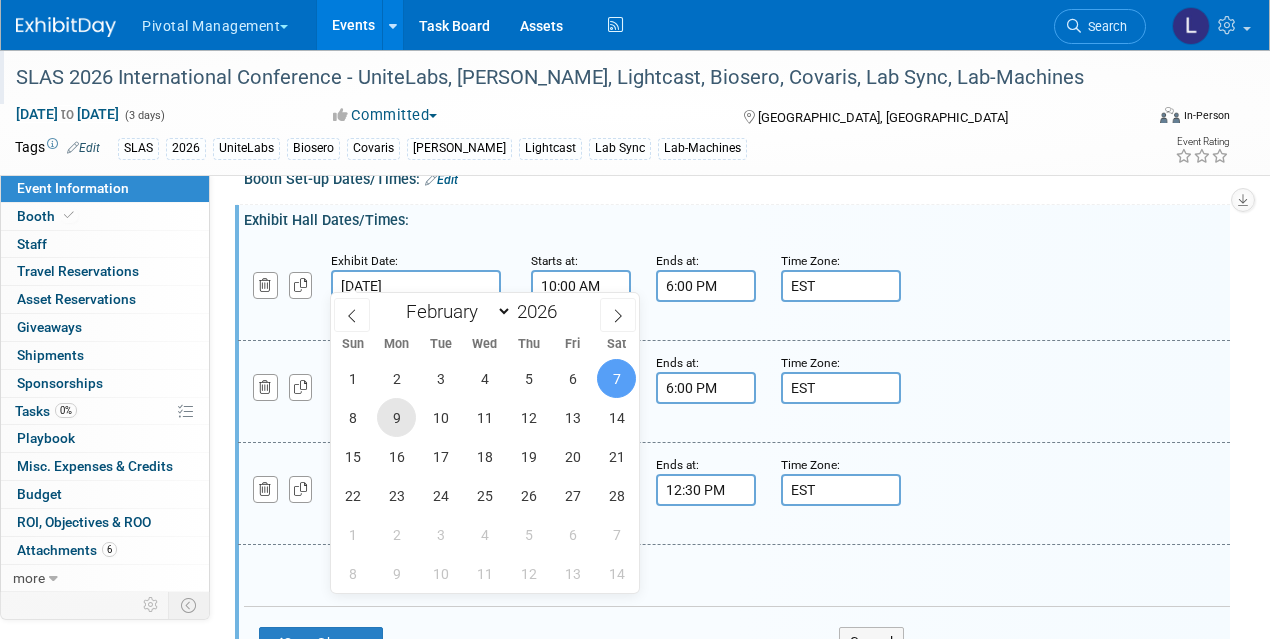 click on "9" at bounding box center (396, 417) 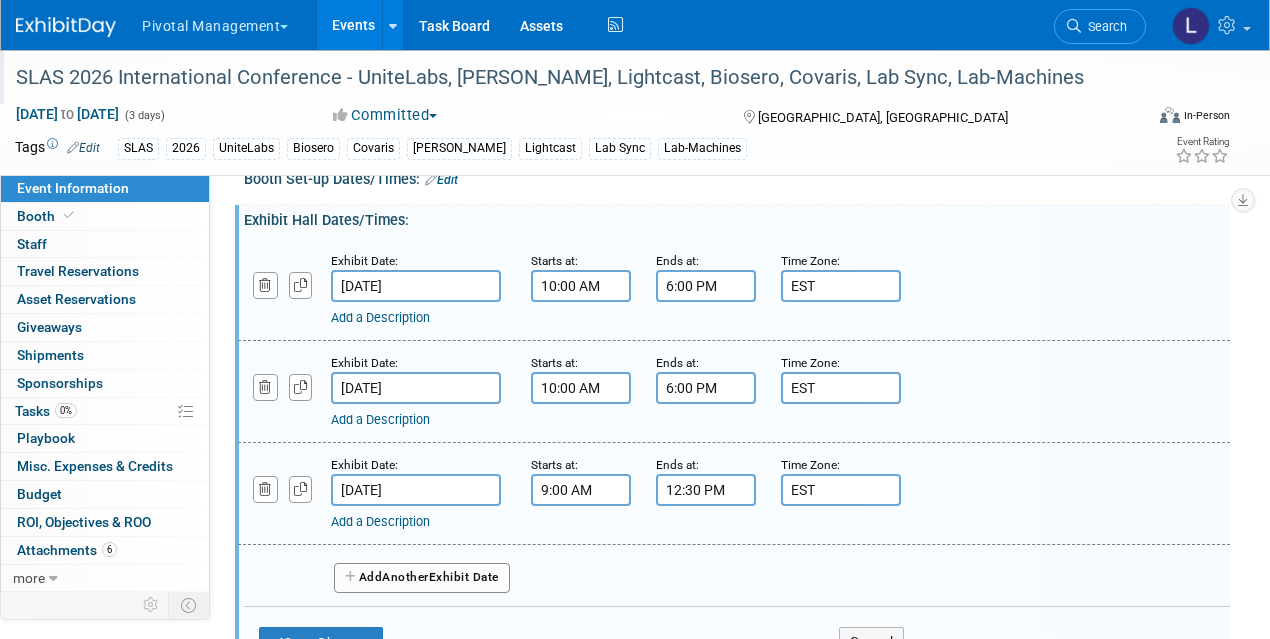 click on "[DATE]" at bounding box center [416, 388] 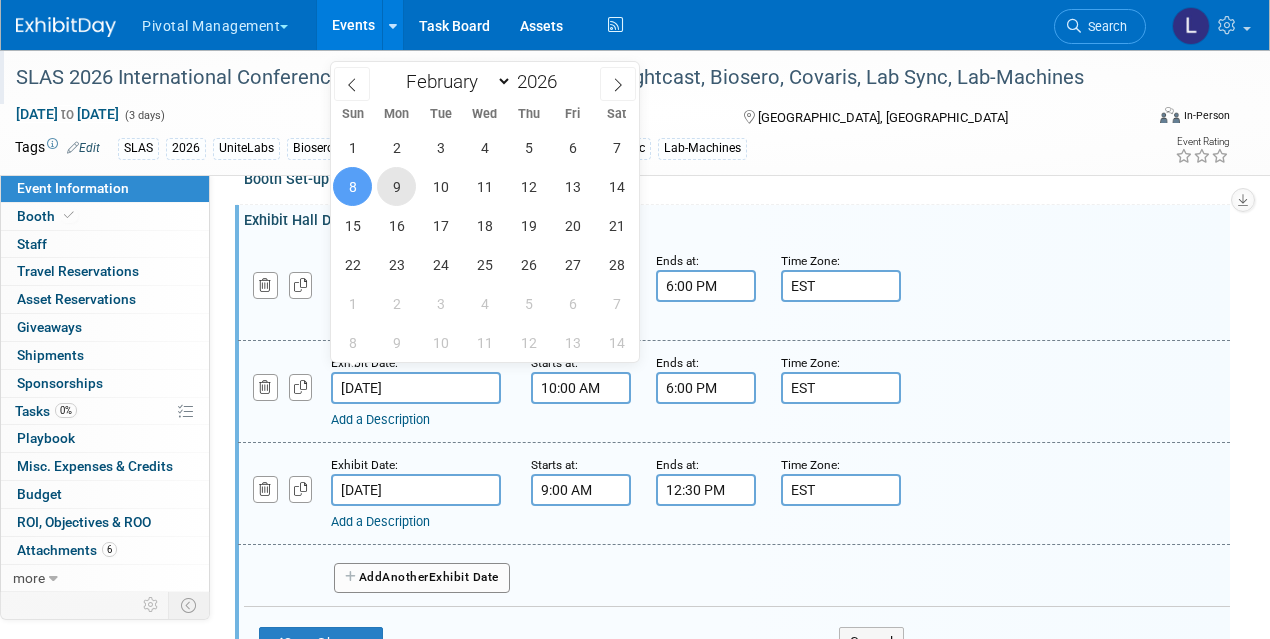 click on "9" at bounding box center (396, 186) 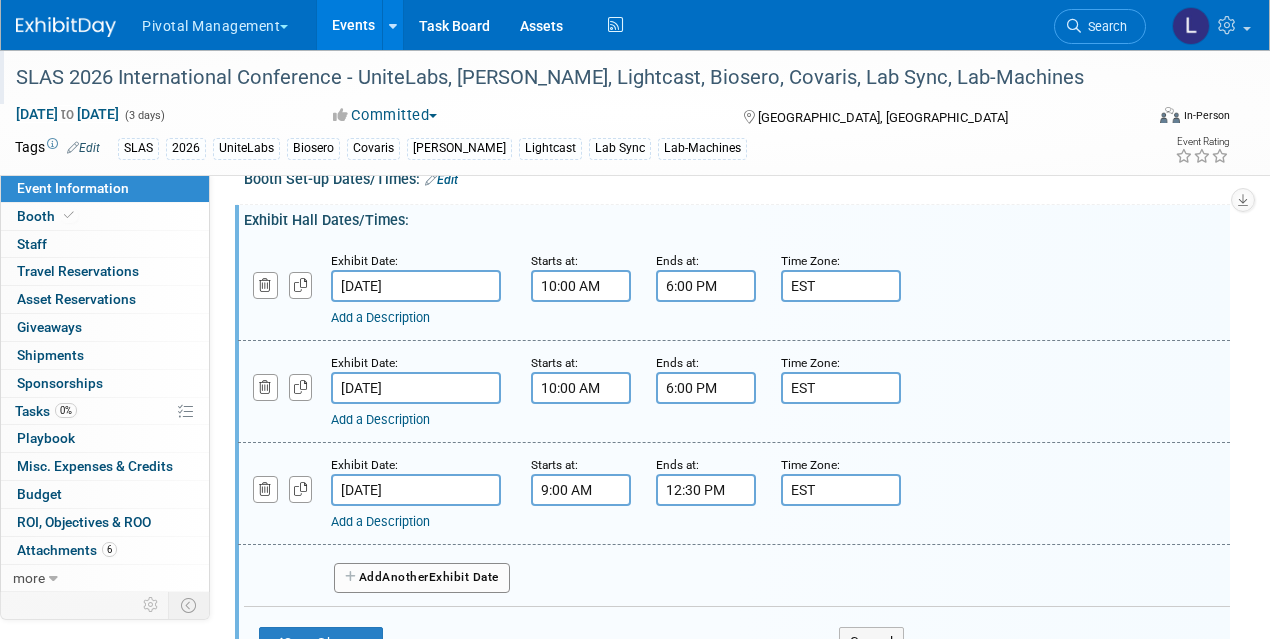 click on "[DATE]" at bounding box center (416, 490) 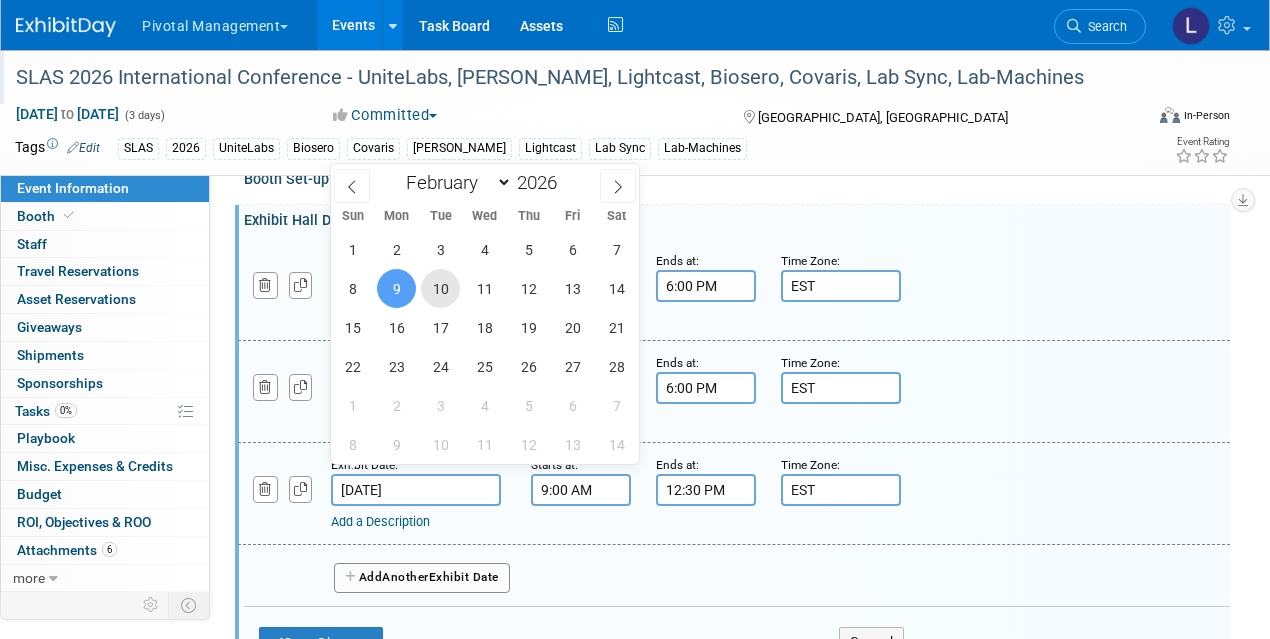 click on "10" at bounding box center [440, 288] 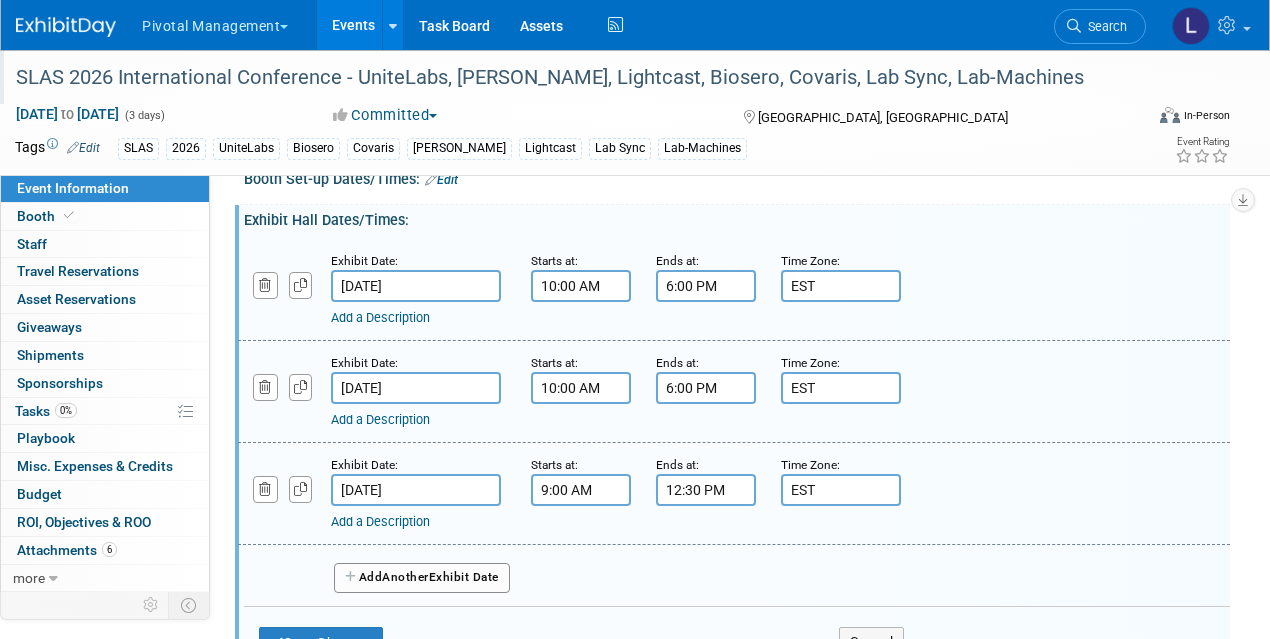 click on "10:00 AM" at bounding box center (581, 388) 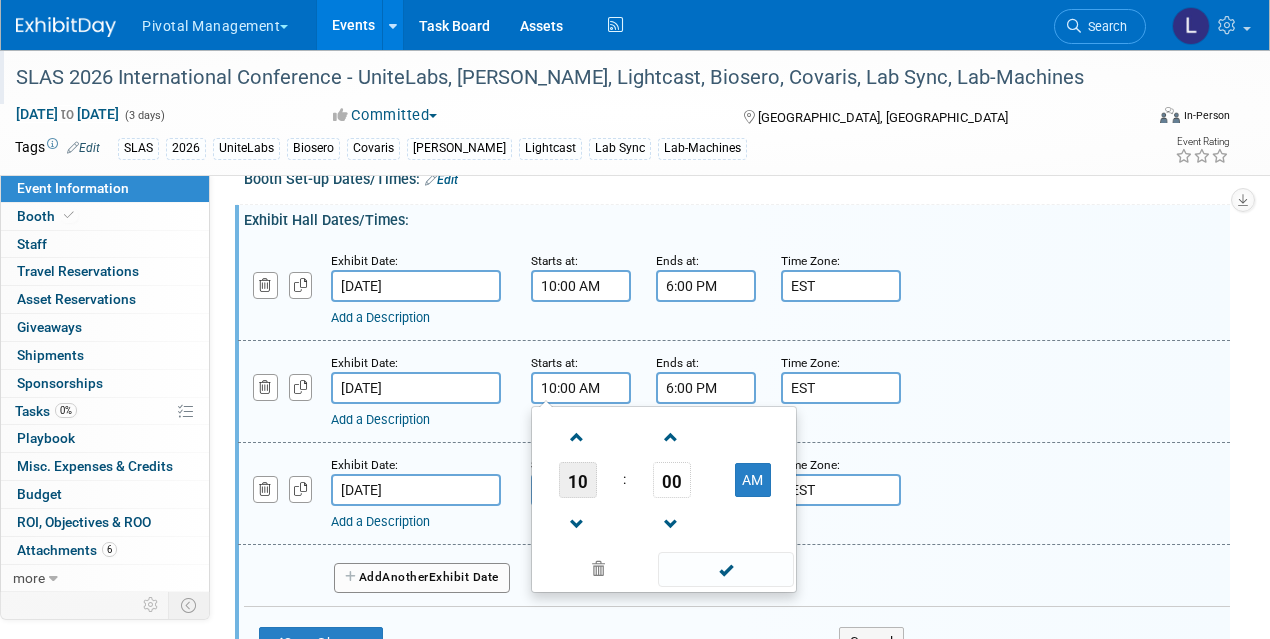click on "10" at bounding box center [578, 480] 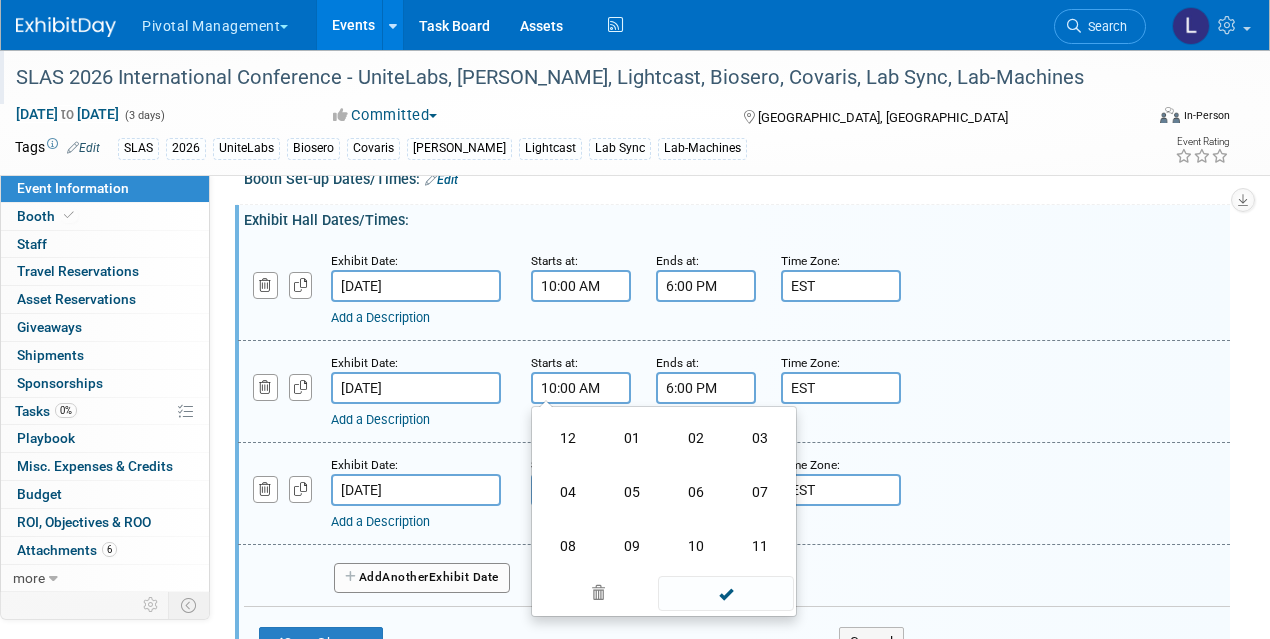 click on "09" at bounding box center (632, 546) 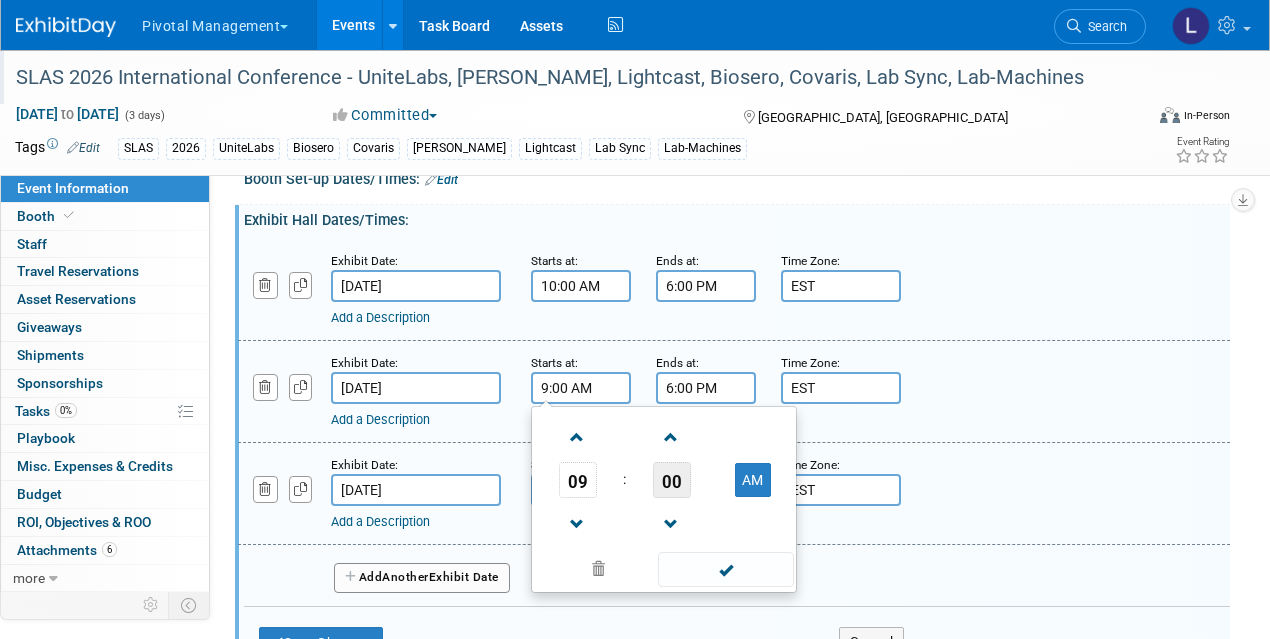 click on "00" at bounding box center [672, 480] 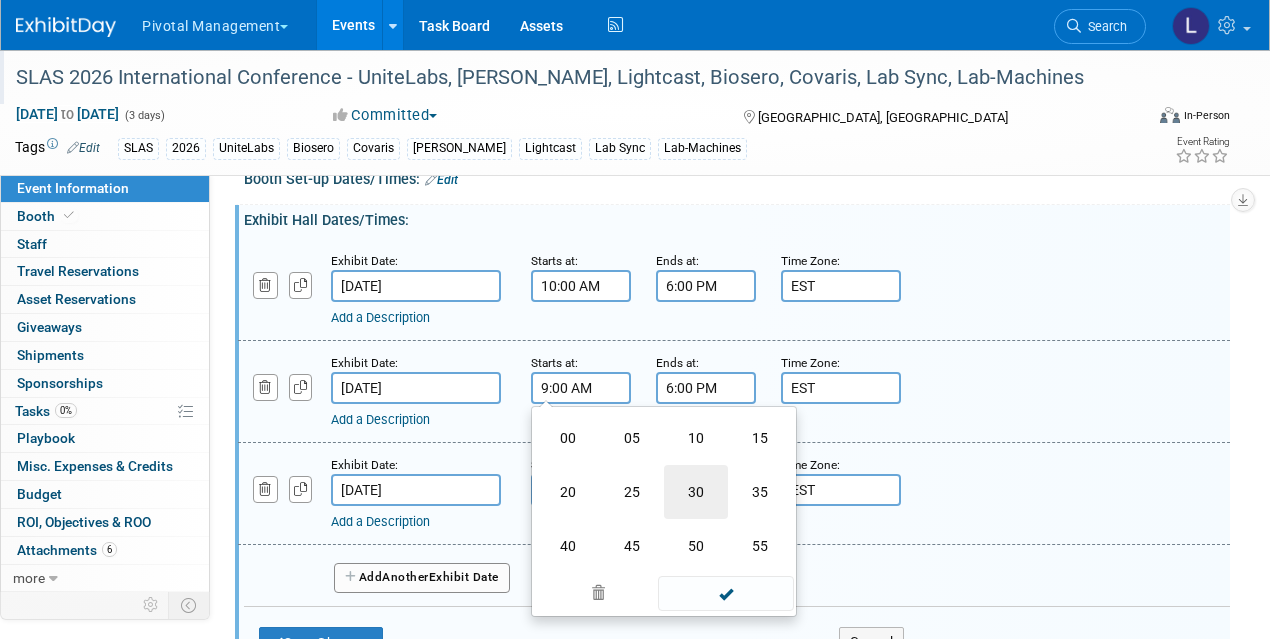click on "30" at bounding box center (696, 492) 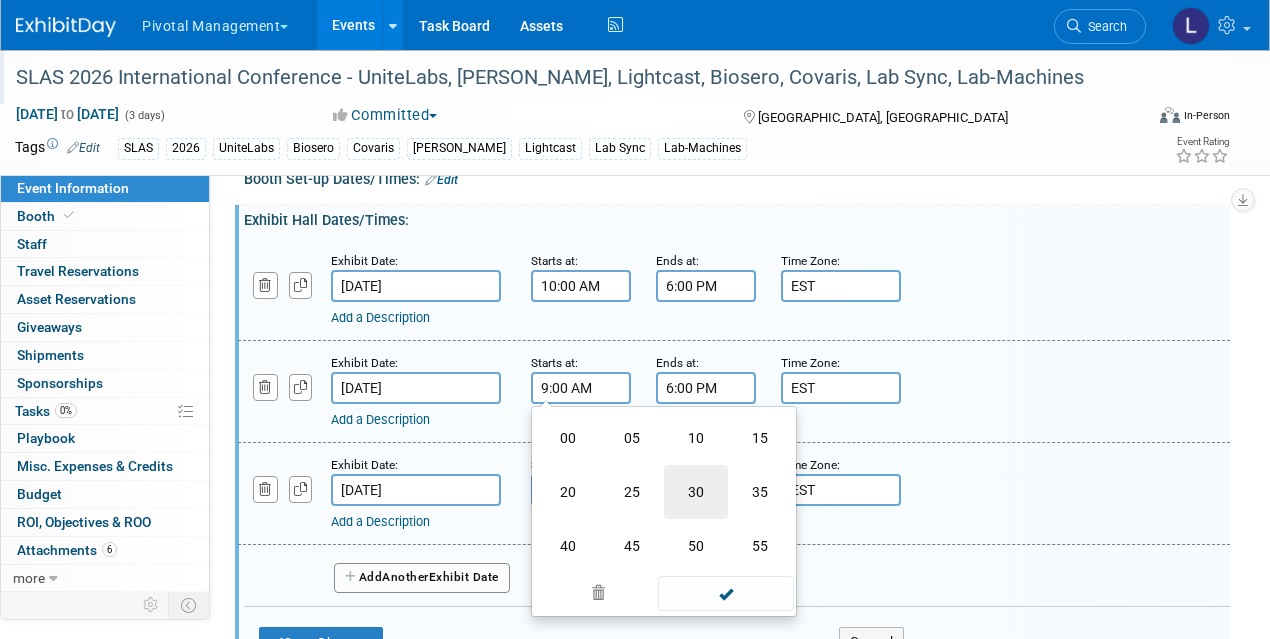 type on "9:30 AM" 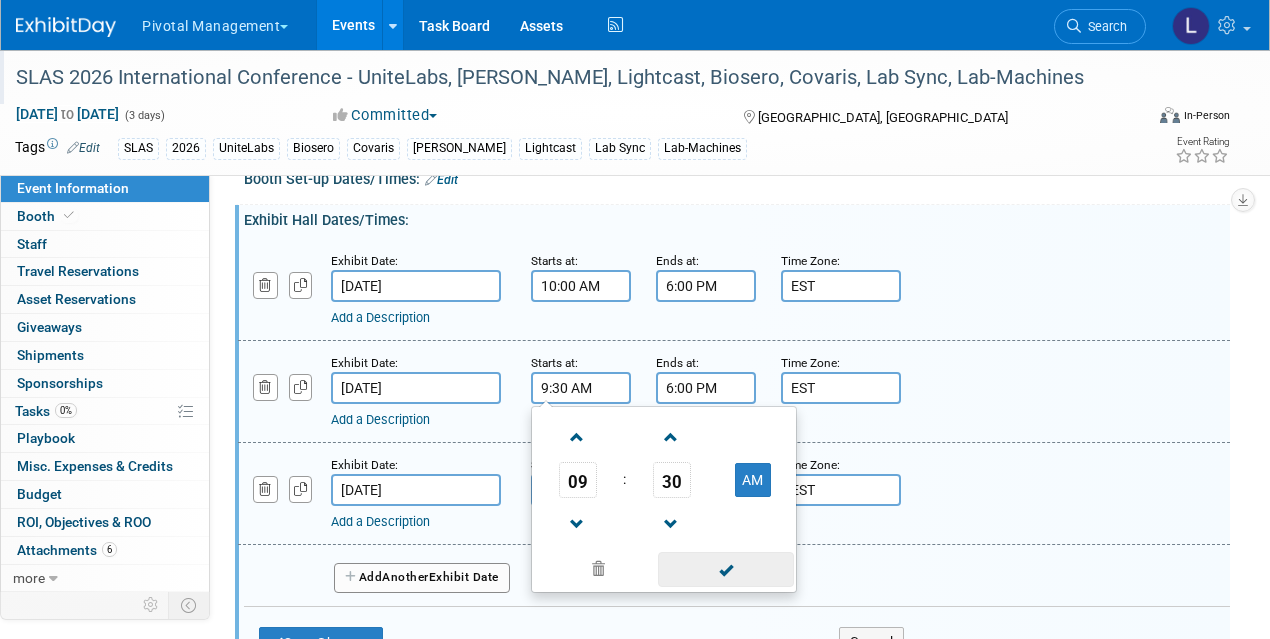 click at bounding box center [725, 569] 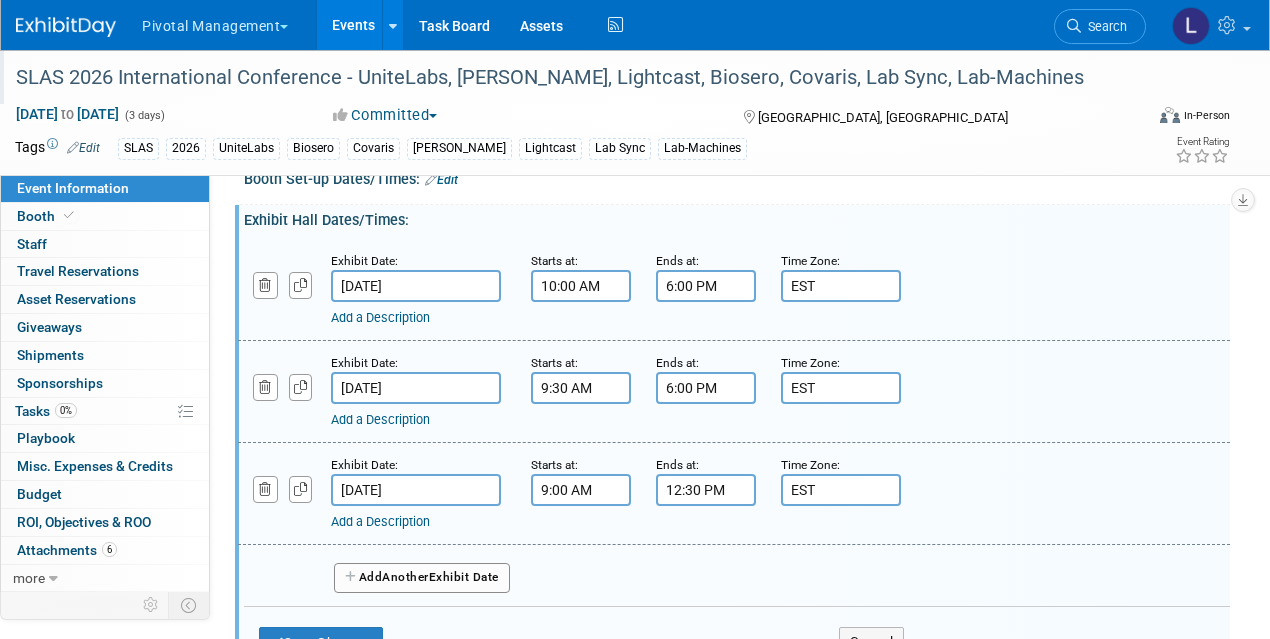click on "12:30 PM" at bounding box center [706, 490] 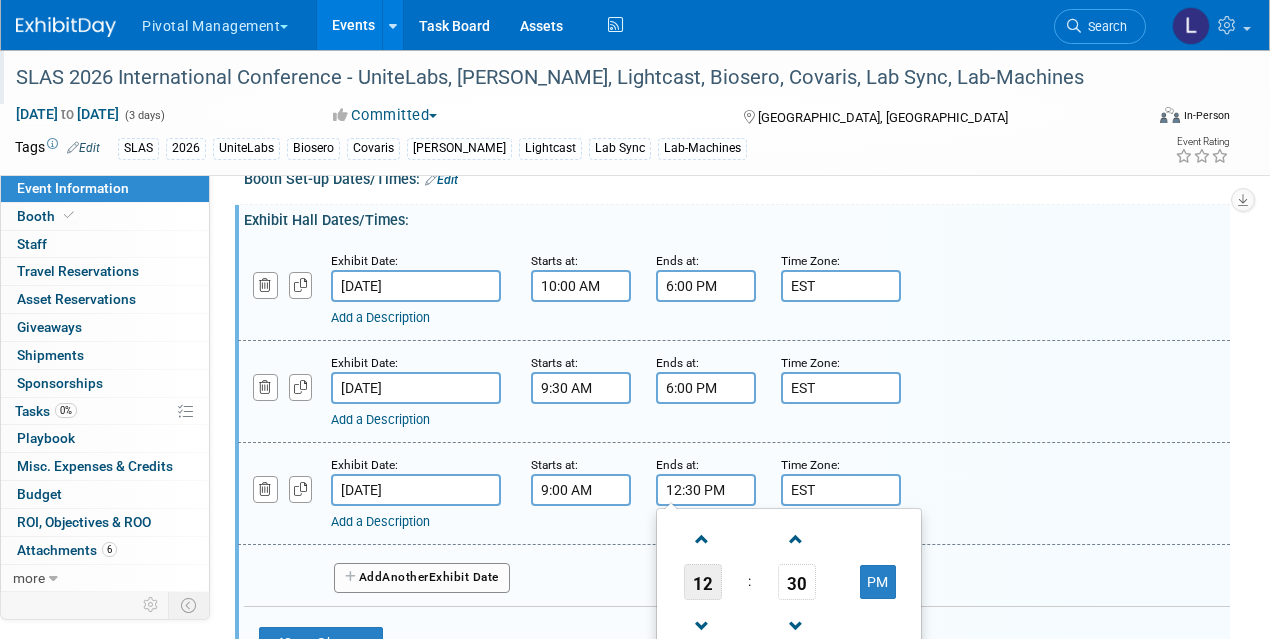 click on "12" at bounding box center [703, 582] 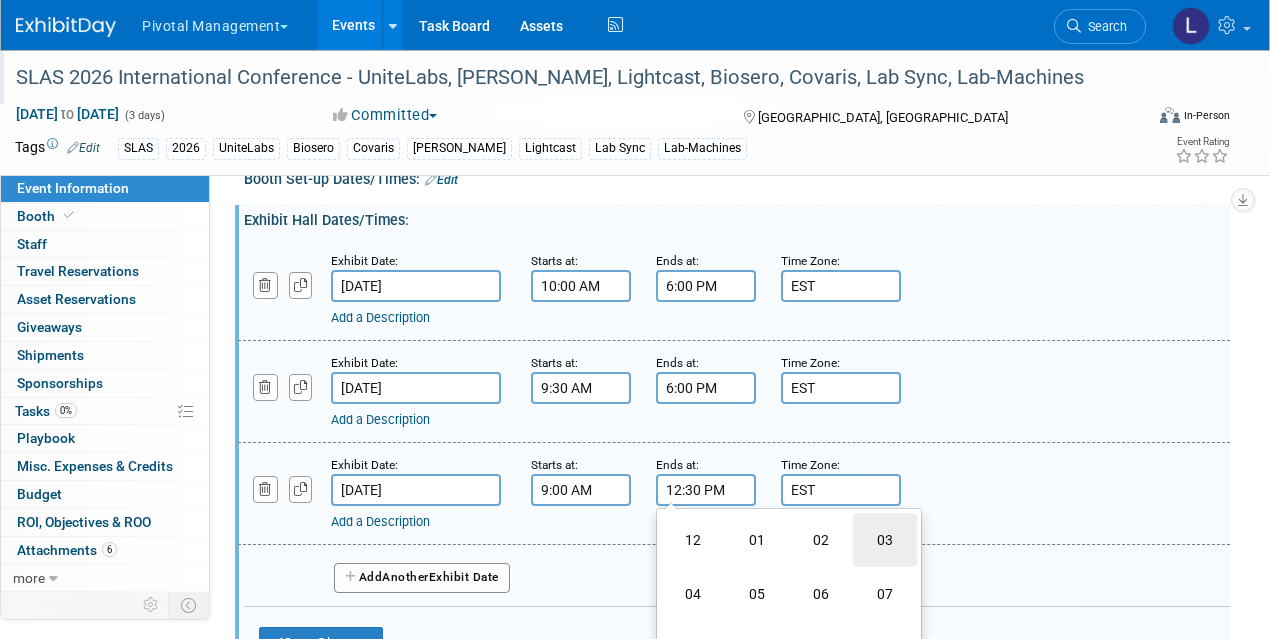 click on "03" at bounding box center [885, 540] 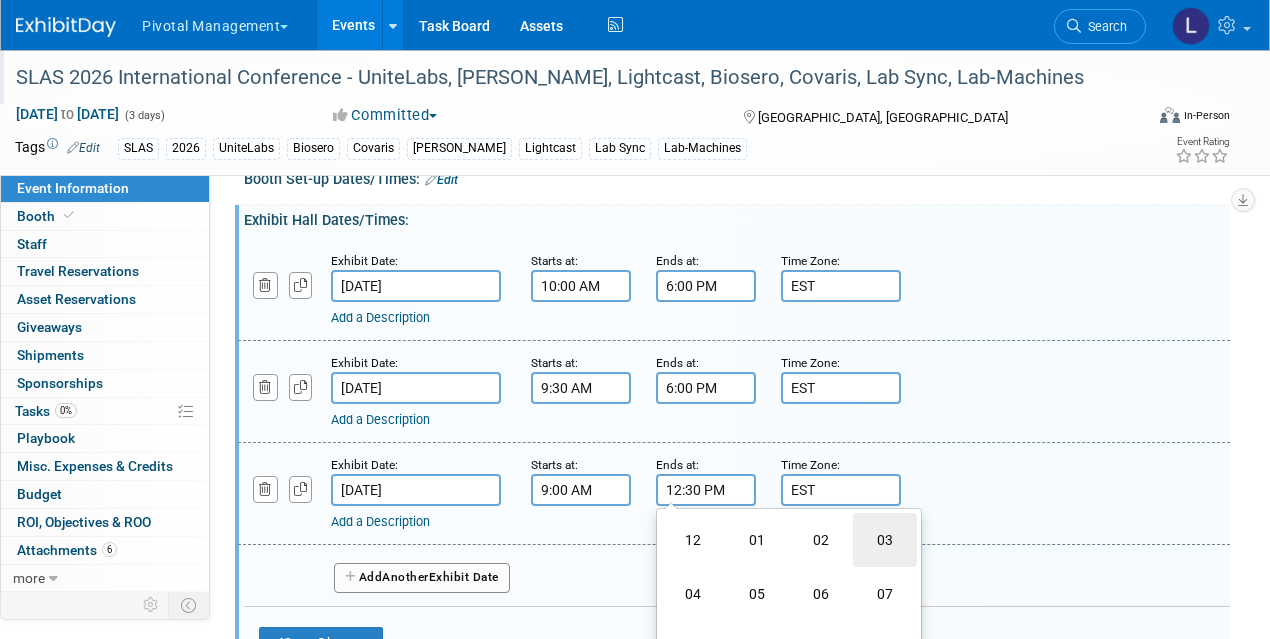 type on "3:30 PM" 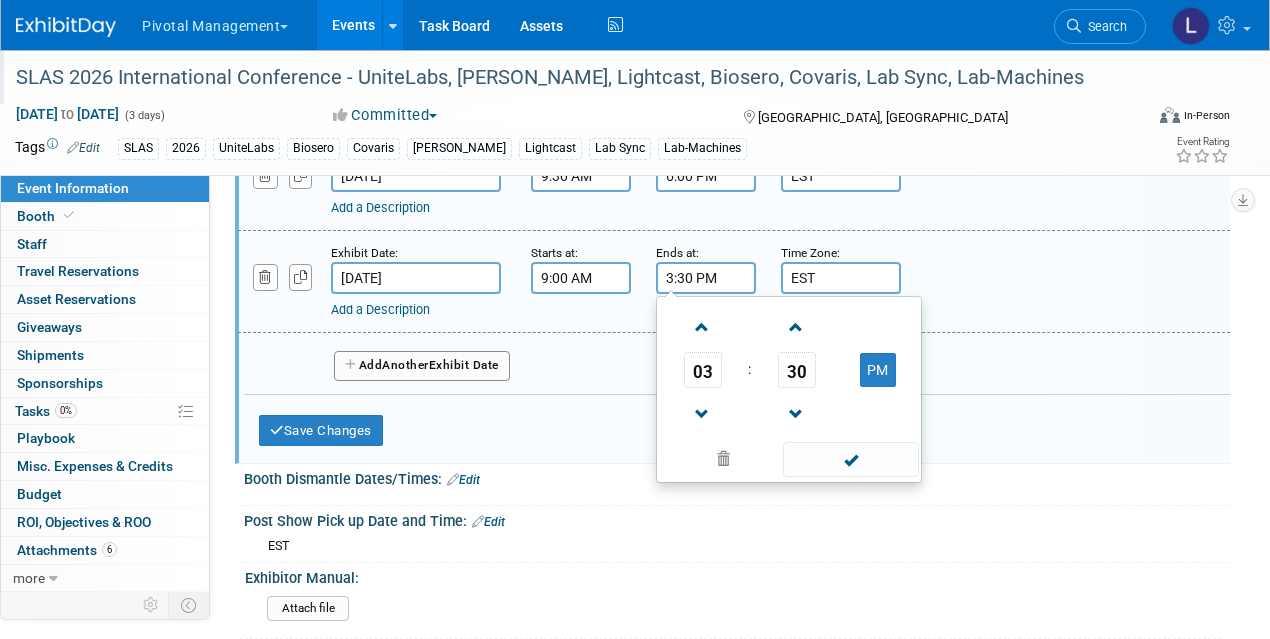 scroll, scrollTop: 3050, scrollLeft: 0, axis: vertical 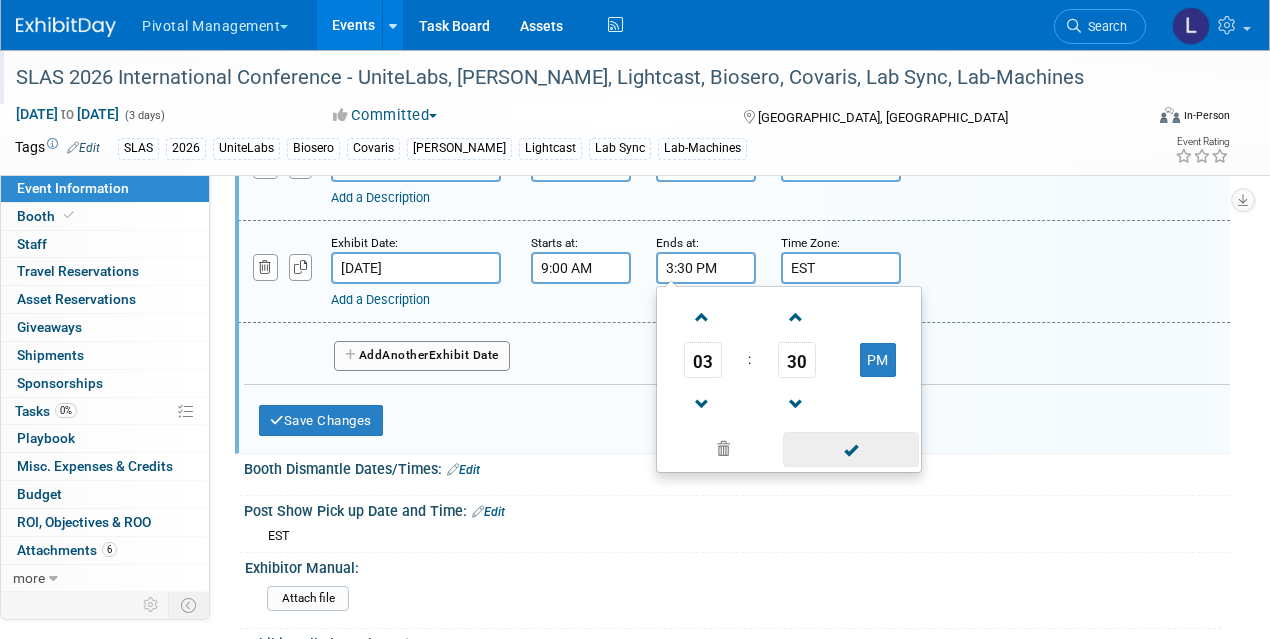 click at bounding box center (850, 449) 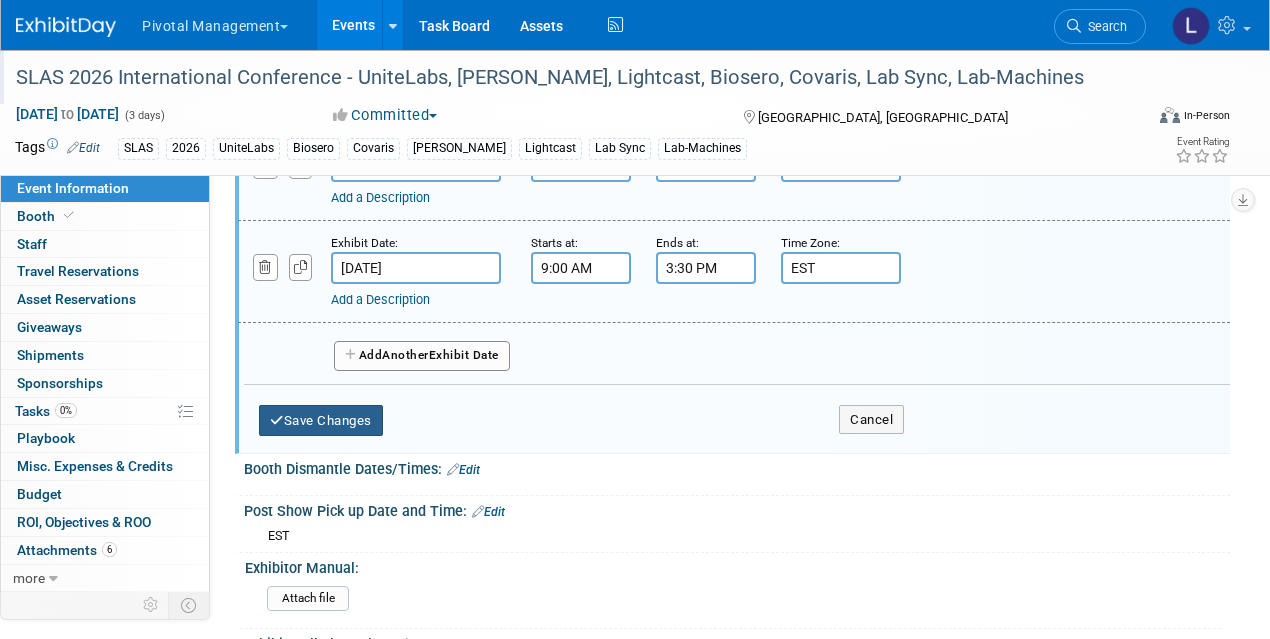 click on "Save Changes" at bounding box center [321, 421] 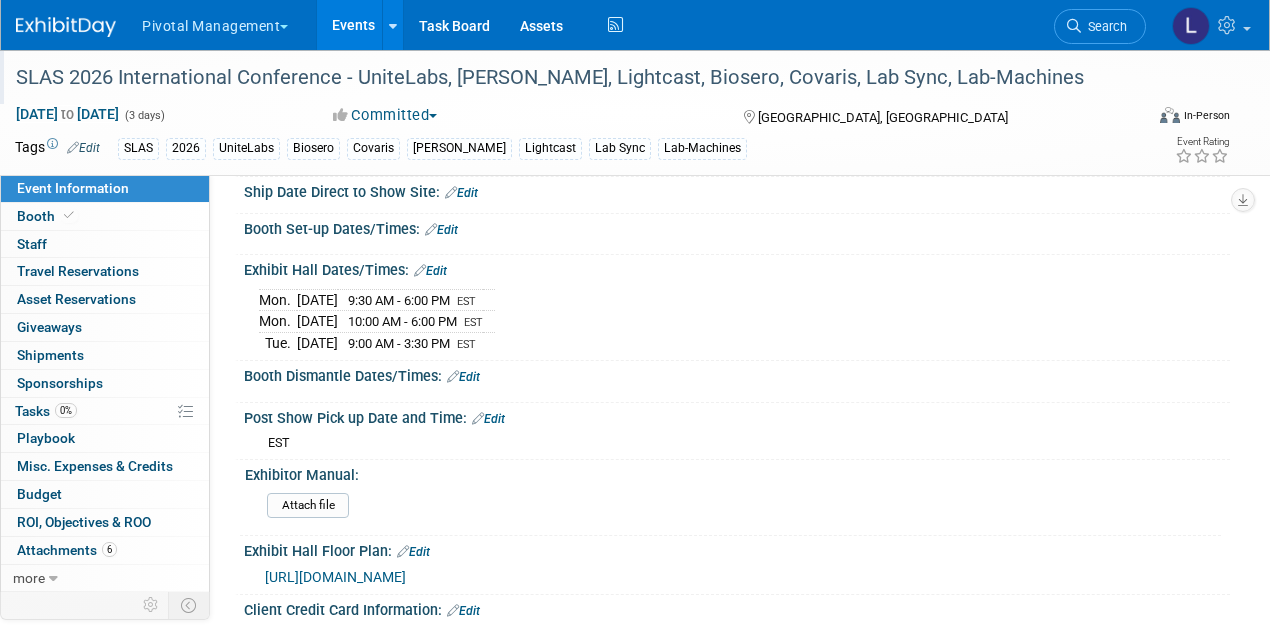 scroll, scrollTop: 2774, scrollLeft: 0, axis: vertical 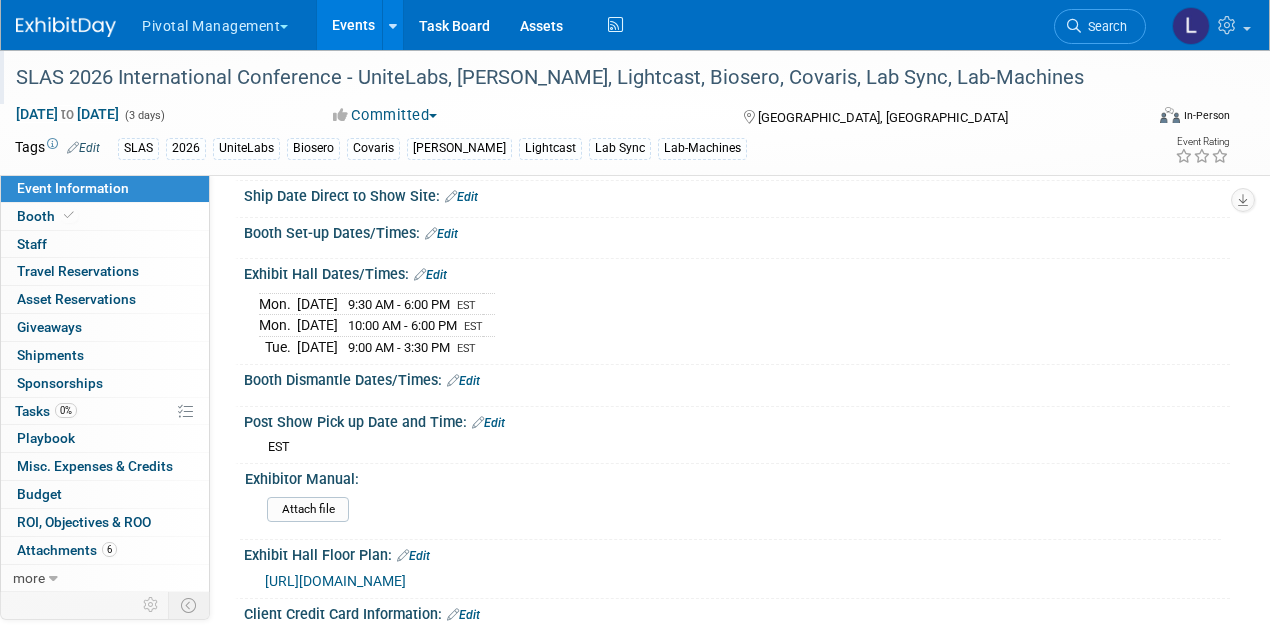 click on "Edit" at bounding box center [430, 275] 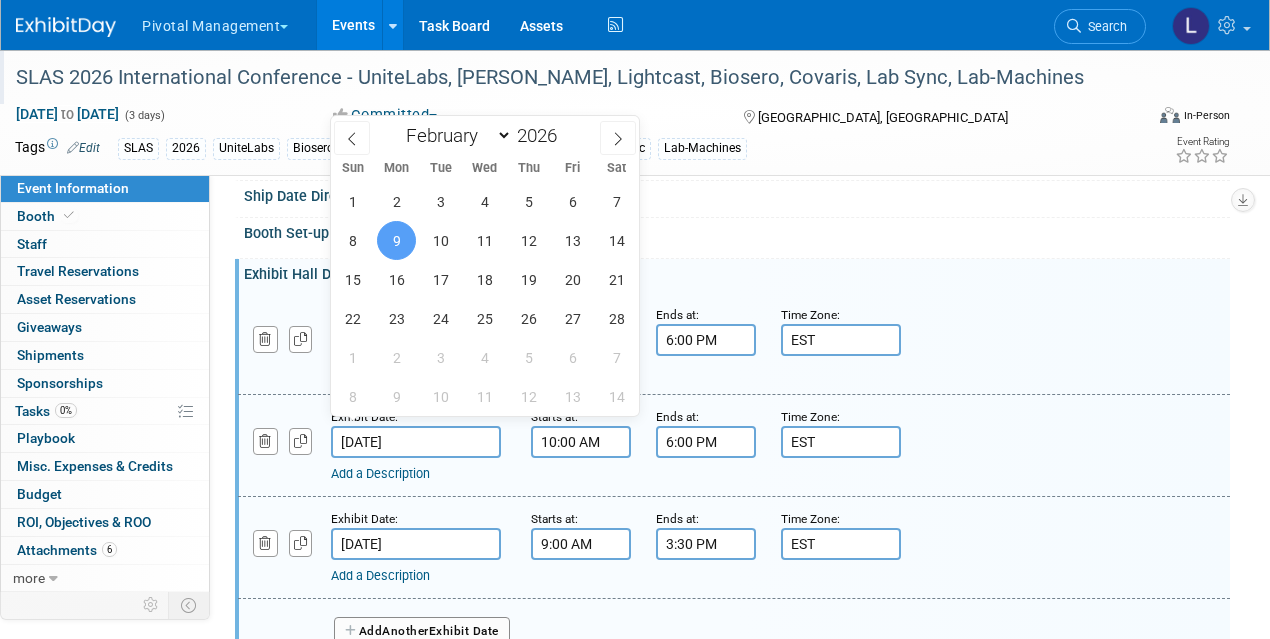 click on "[DATE]" at bounding box center [416, 442] 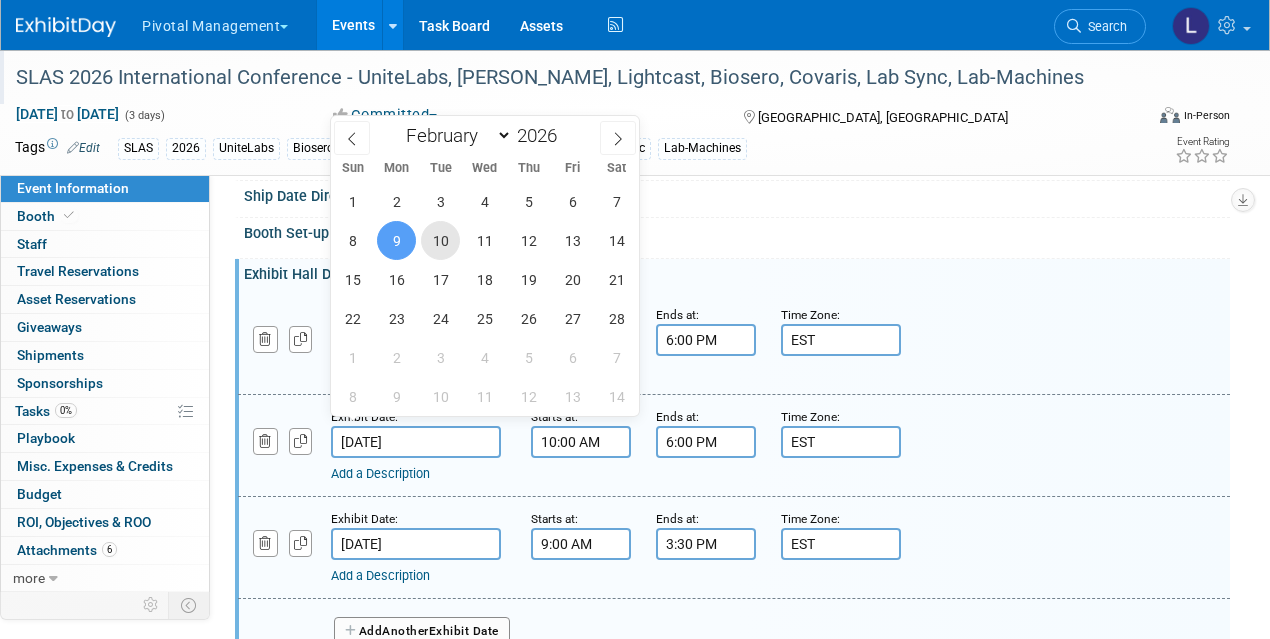click on "10" at bounding box center [440, 240] 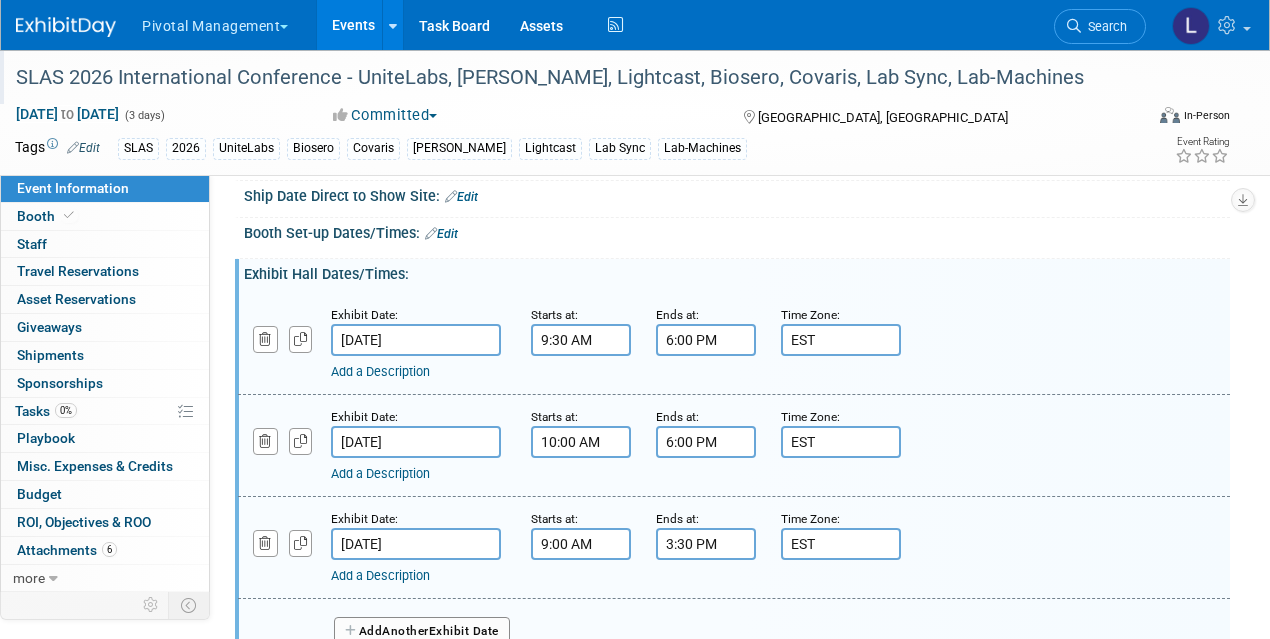 click on "[DATE]" at bounding box center (416, 544) 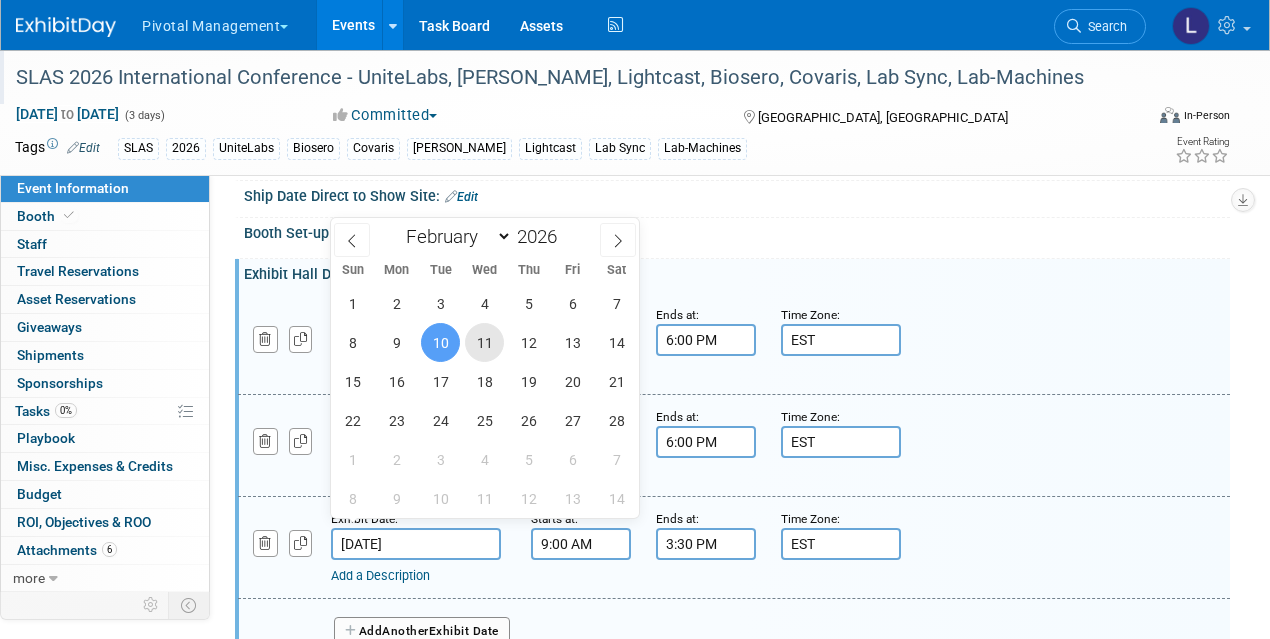 click on "11" at bounding box center [484, 342] 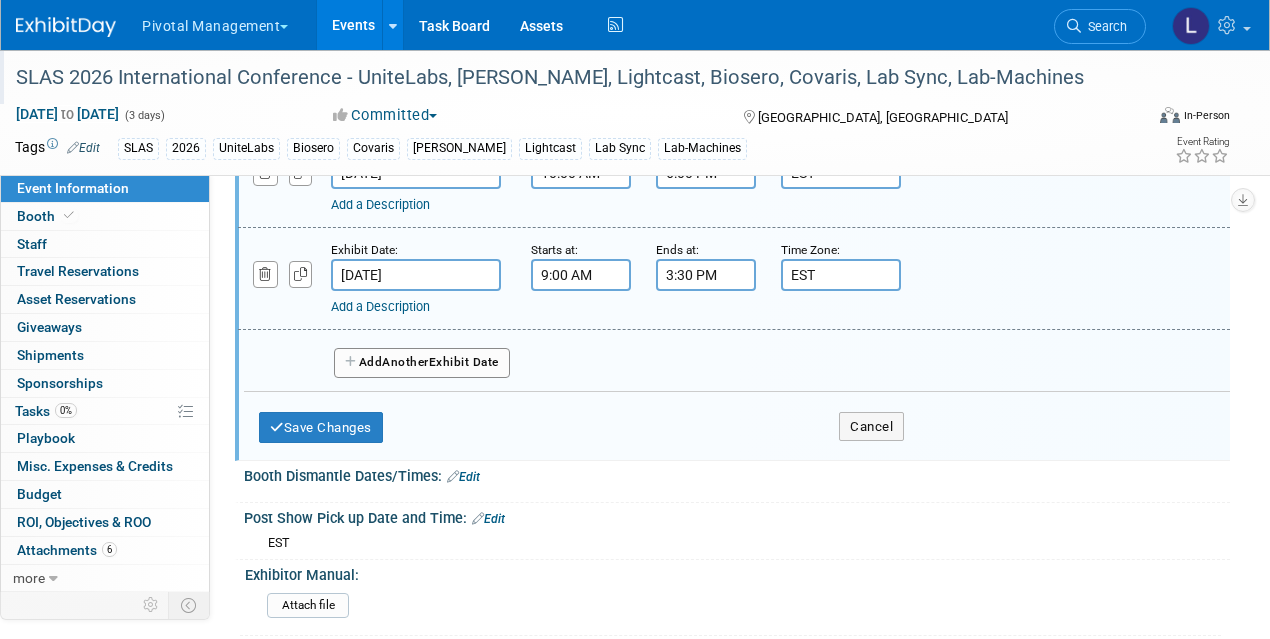 scroll, scrollTop: 3112, scrollLeft: 0, axis: vertical 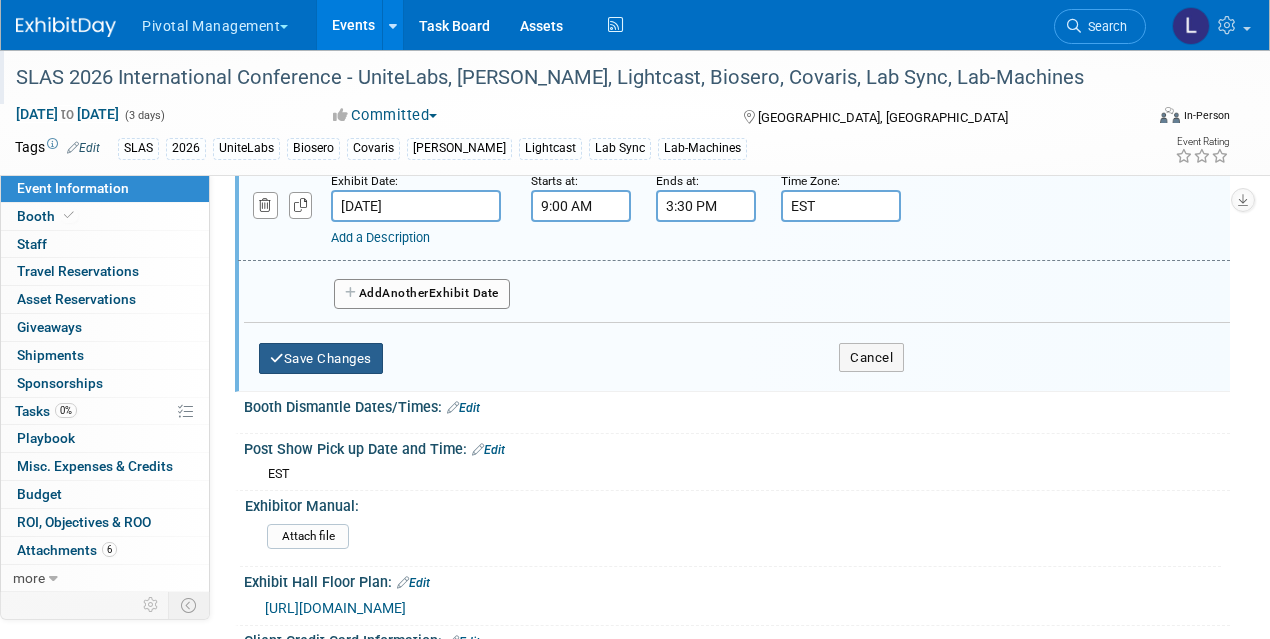 click on "Save Changes" at bounding box center [321, 359] 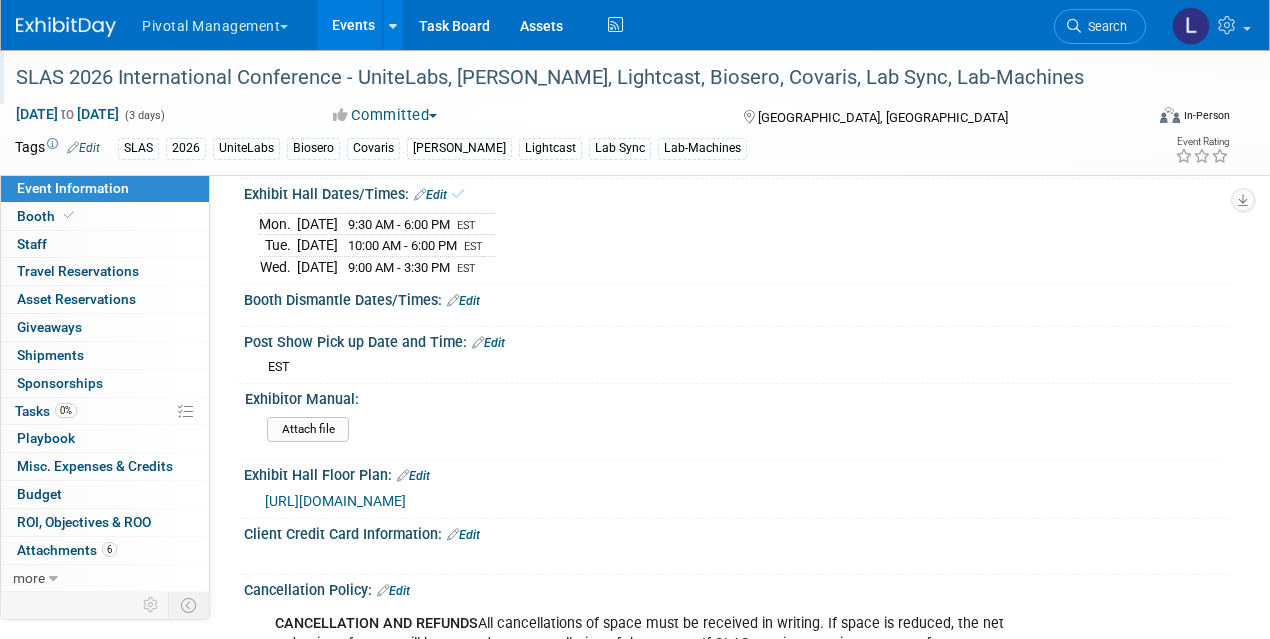 scroll, scrollTop: 2654, scrollLeft: 0, axis: vertical 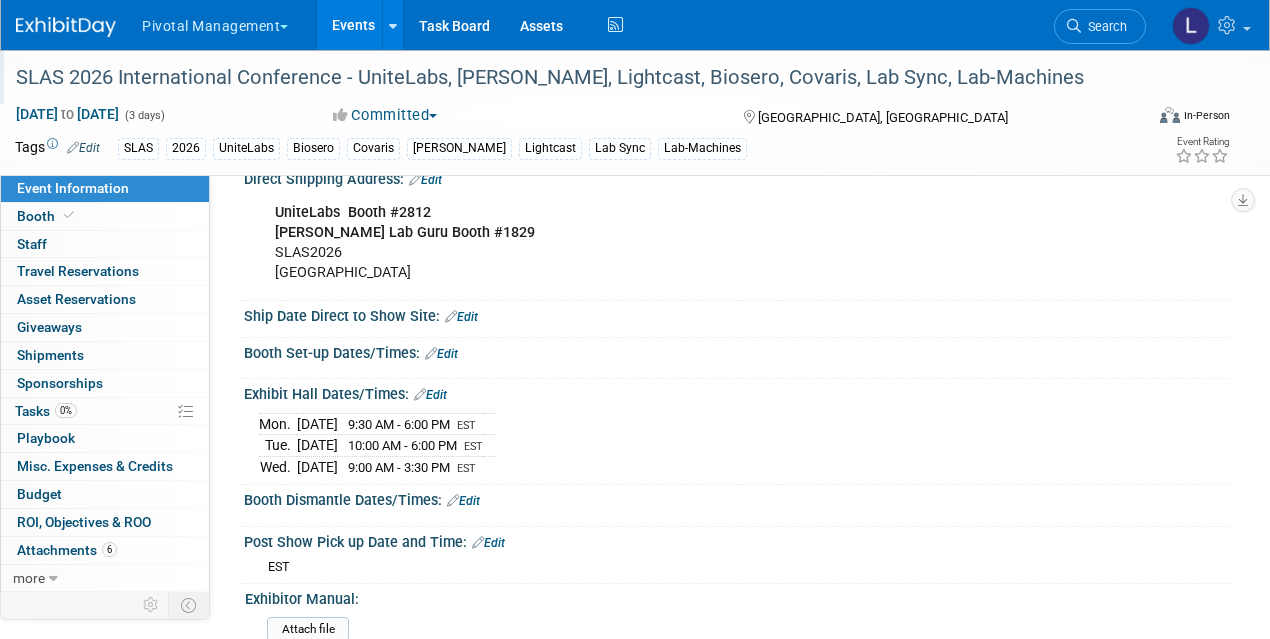 click on "Edit" at bounding box center (430, 395) 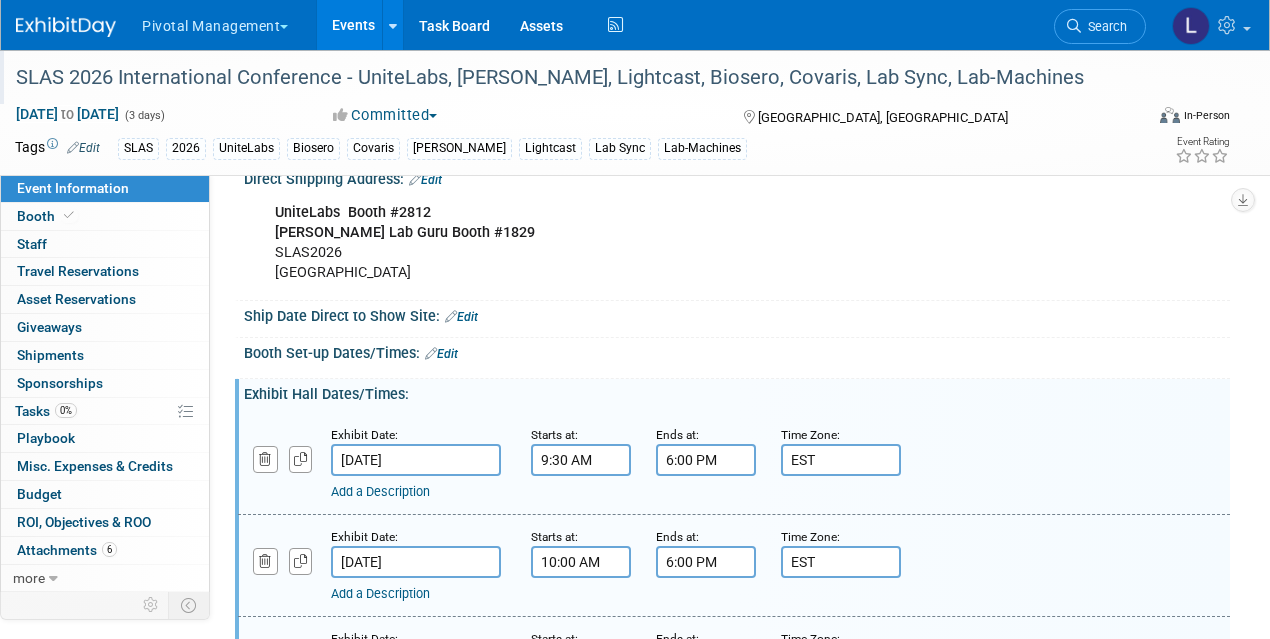 click on "[DATE]" at bounding box center (416, 460) 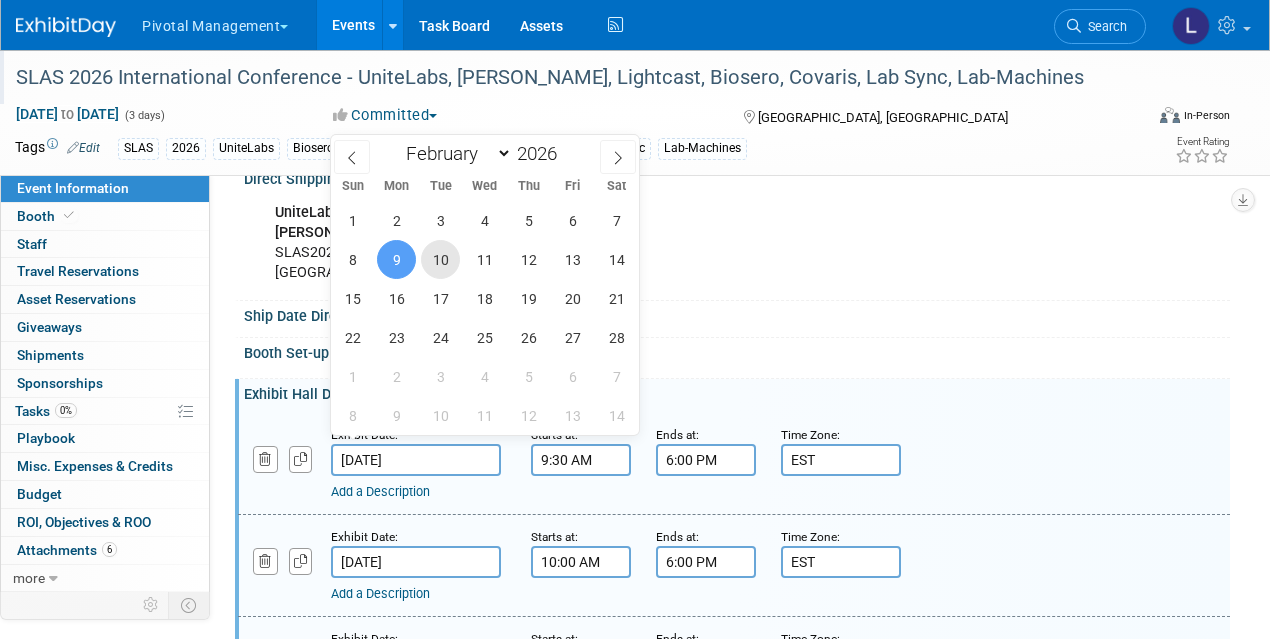 click on "10" at bounding box center [440, 259] 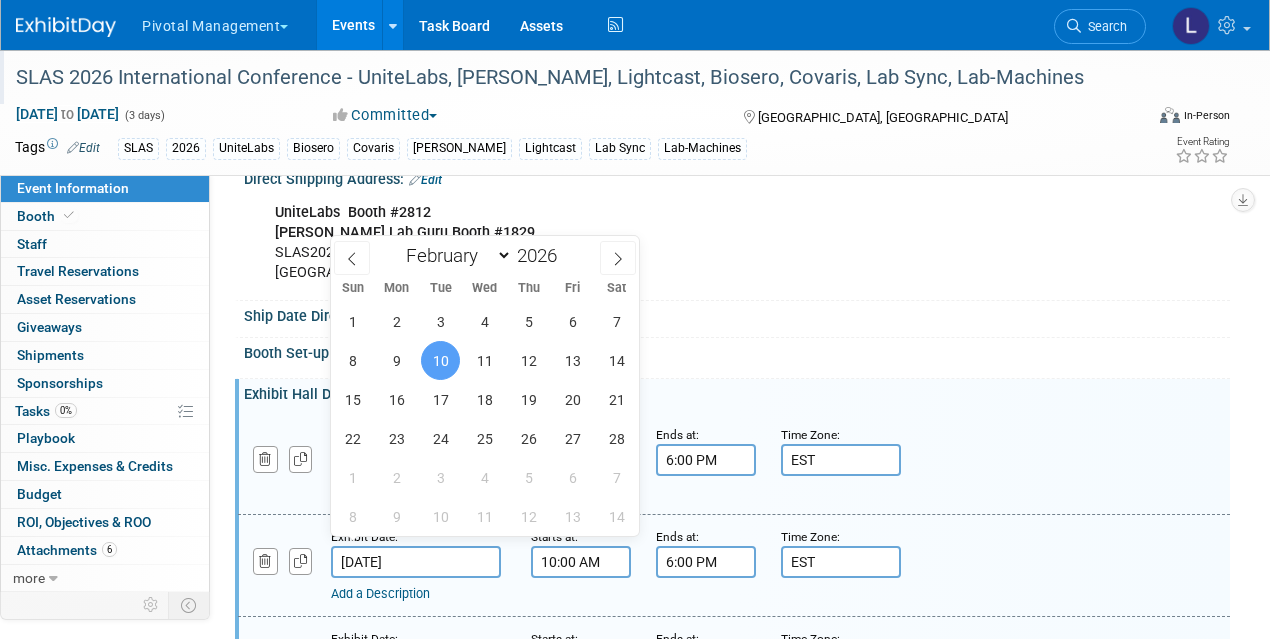 click on "[DATE]" at bounding box center [416, 562] 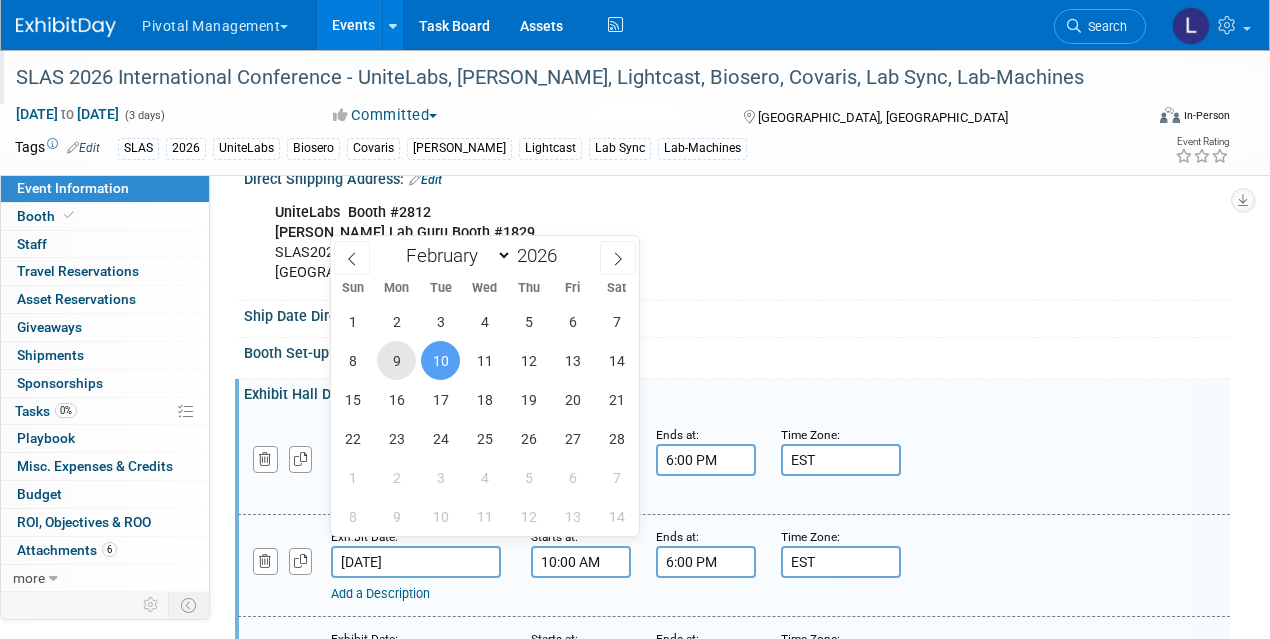 click on "9" at bounding box center (396, 360) 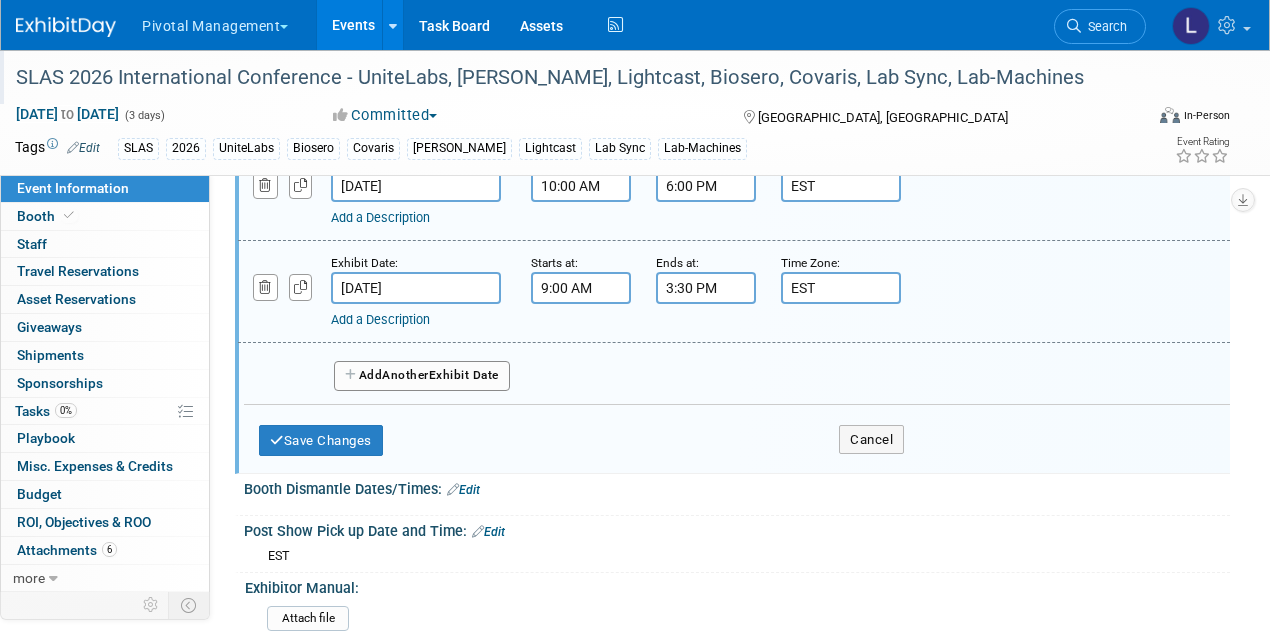 scroll, scrollTop: 3109, scrollLeft: 0, axis: vertical 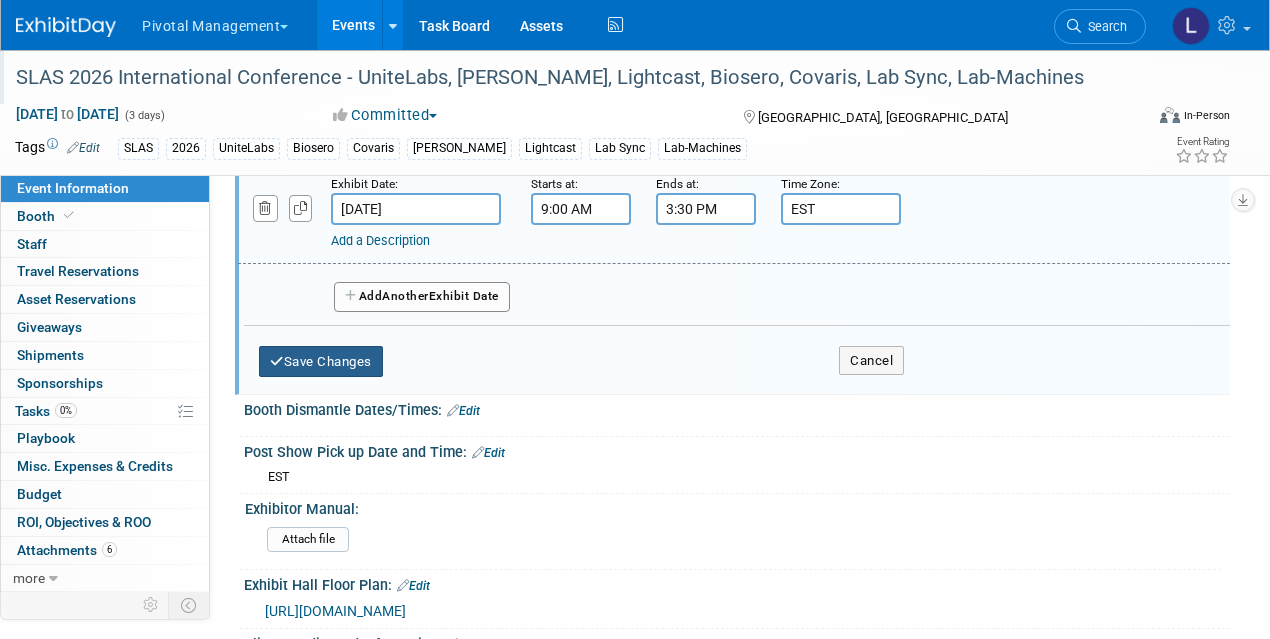 click on "Save Changes" at bounding box center (321, 362) 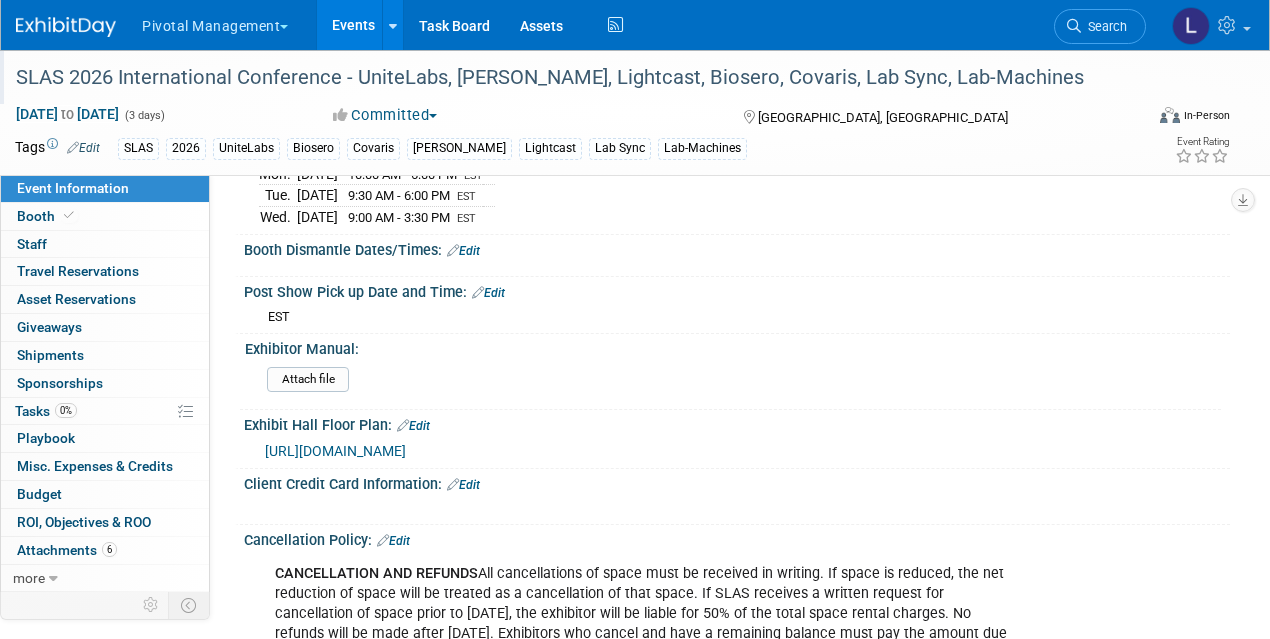 scroll, scrollTop: 2831, scrollLeft: 0, axis: vertical 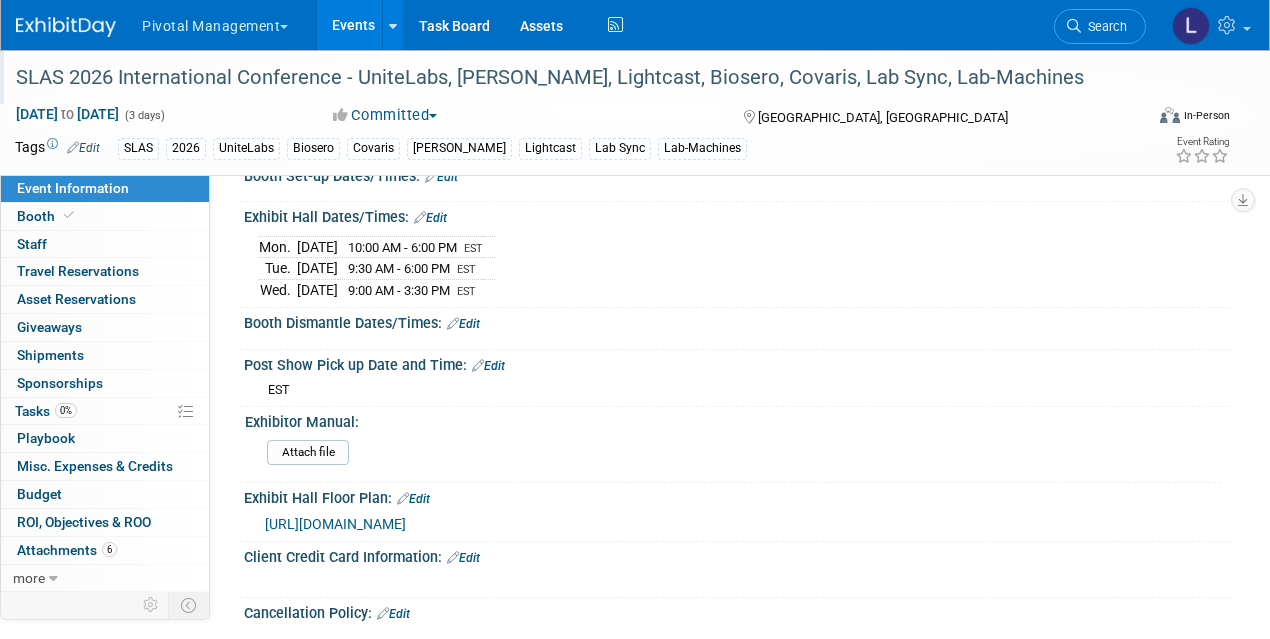 click on "Edit" at bounding box center (430, 218) 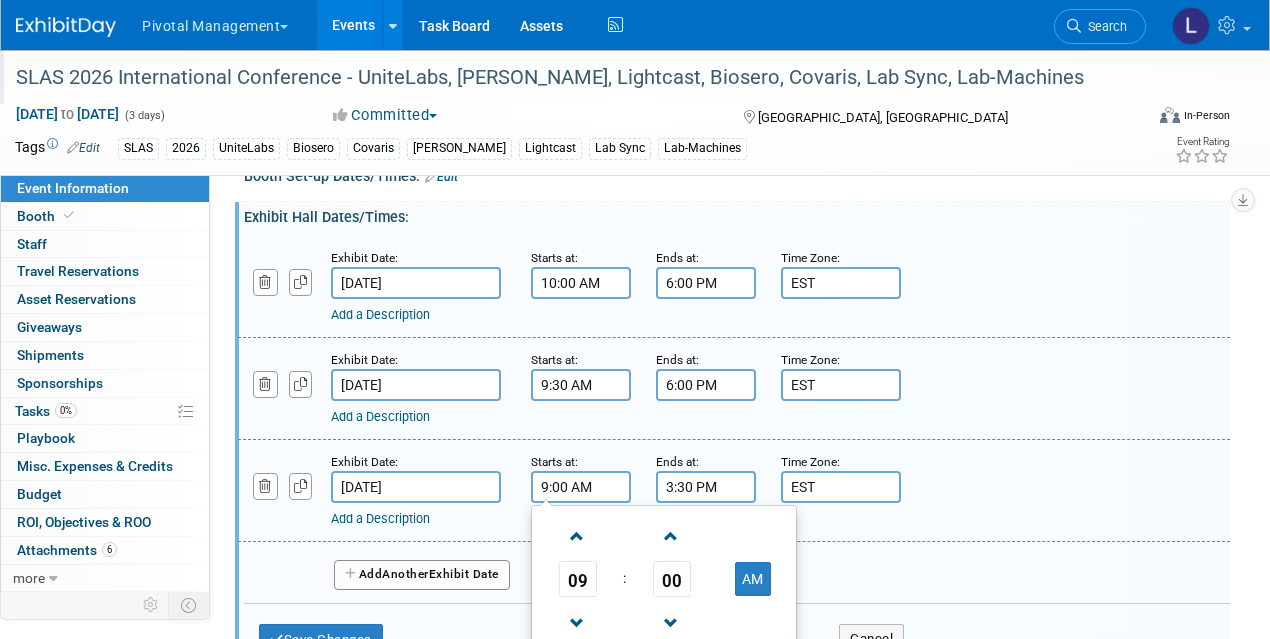 click on "9:00 AM" at bounding box center (581, 487) 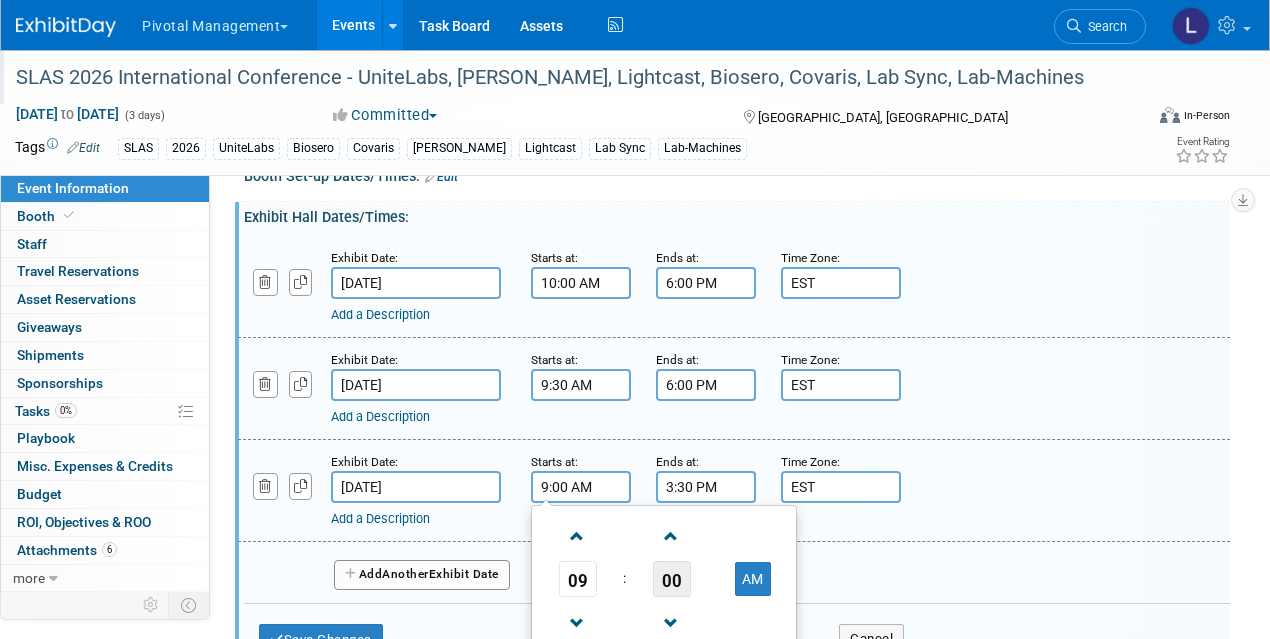 click on "00" at bounding box center (672, 579) 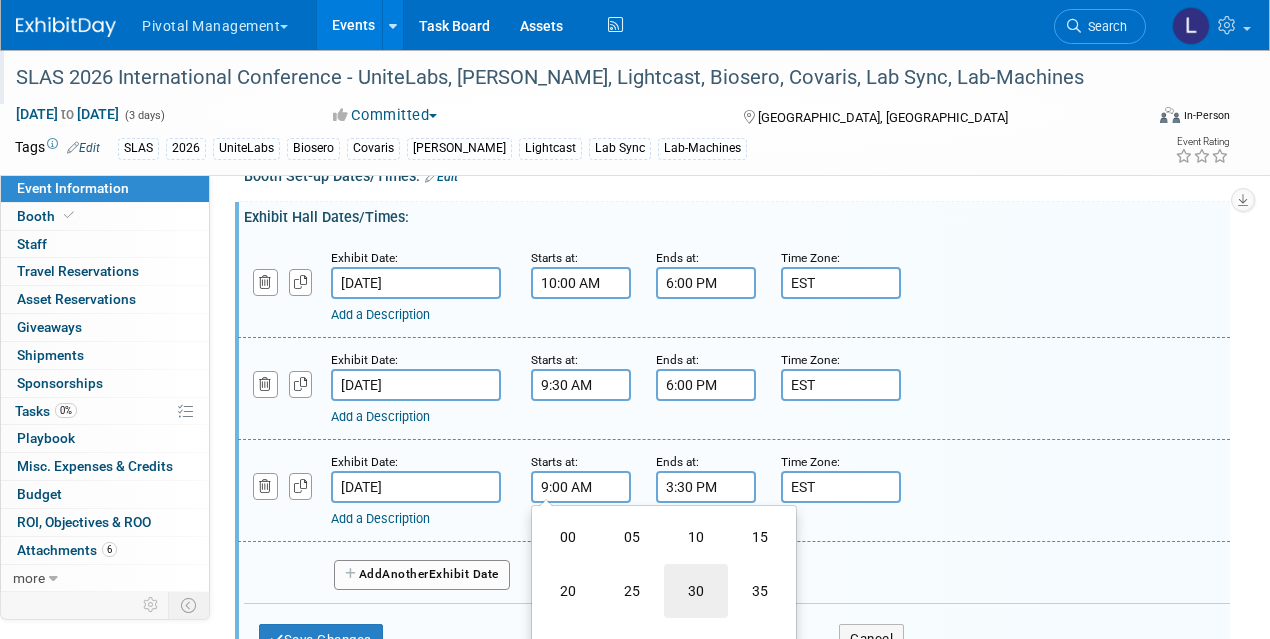 click on "30" at bounding box center (696, 591) 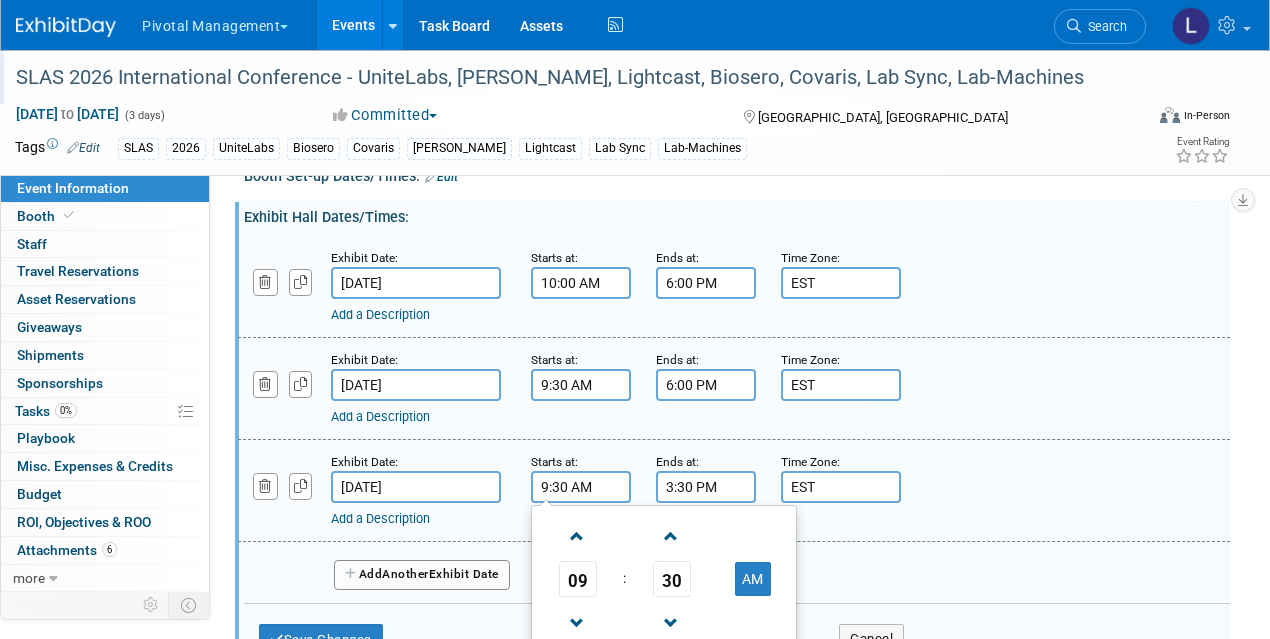 scroll, scrollTop: 3052, scrollLeft: 0, axis: vertical 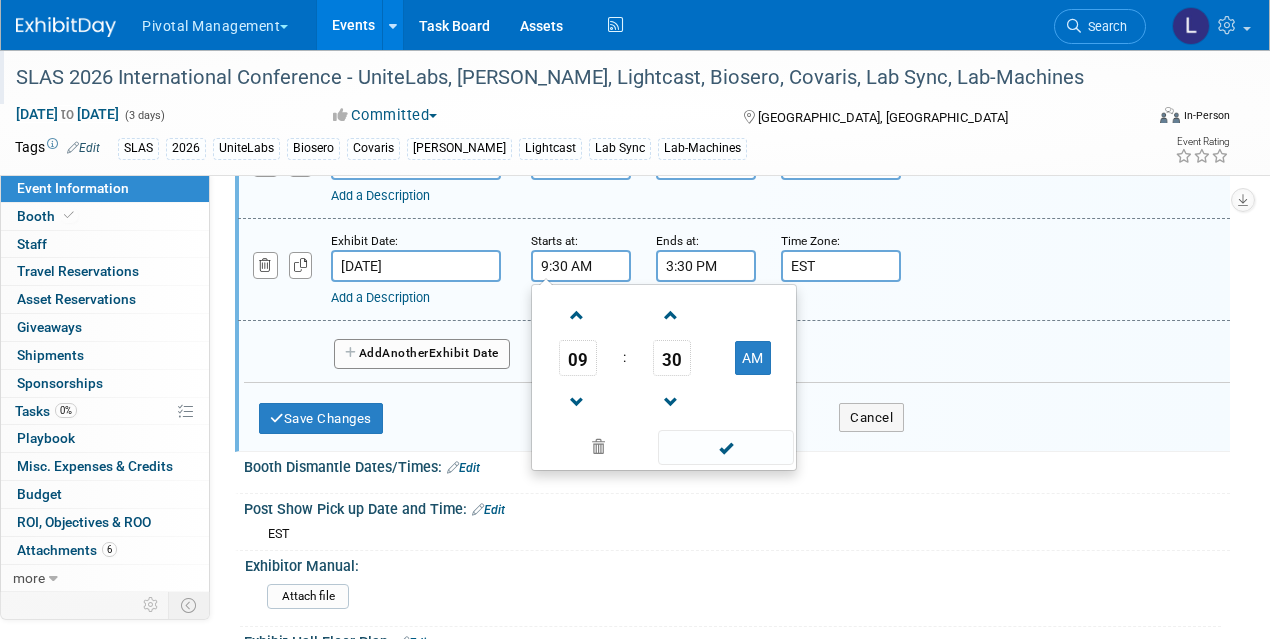 click at bounding box center (725, 447) 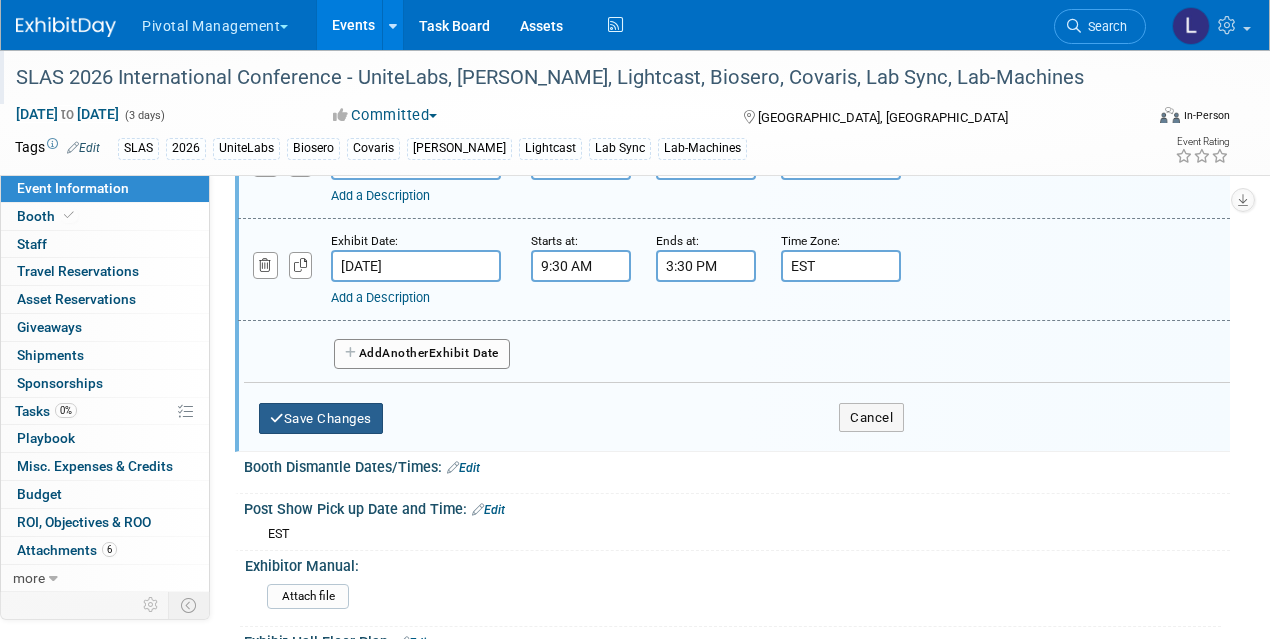 click on "Save Changes" at bounding box center [321, 419] 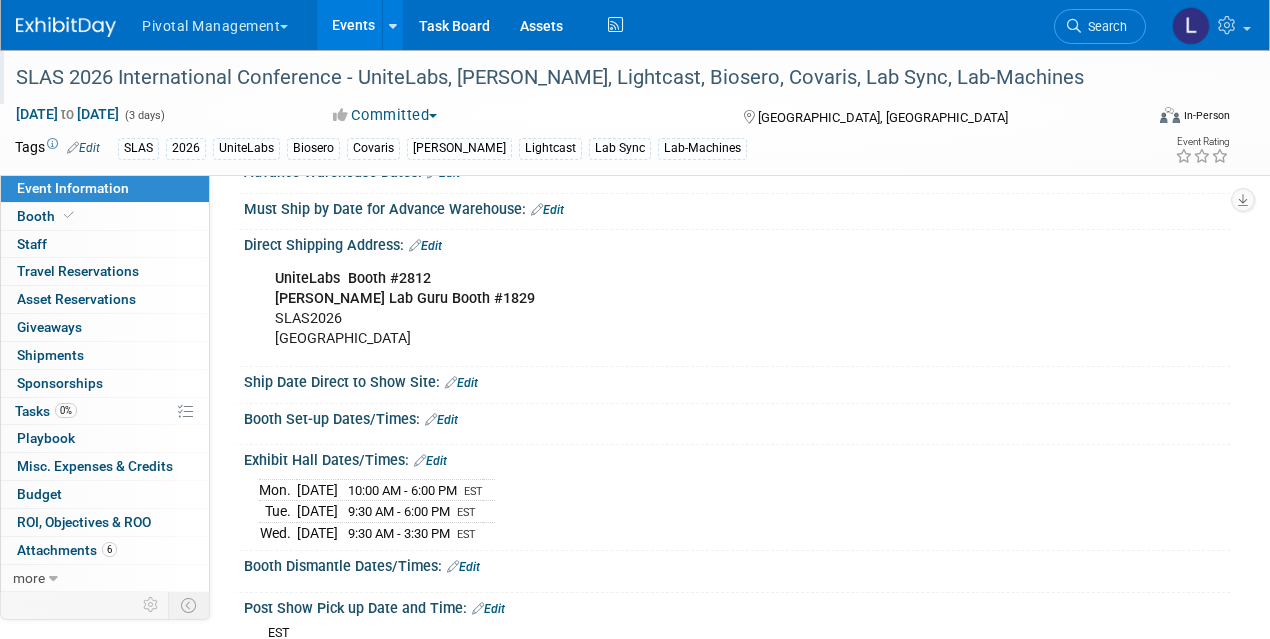scroll, scrollTop: 2583, scrollLeft: 0, axis: vertical 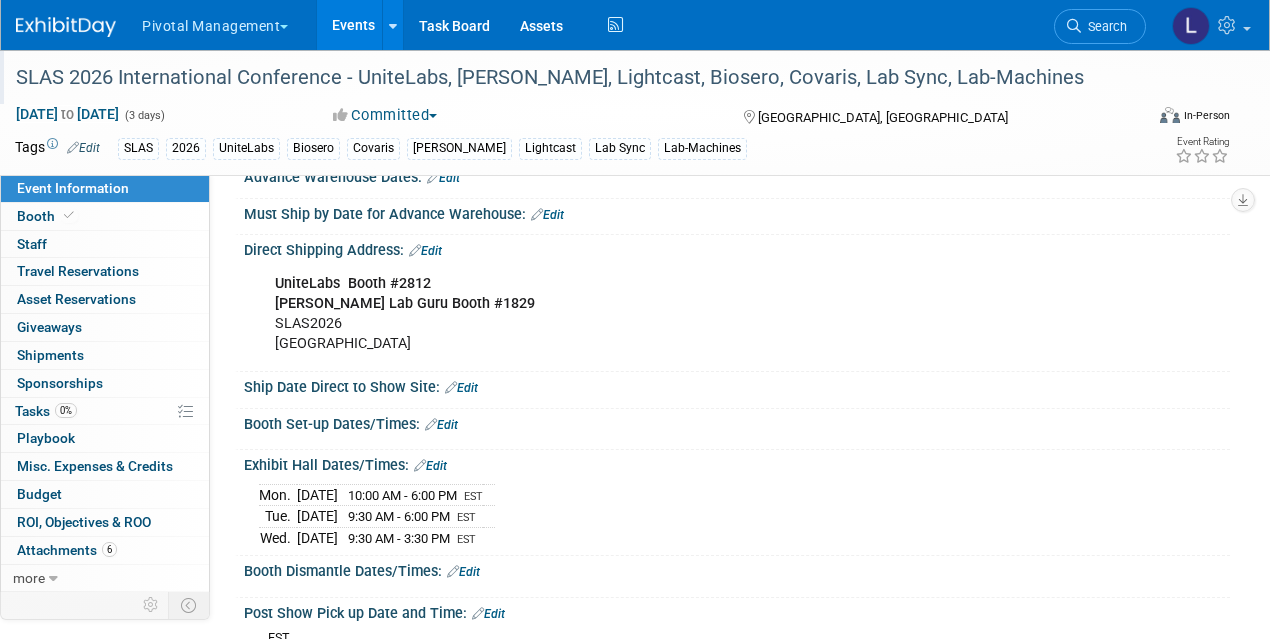 click on "Edit" at bounding box center (441, 425) 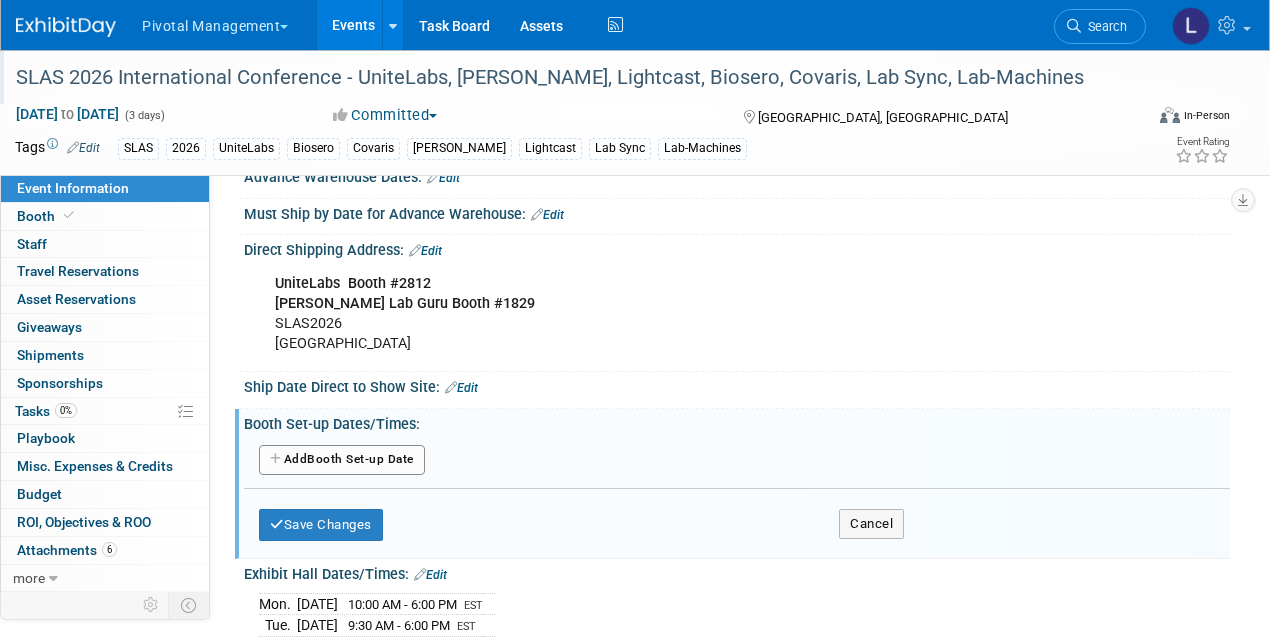 click on "Add  Another  Booth Set-up Date" at bounding box center (342, 460) 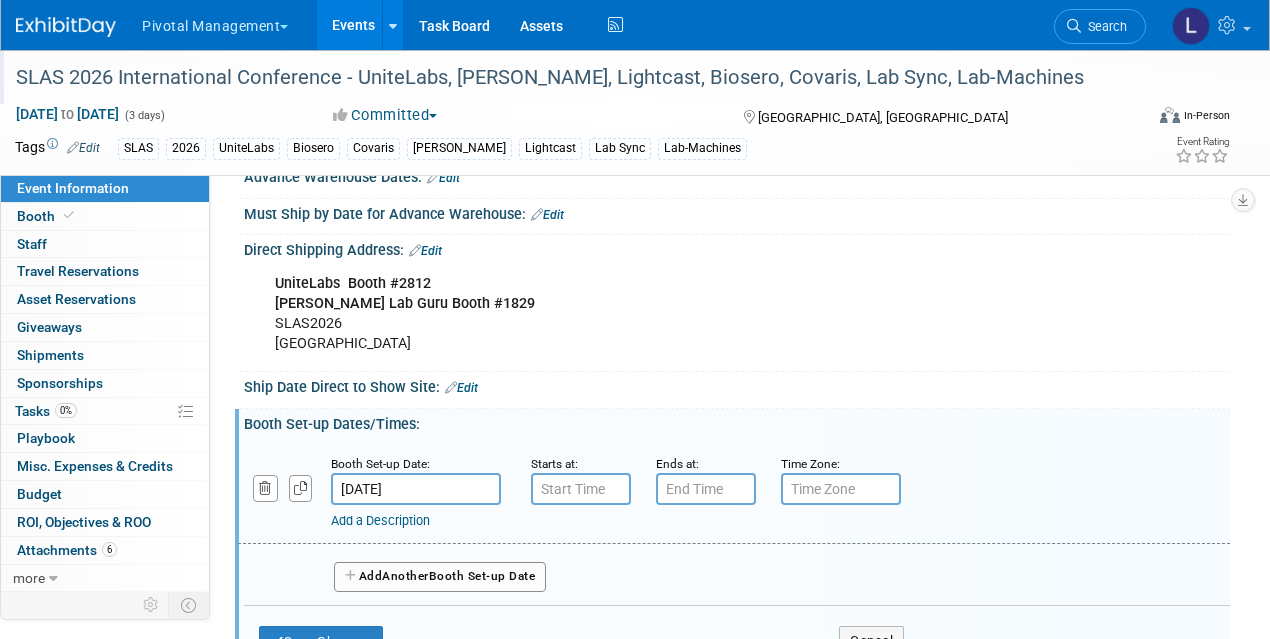 click on "[DATE]" at bounding box center [416, 489] 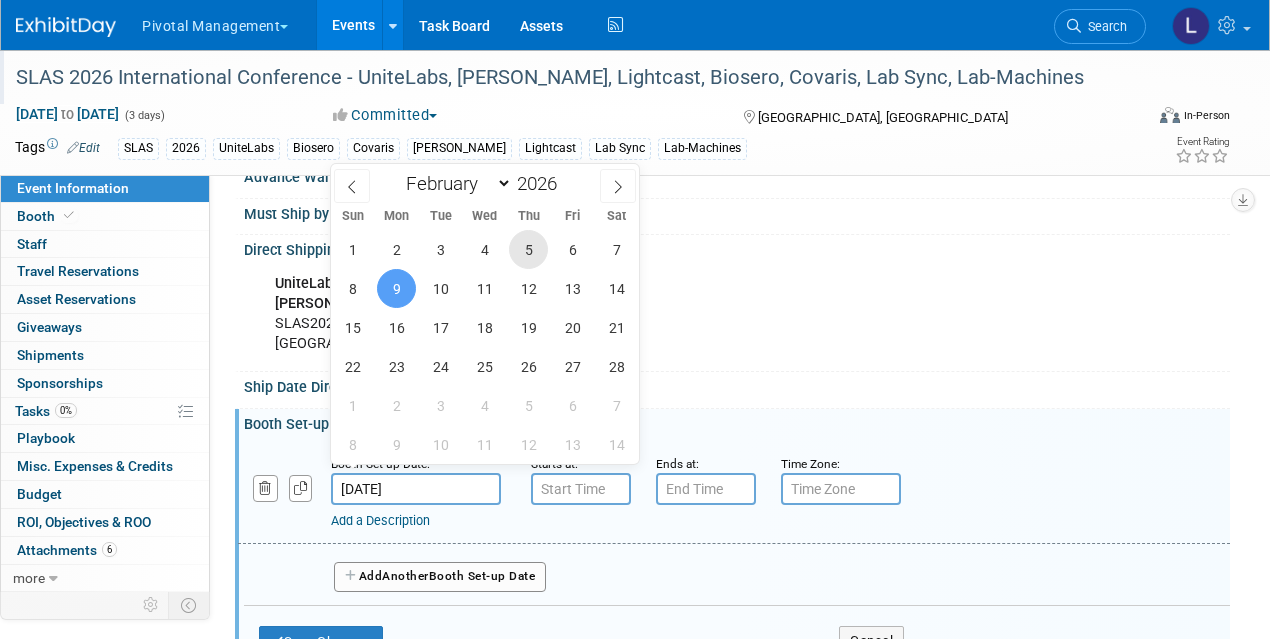 click on "5" at bounding box center [528, 249] 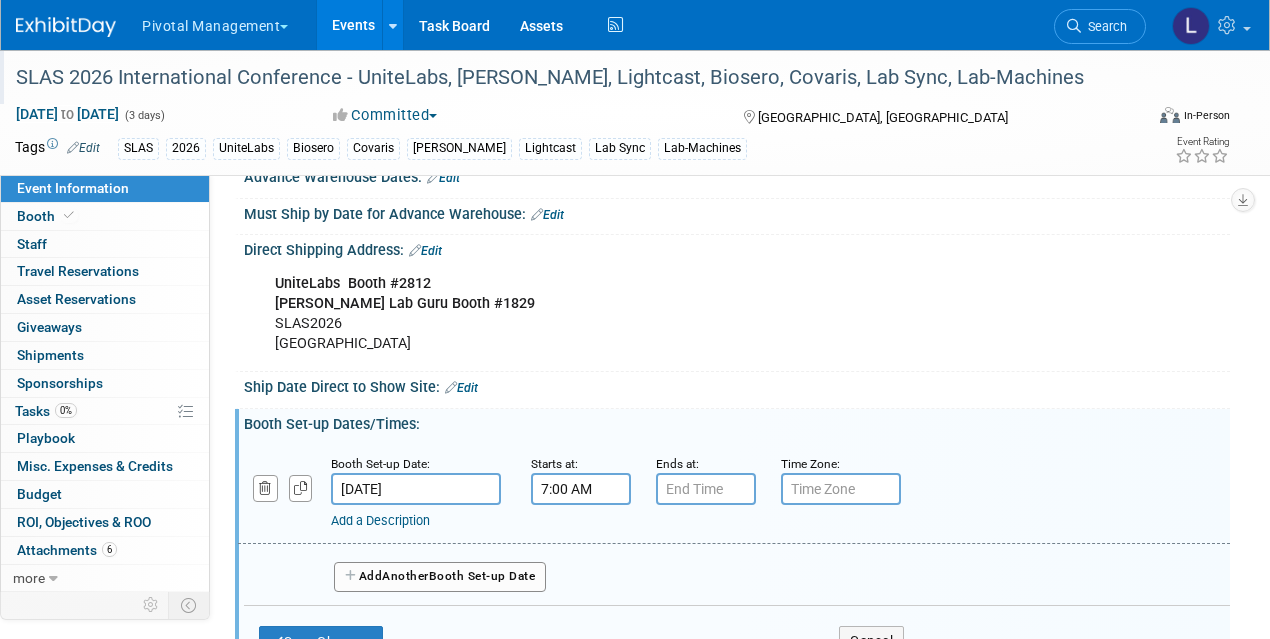 click on "7:00 AM" at bounding box center [581, 489] 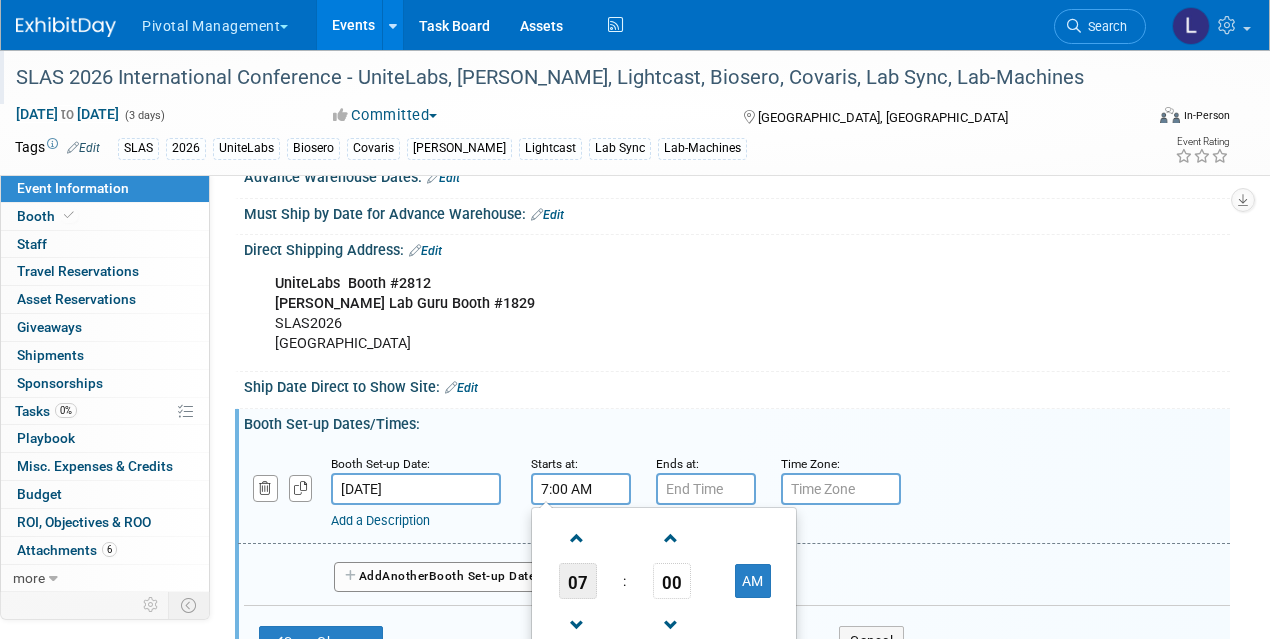 click on "07" at bounding box center [578, 581] 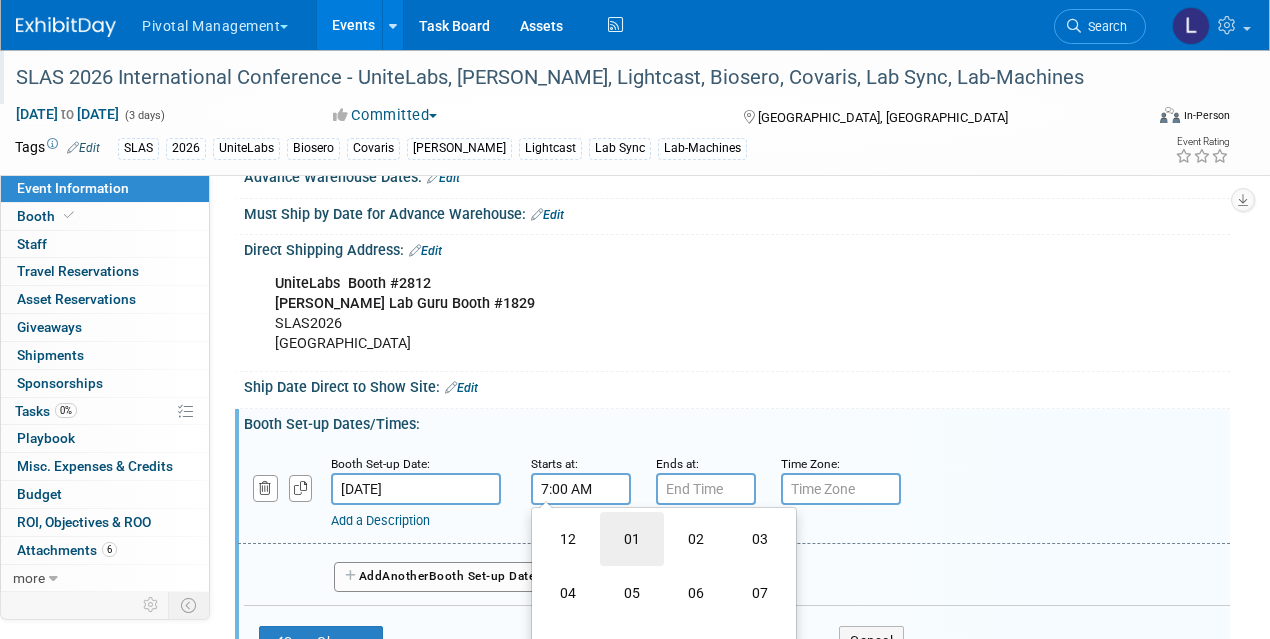 click on "01" at bounding box center [632, 539] 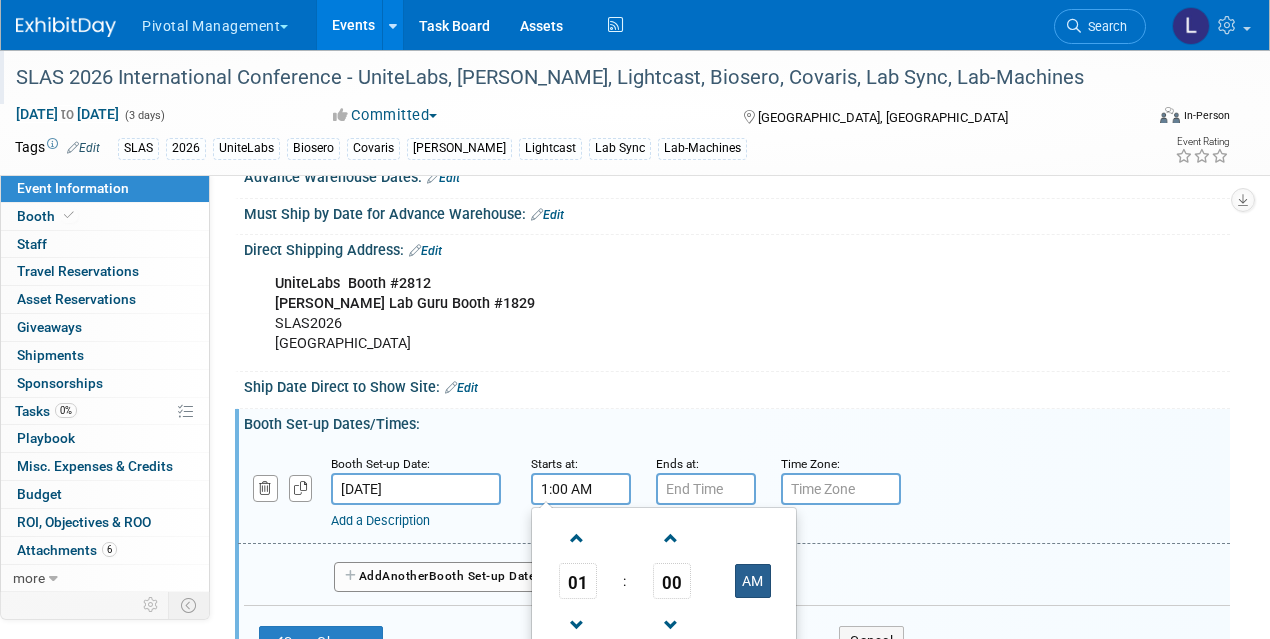 click on "AM" at bounding box center [753, 581] 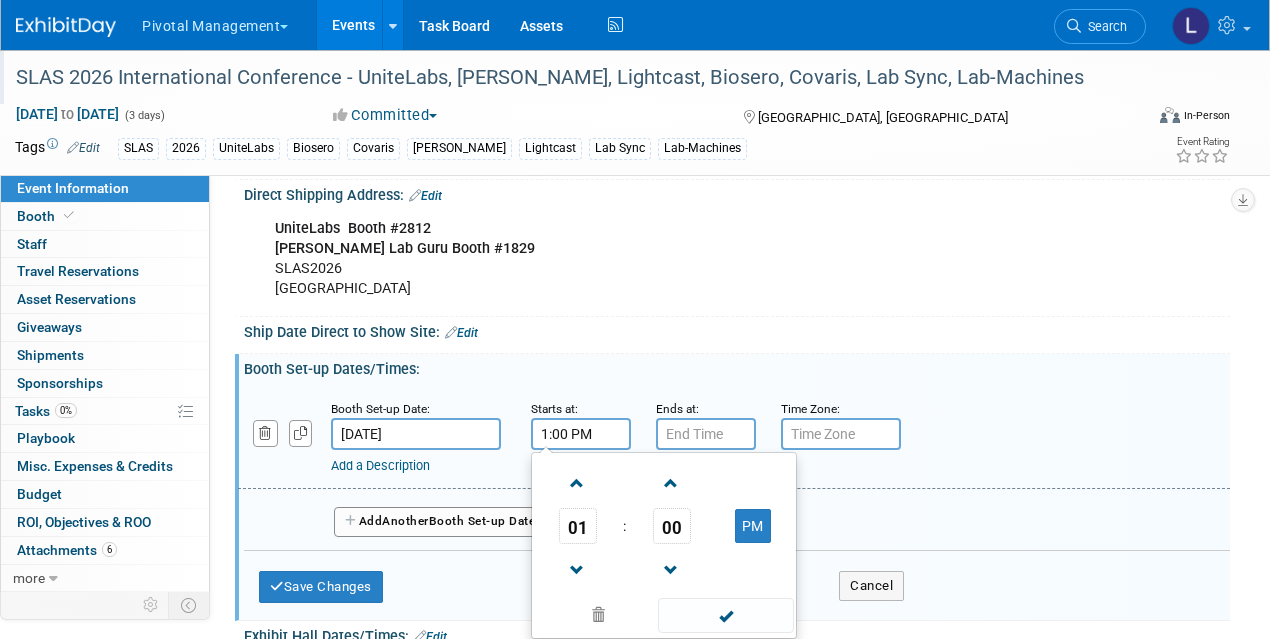 scroll, scrollTop: 2662, scrollLeft: 0, axis: vertical 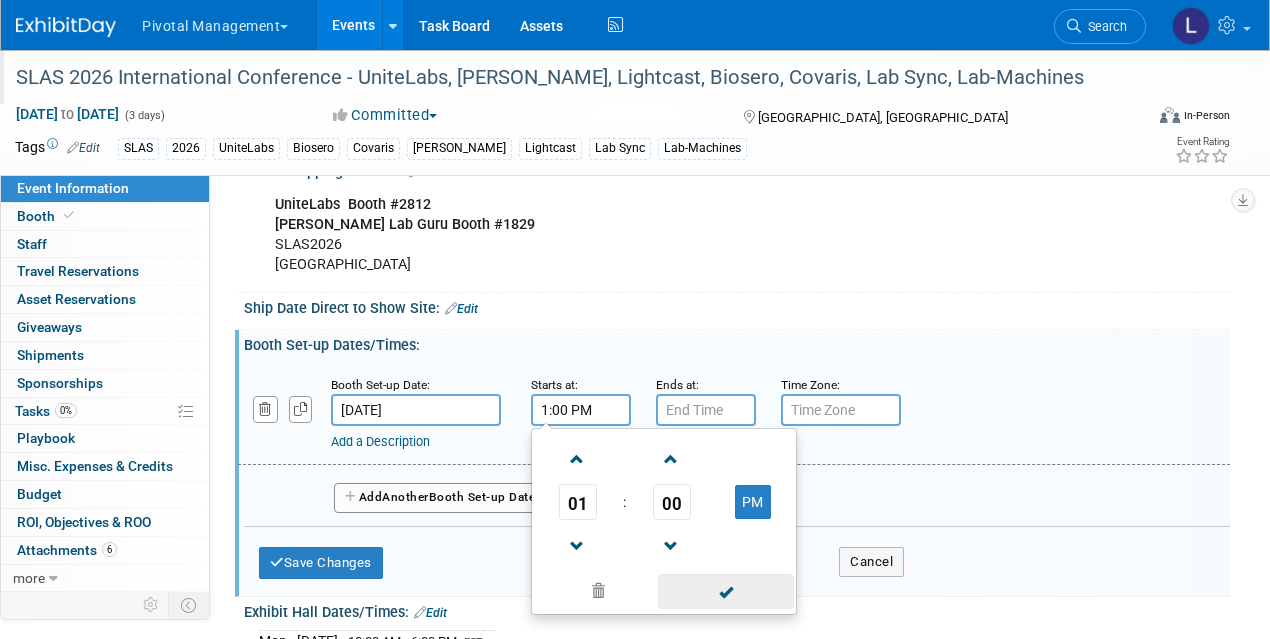 click at bounding box center (725, 591) 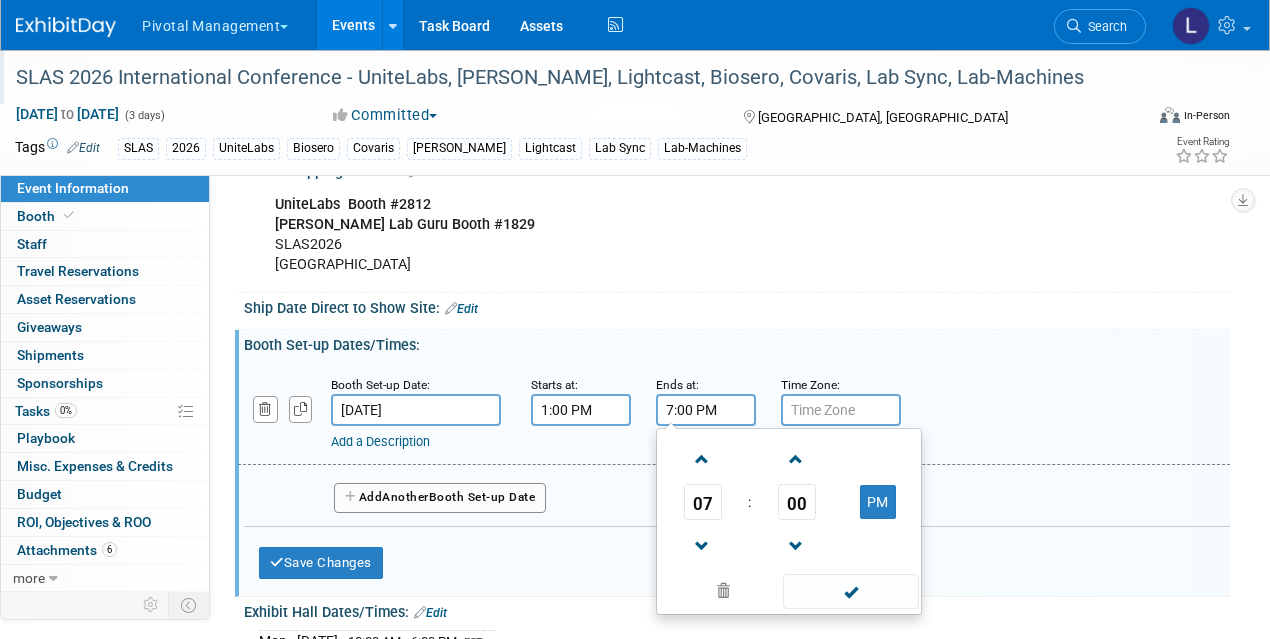 click on "7:00 PM" at bounding box center (706, 410) 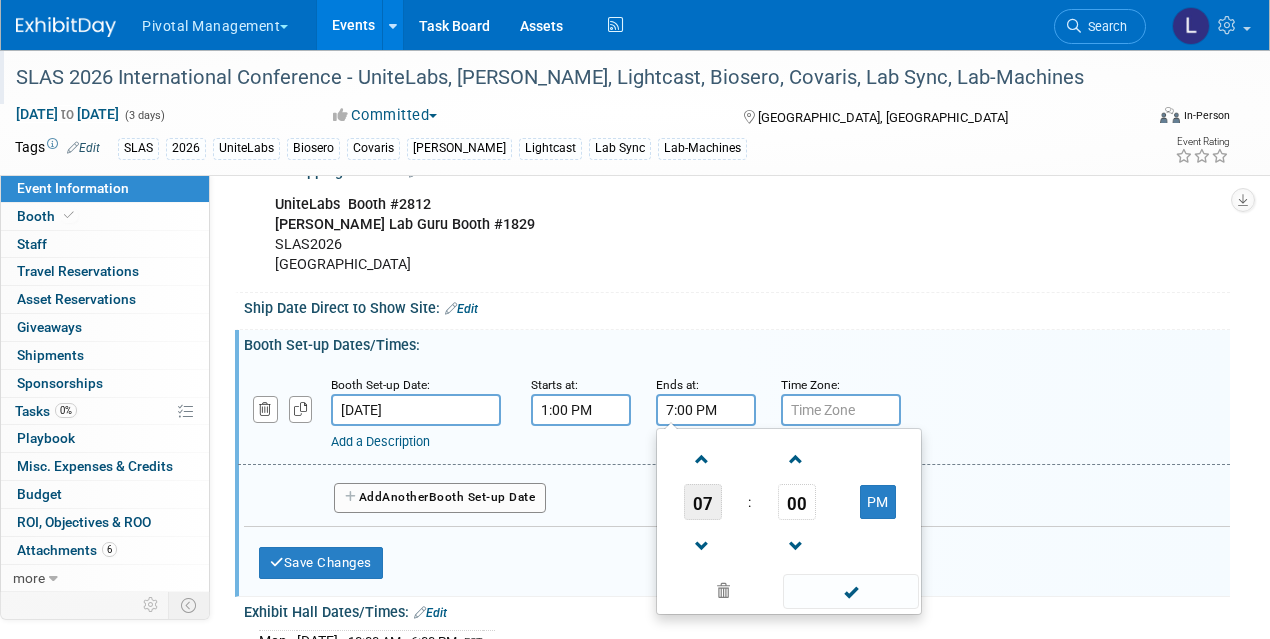 click on "07" at bounding box center (703, 502) 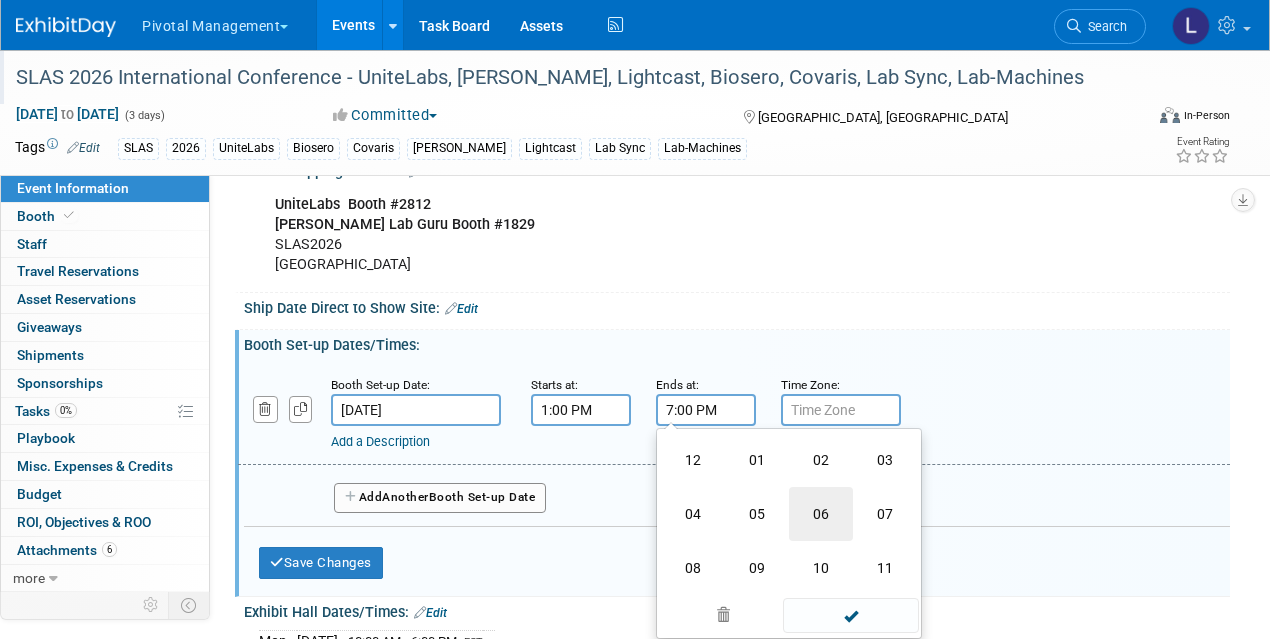 click on "06" at bounding box center [821, 514] 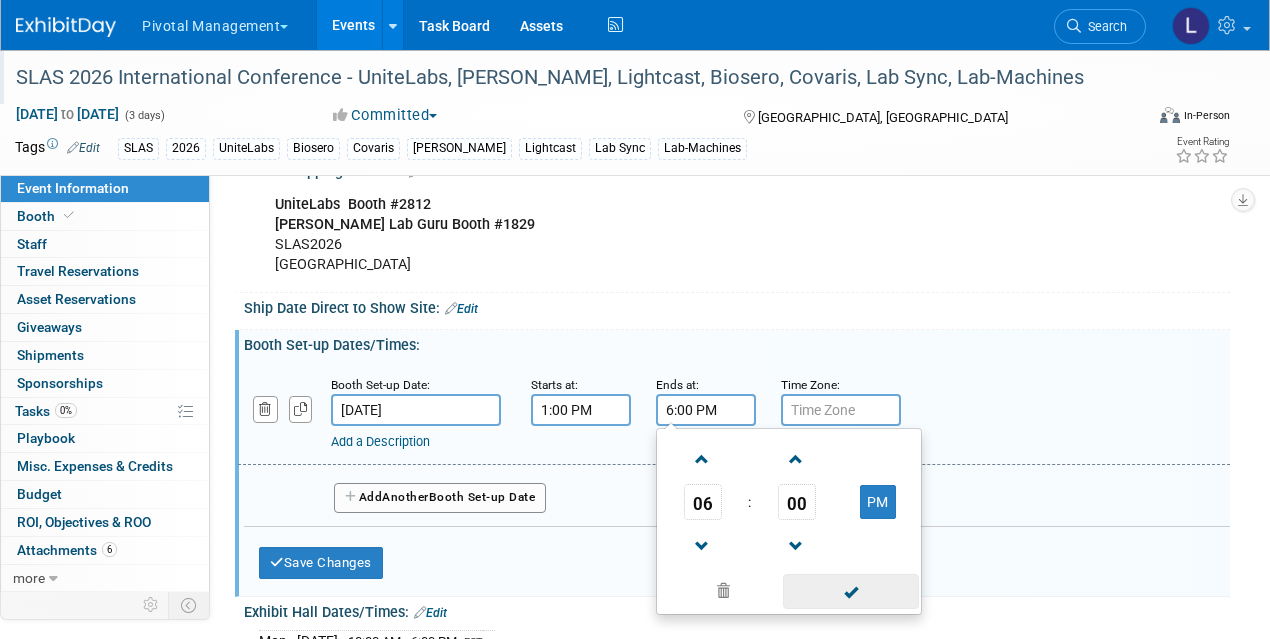 click at bounding box center [850, 591] 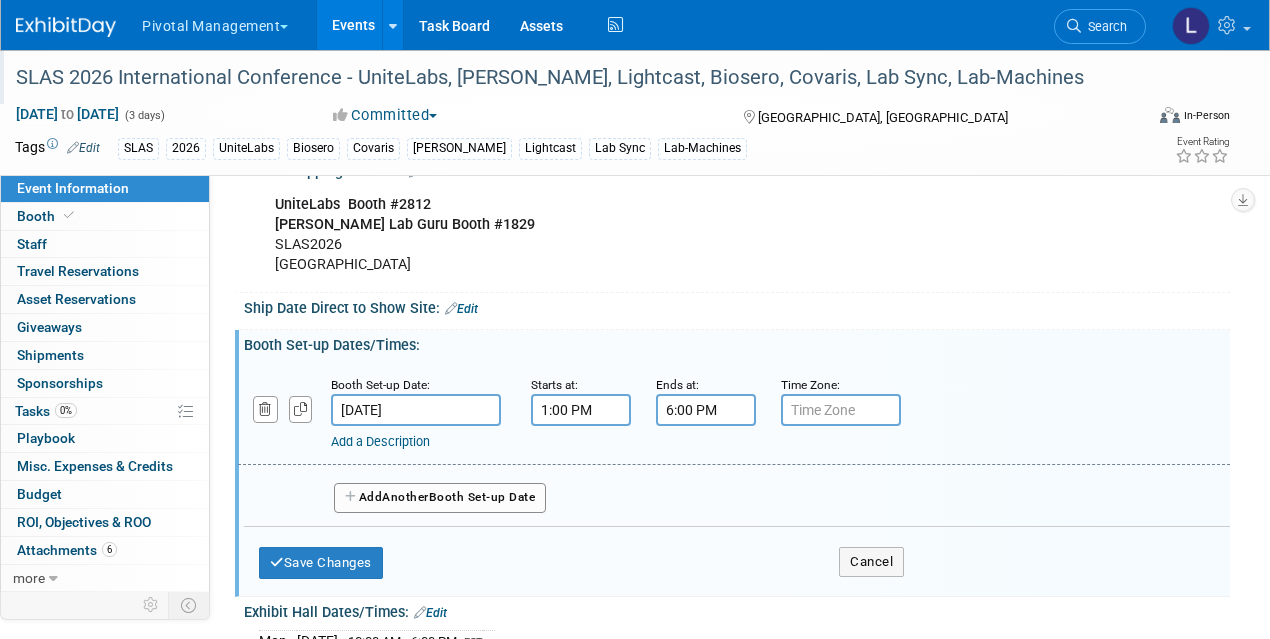 click at bounding box center (841, 410) 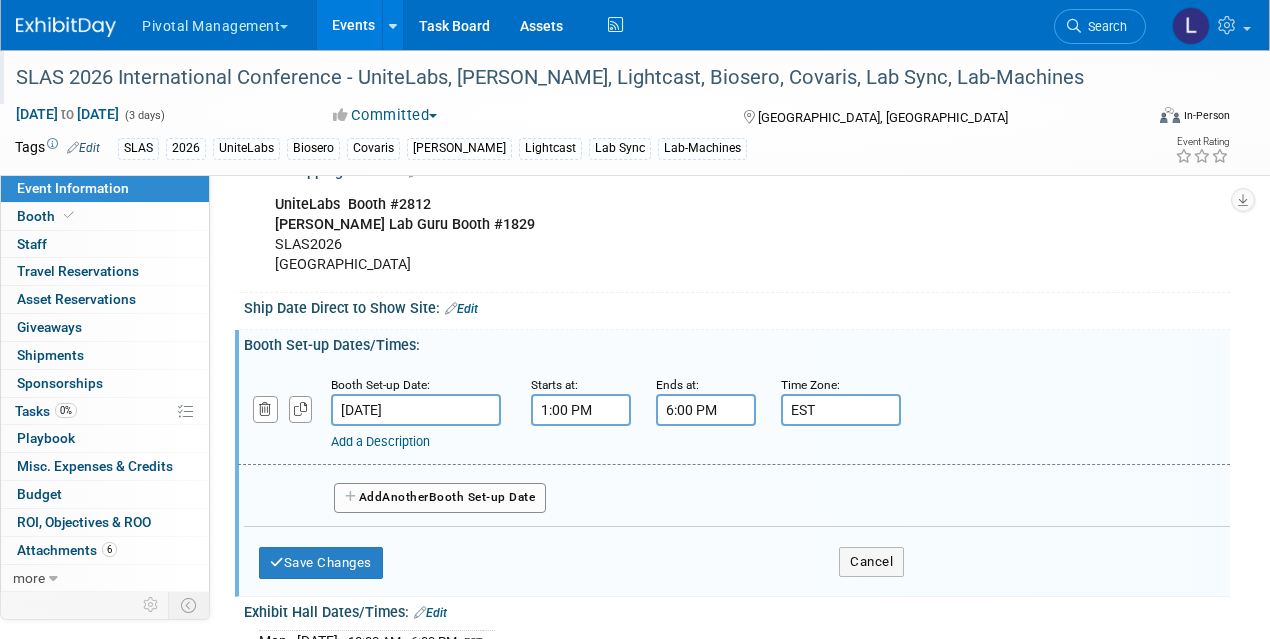 type on "EST" 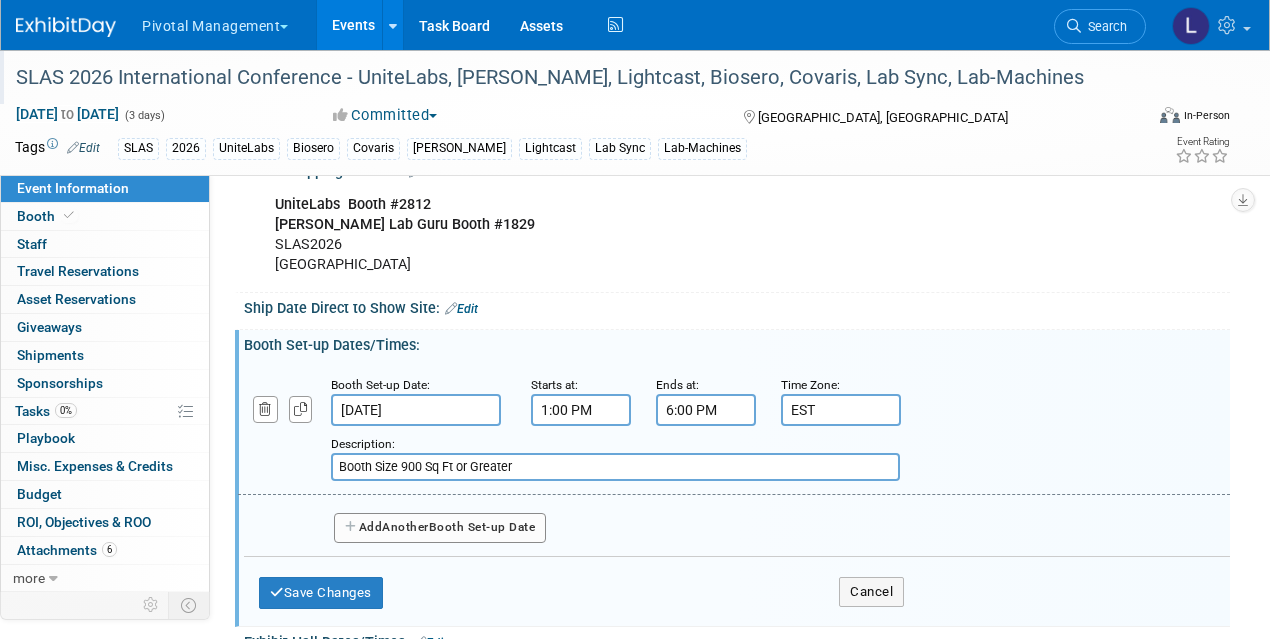 type on "Booth Size 900 Sq Ft or Greater" 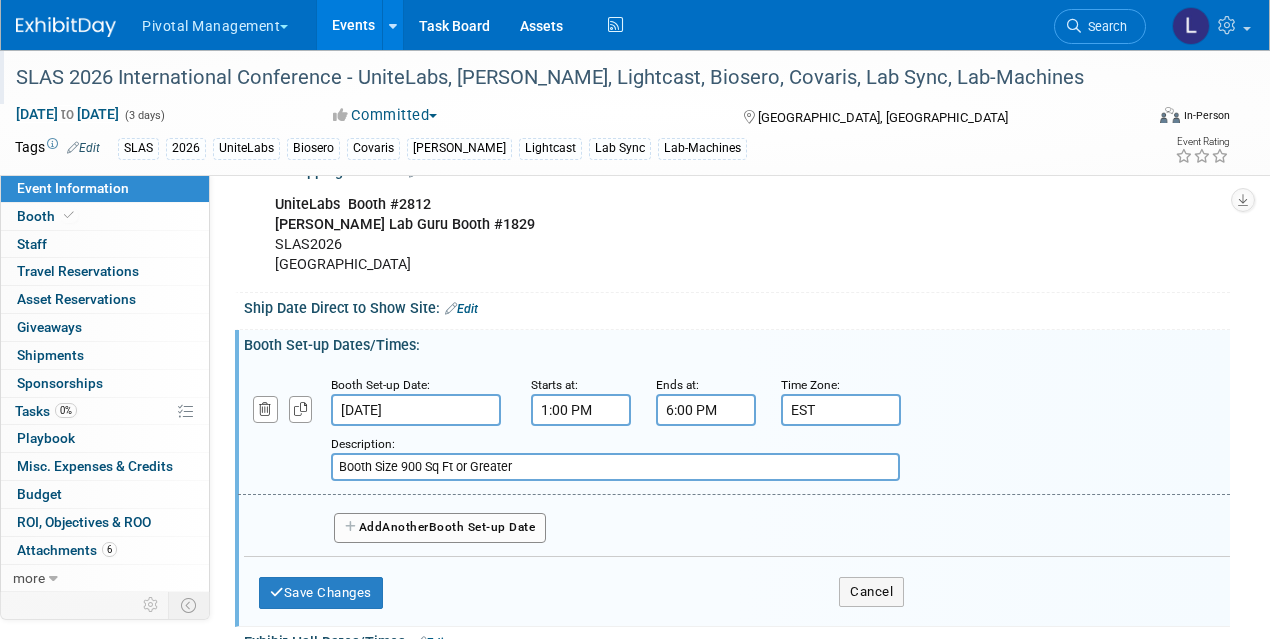click on "Add  Another  Booth Set-up Date" at bounding box center (440, 528) 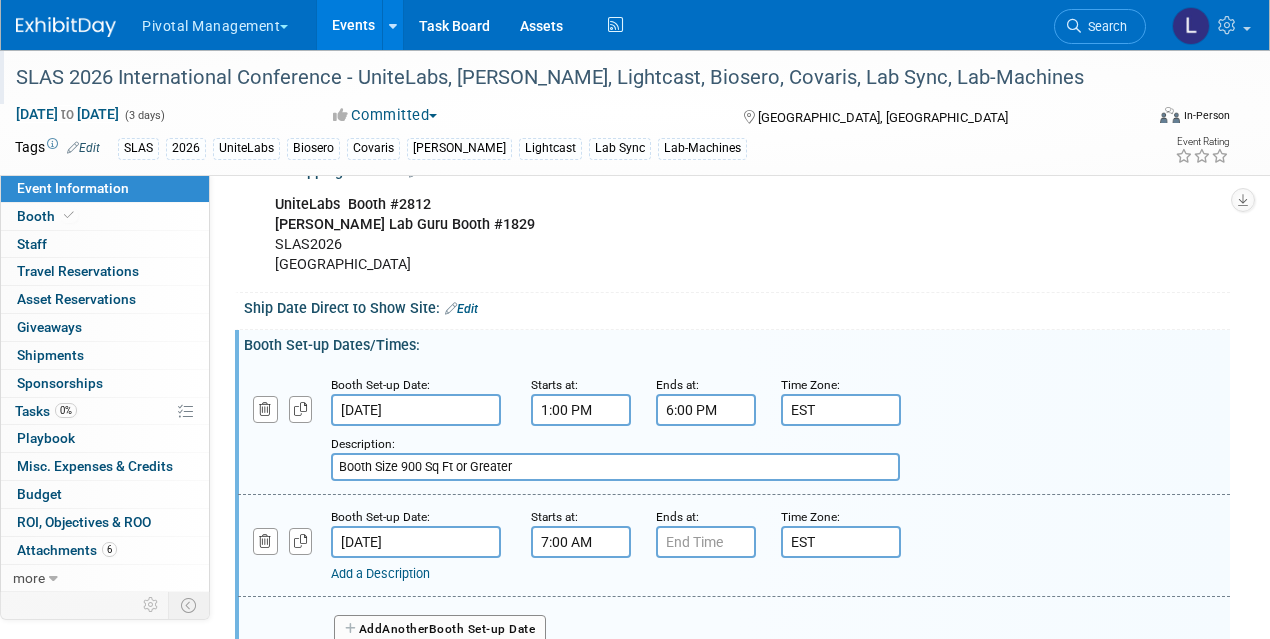 click on "7:00 AM" at bounding box center [581, 542] 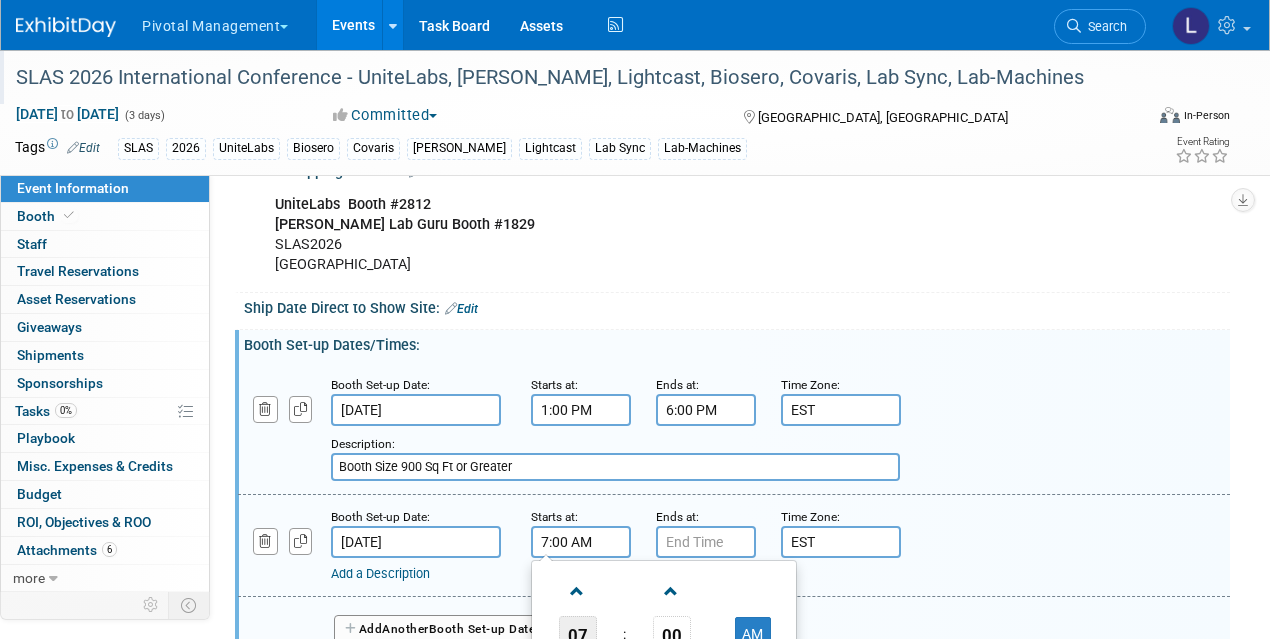 click on "07" at bounding box center [578, 634] 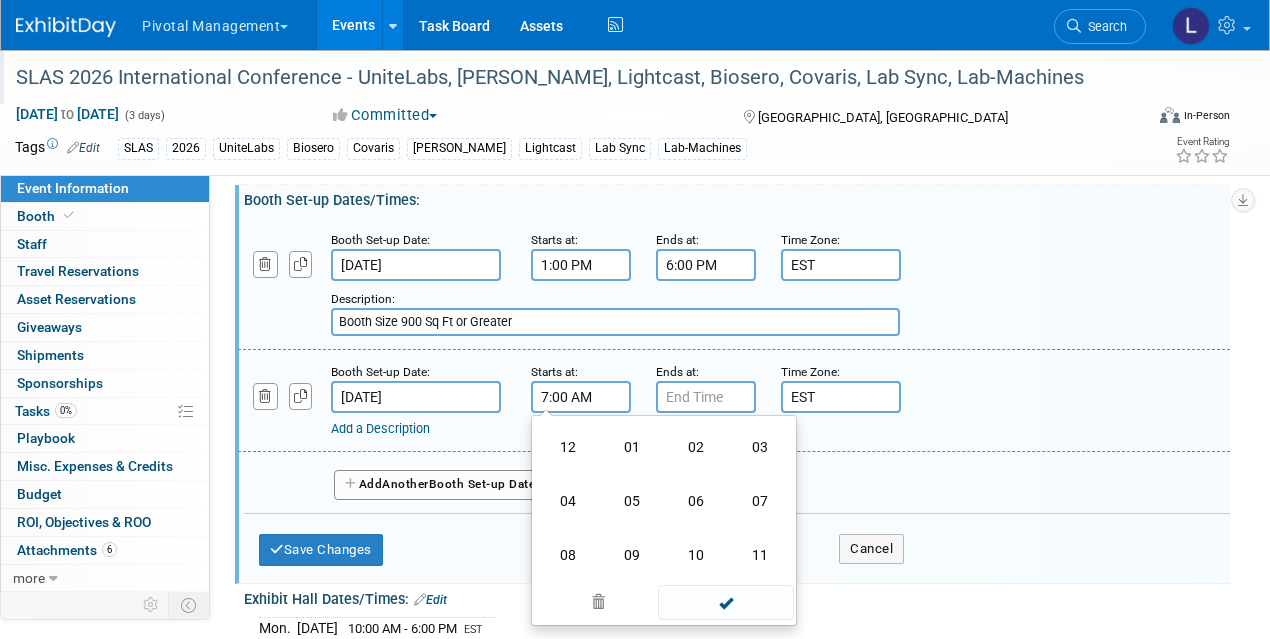 scroll, scrollTop: 2817, scrollLeft: 0, axis: vertical 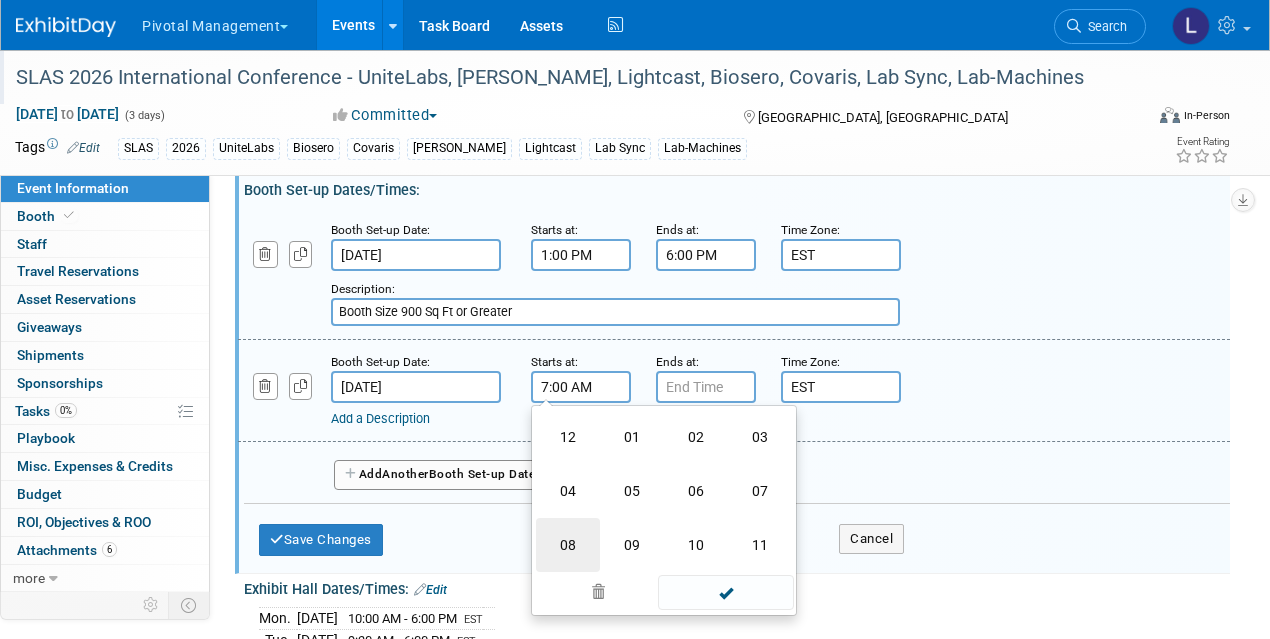 click on "08" at bounding box center (568, 545) 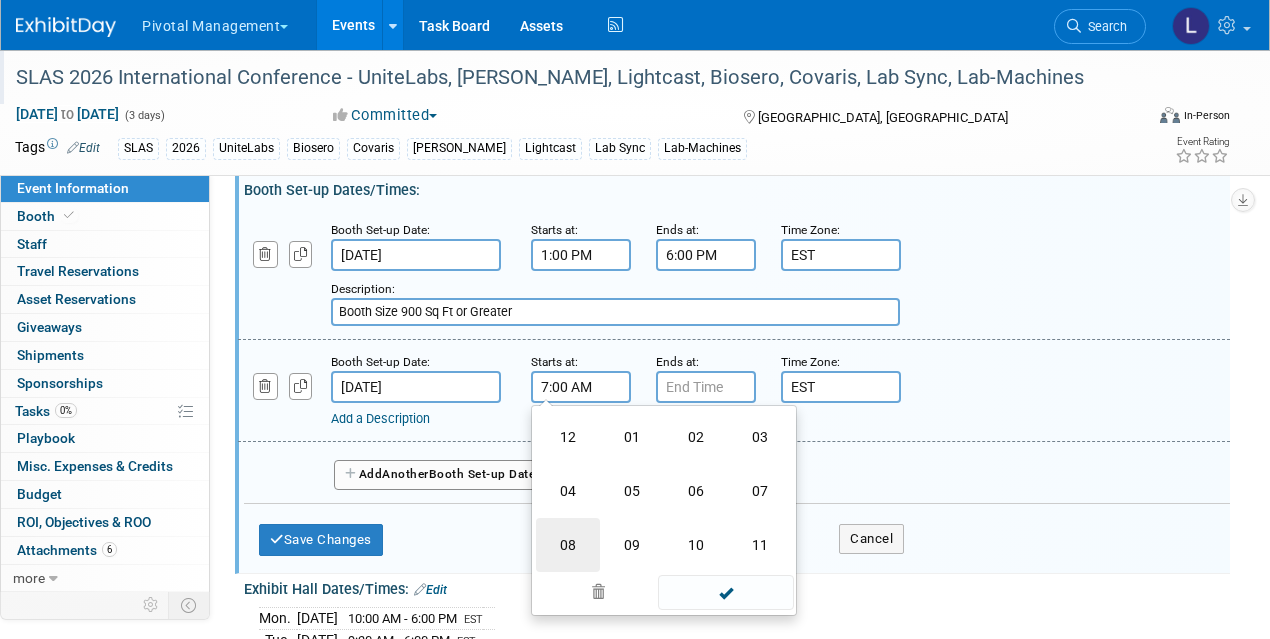 type on "8:00 AM" 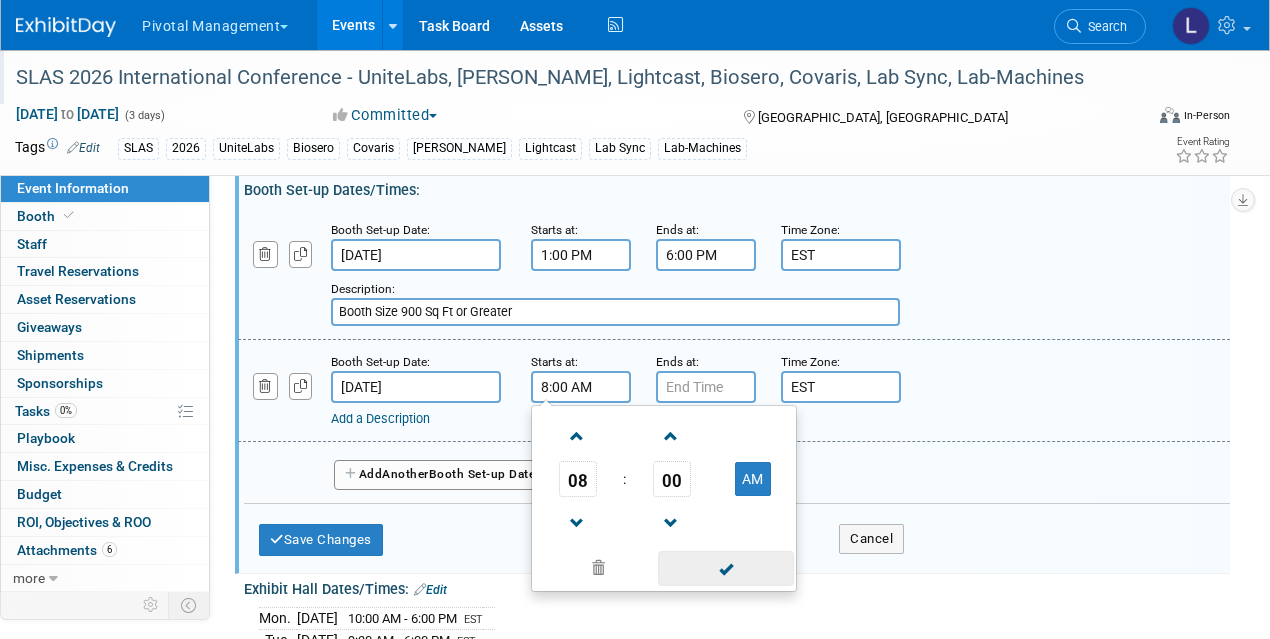 click at bounding box center [725, 568] 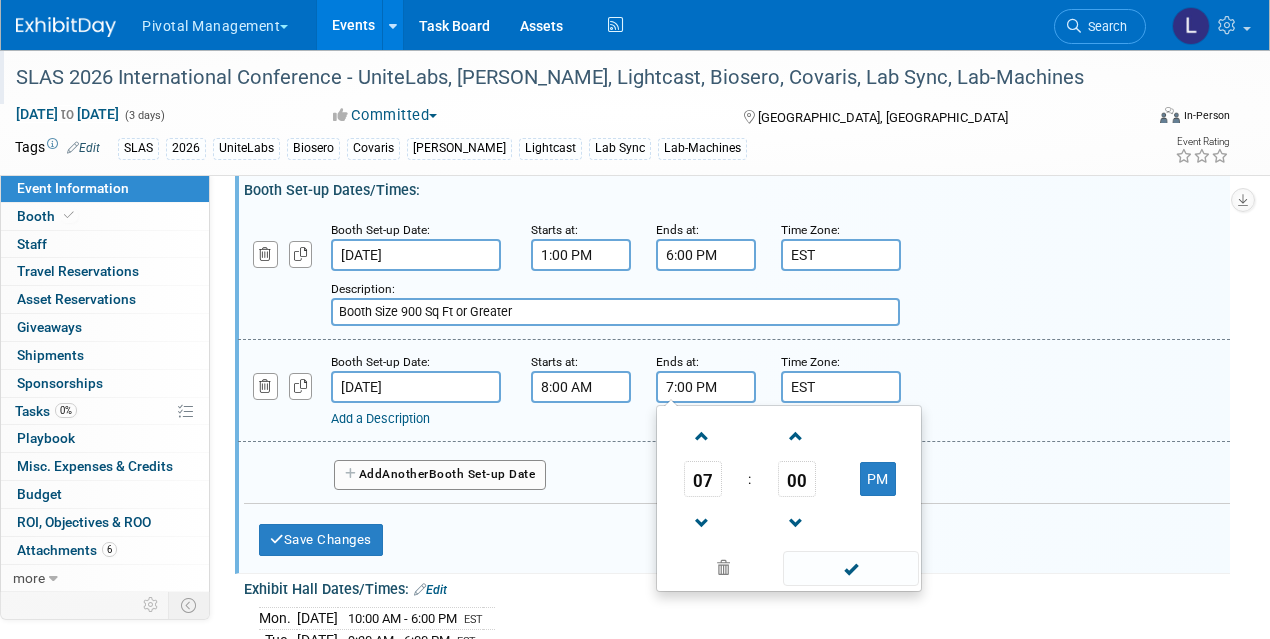 click on "7:00 PM" at bounding box center [706, 387] 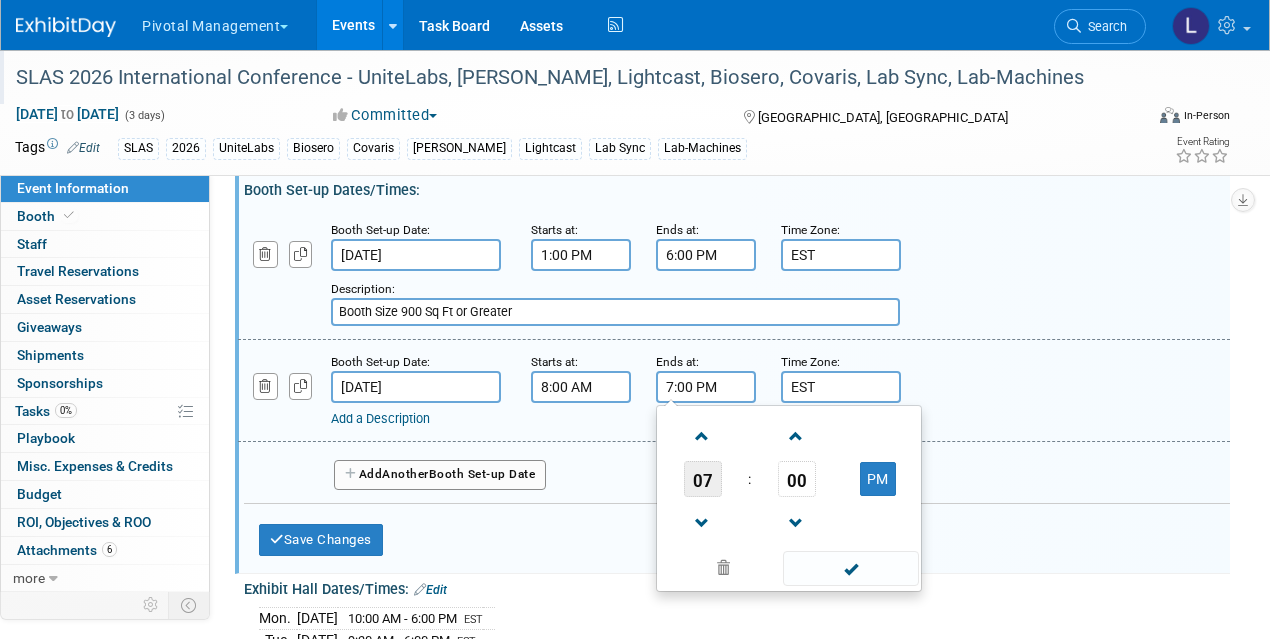 click on "07" at bounding box center (703, 479) 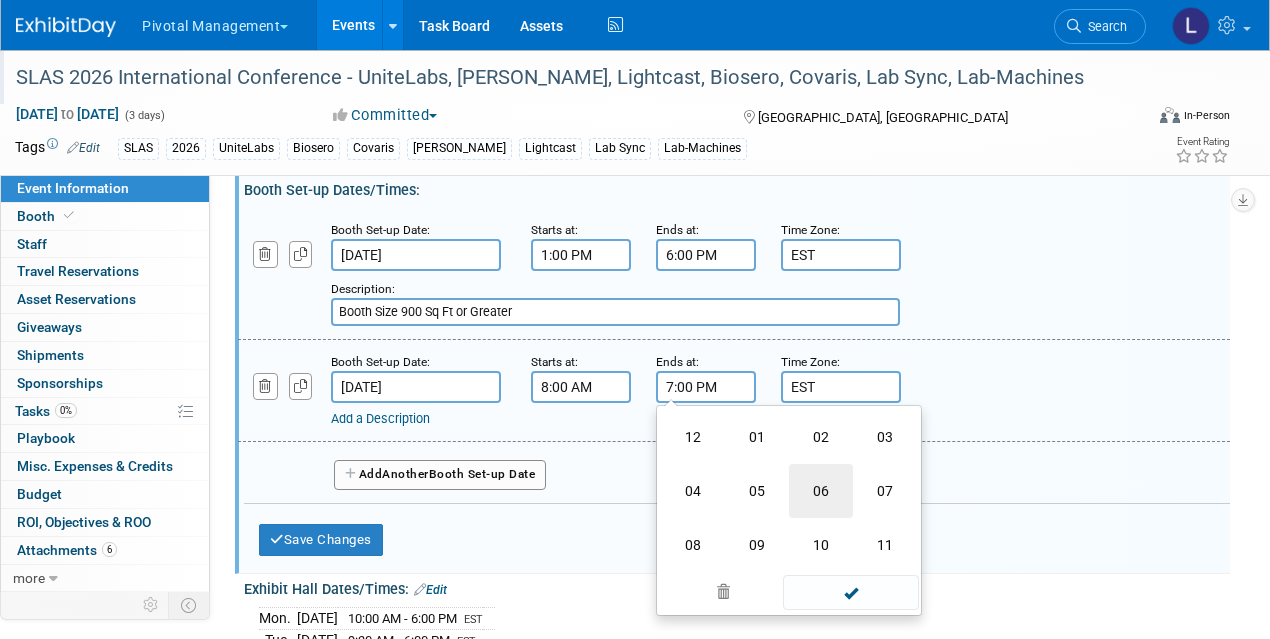 click on "06" at bounding box center [821, 491] 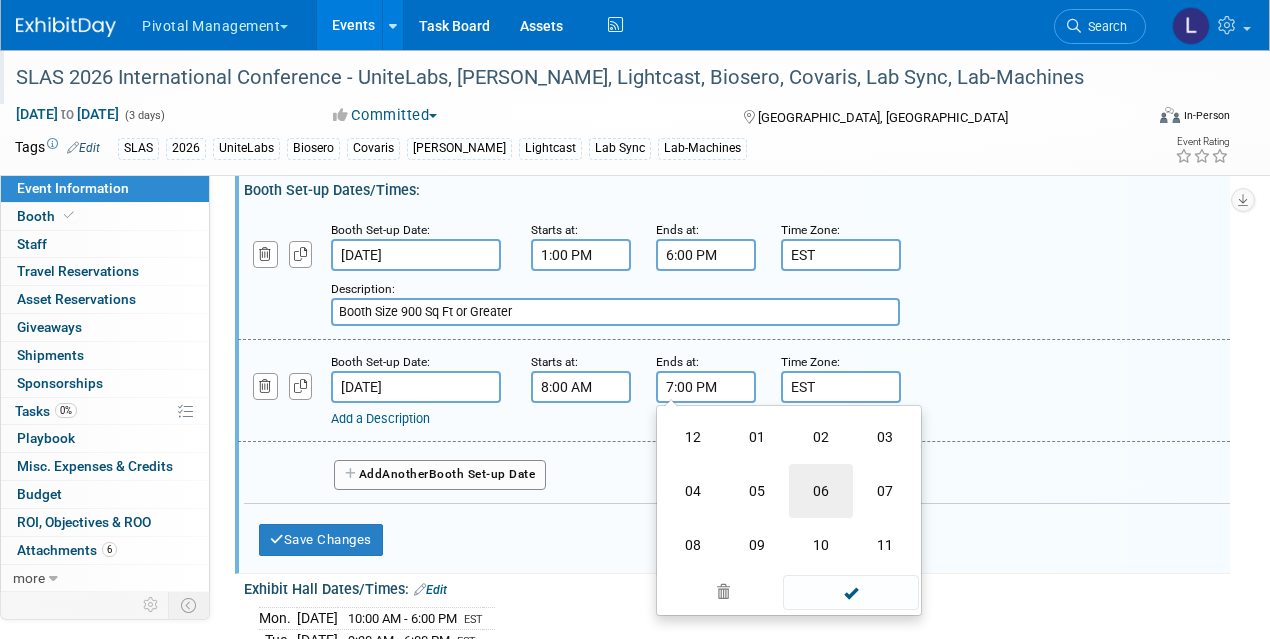 type on "6:00 PM" 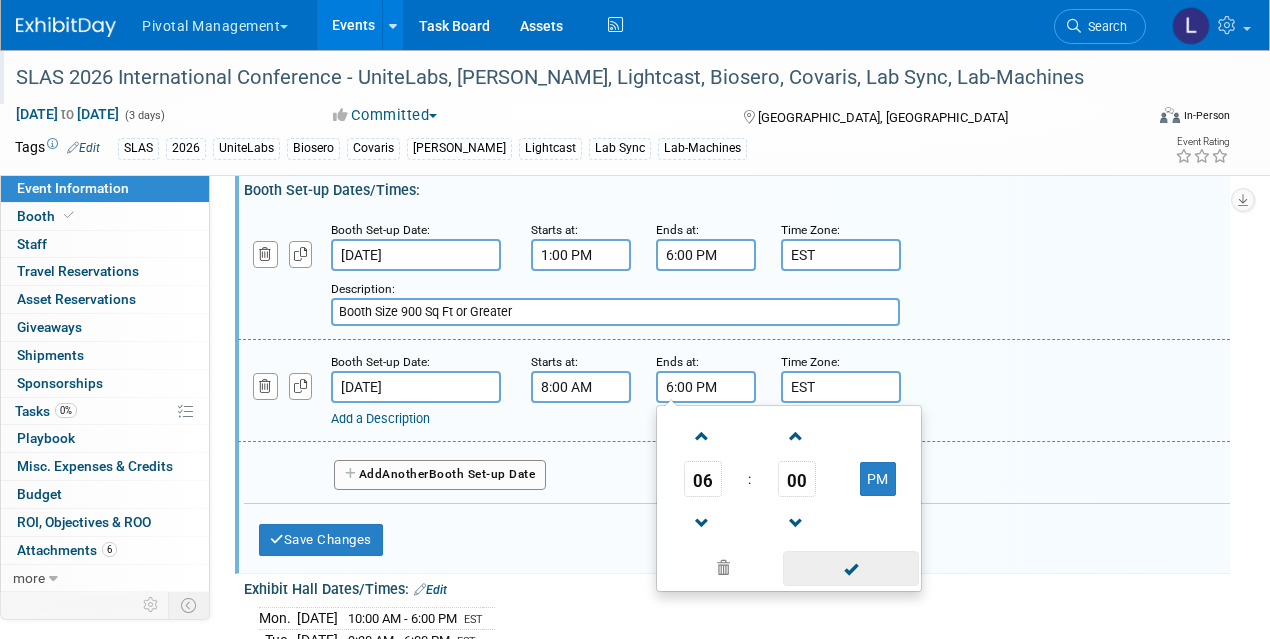 click at bounding box center [850, 568] 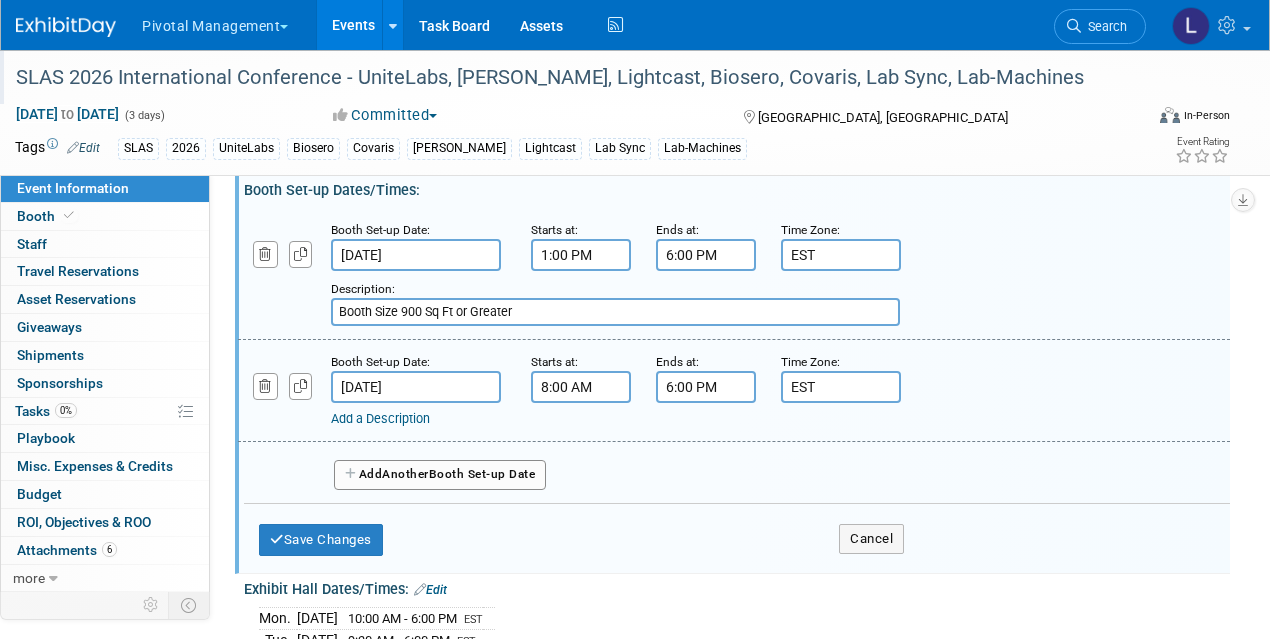 click on "Another" at bounding box center (405, 474) 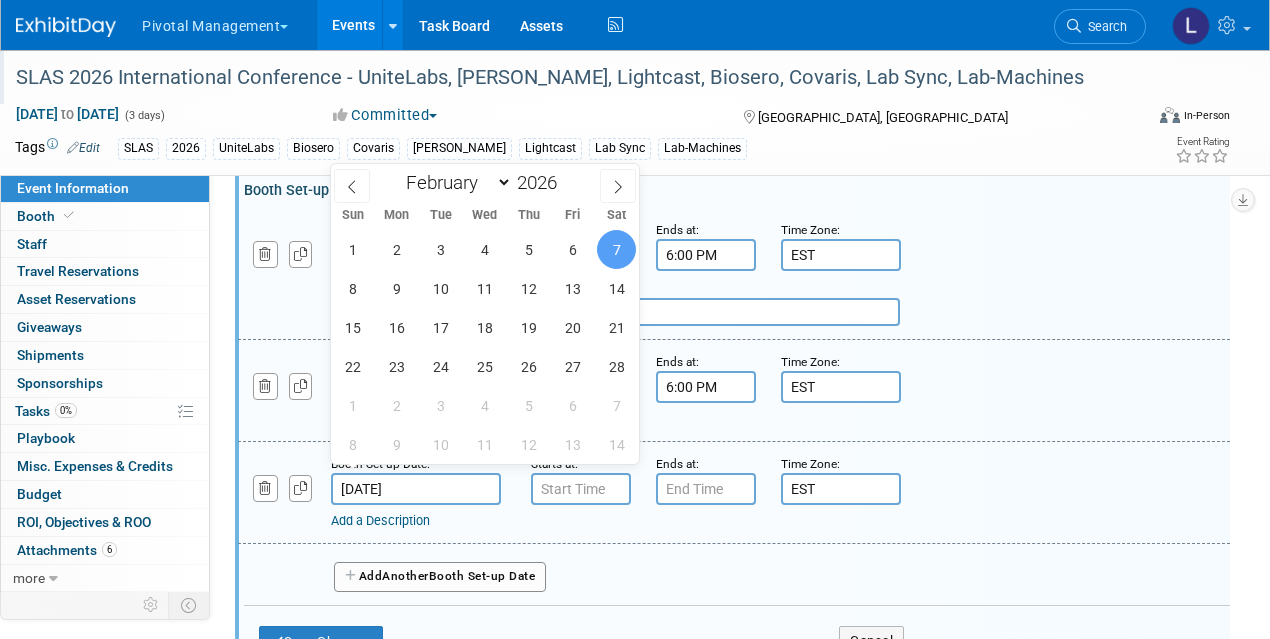 click on "[DATE]" at bounding box center [416, 489] 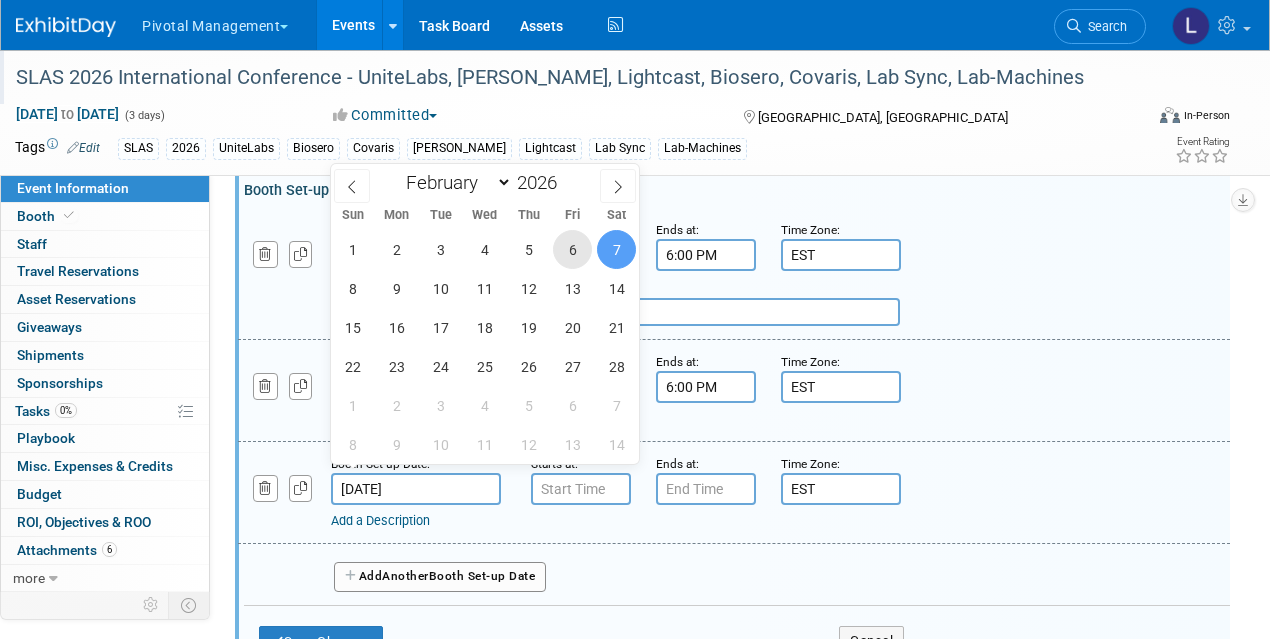 click on "6" at bounding box center (572, 249) 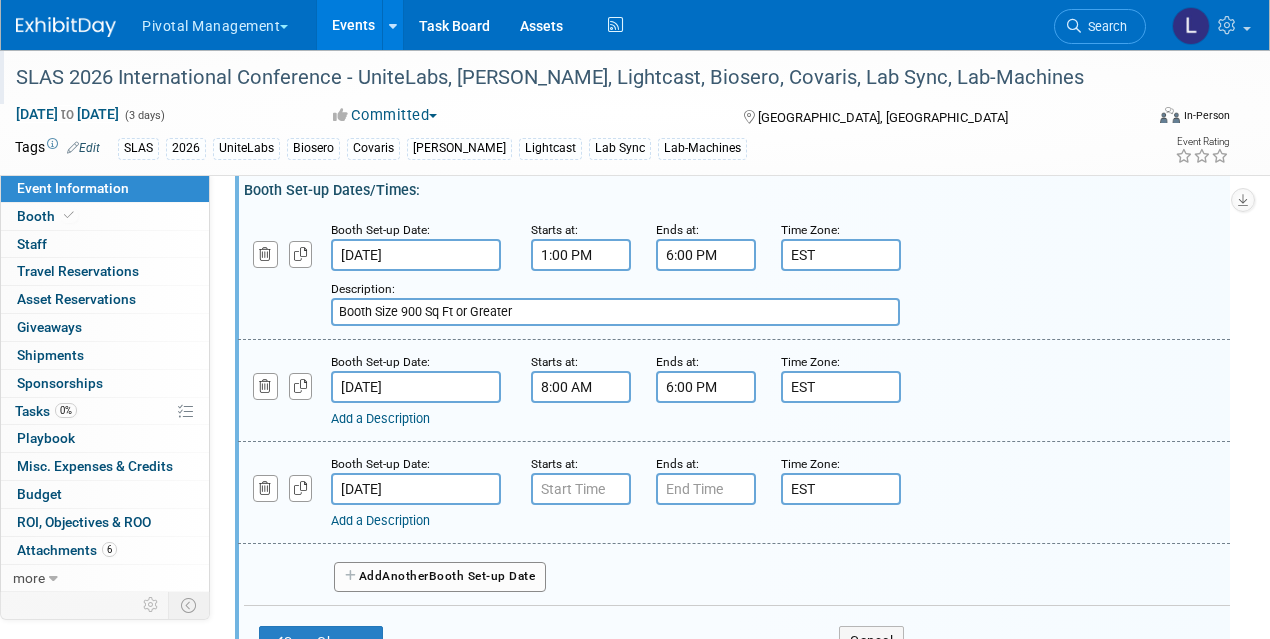 click on "Add a Description" at bounding box center (380, 418) 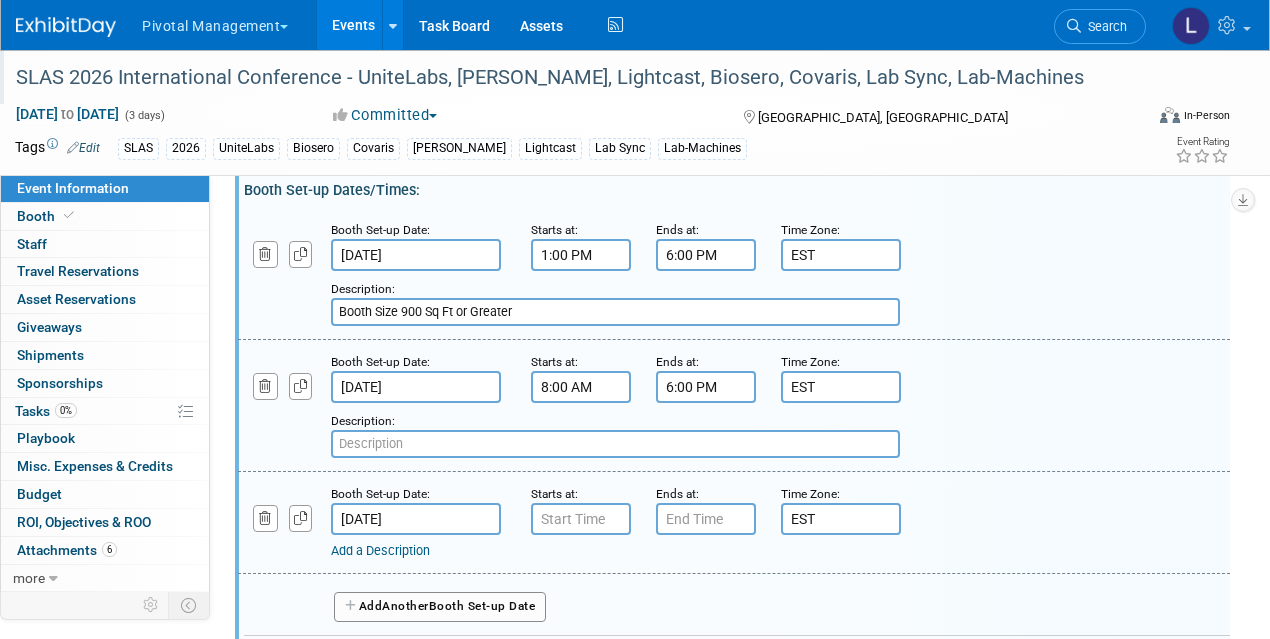 drag, startPoint x: 579, startPoint y: 304, endPoint x: 321, endPoint y: 294, distance: 258.19373 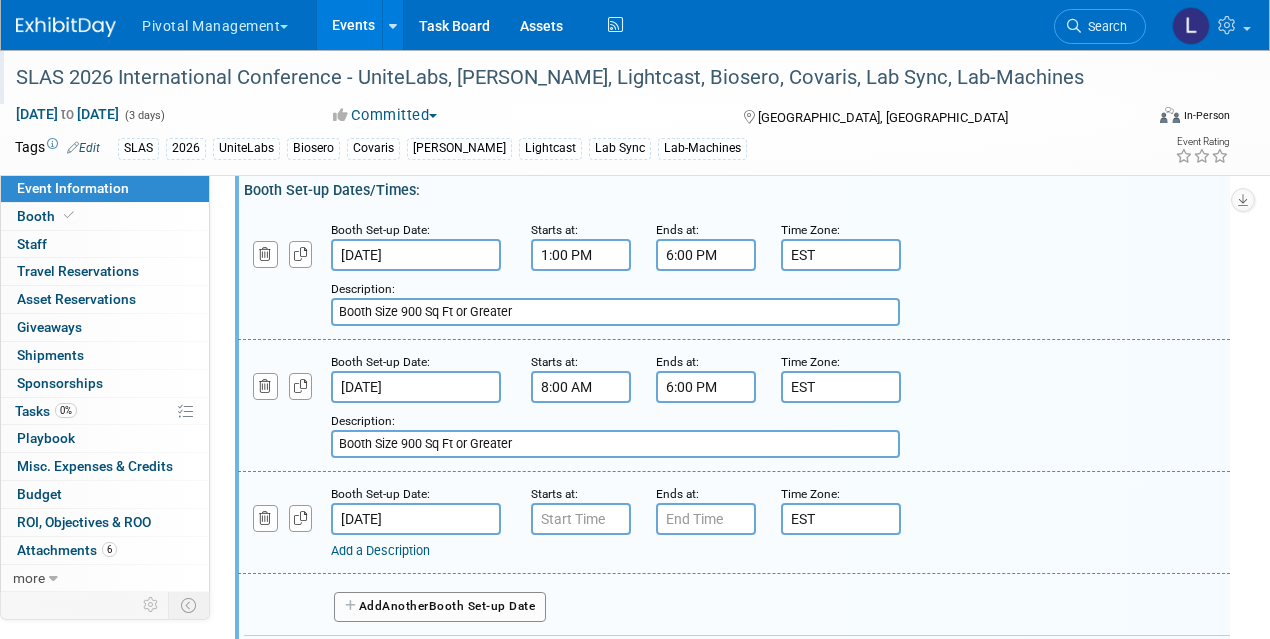 type on "Booth Size 900 Sq Ft or Greater" 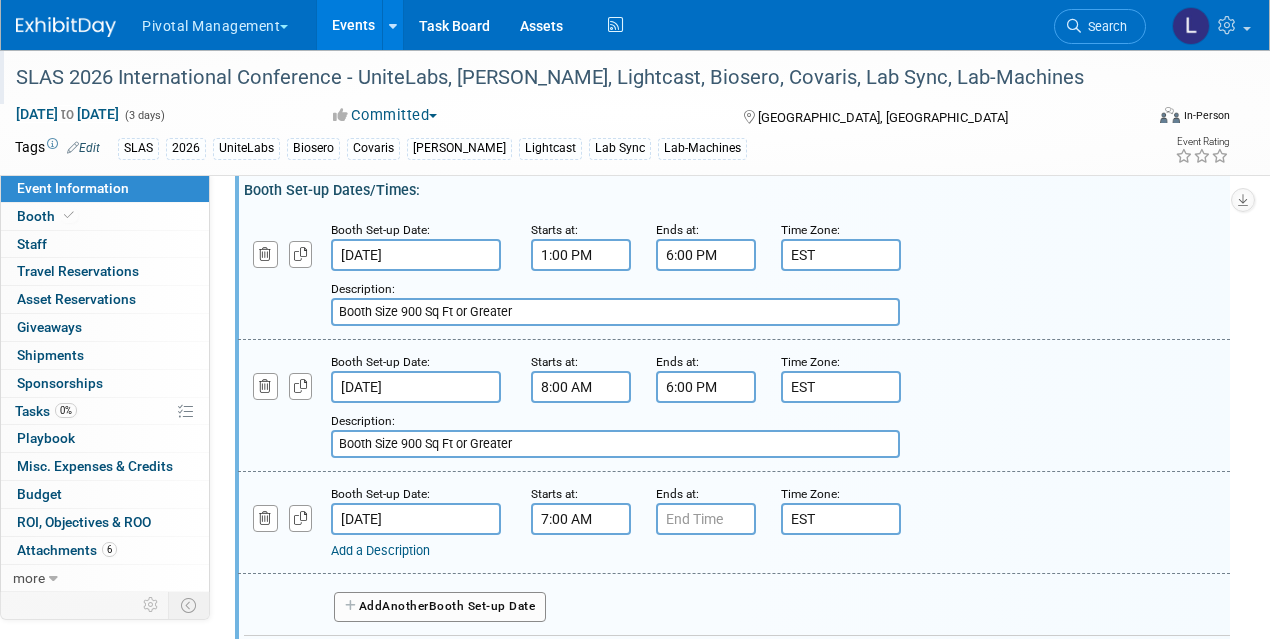 click on "7:00 AM" at bounding box center (581, 519) 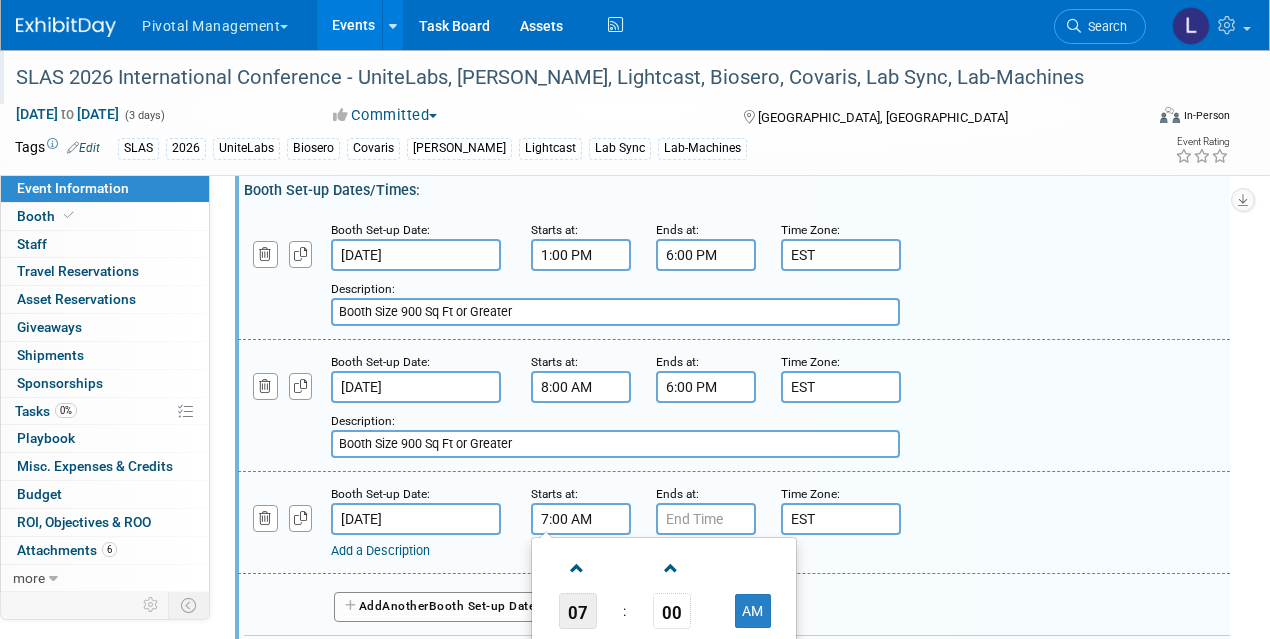click on "07" at bounding box center (578, 611) 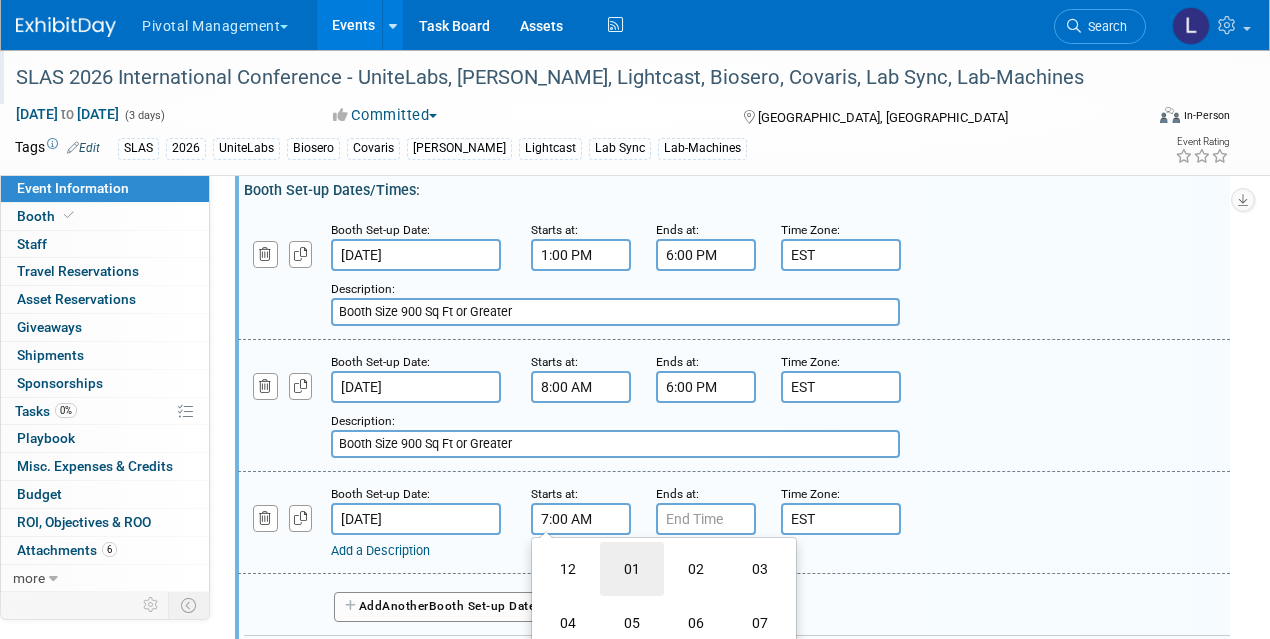 click on "01" at bounding box center [632, 569] 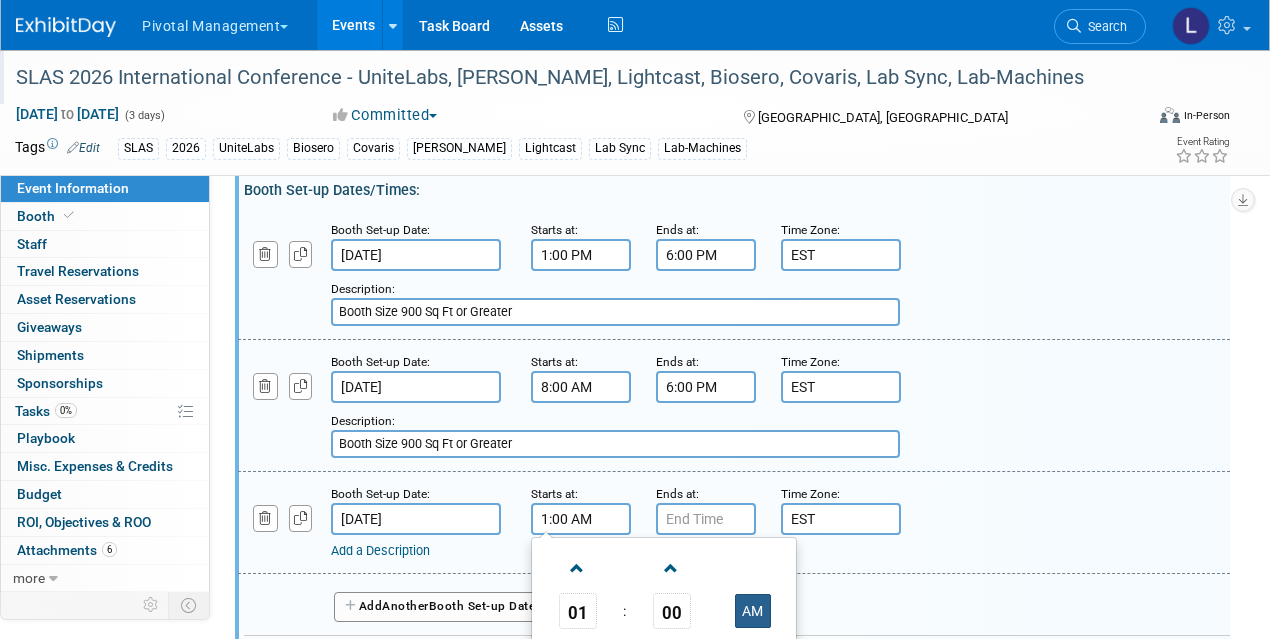 click on "AM" at bounding box center [753, 611] 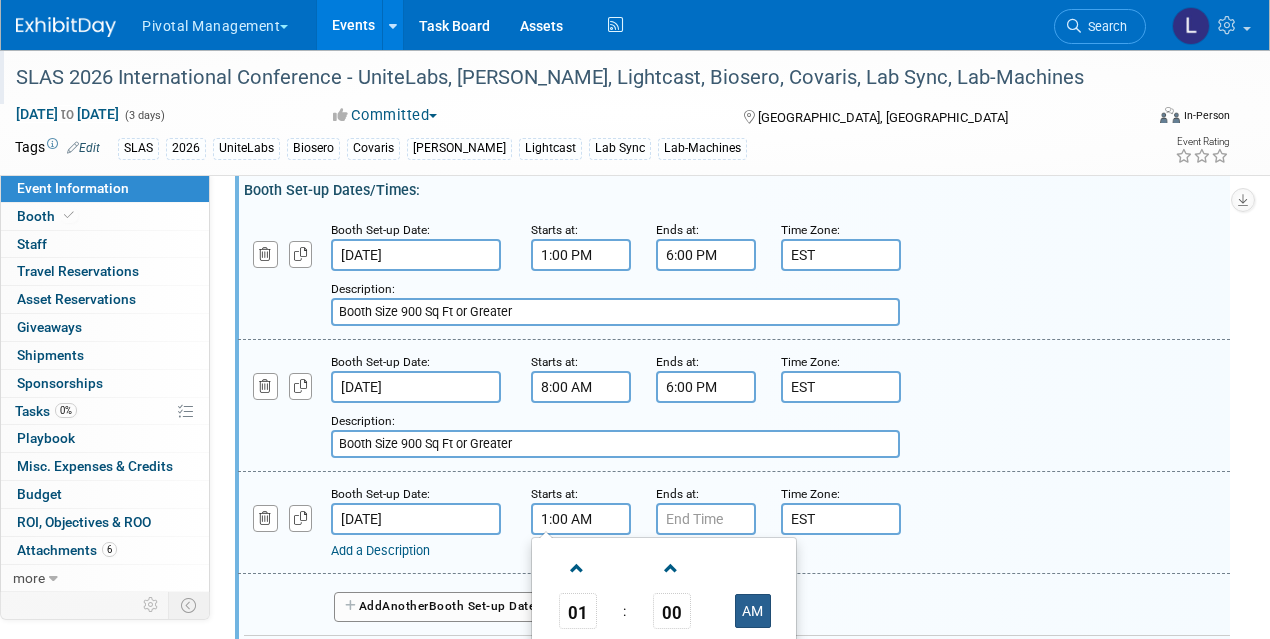 type on "1:00 PM" 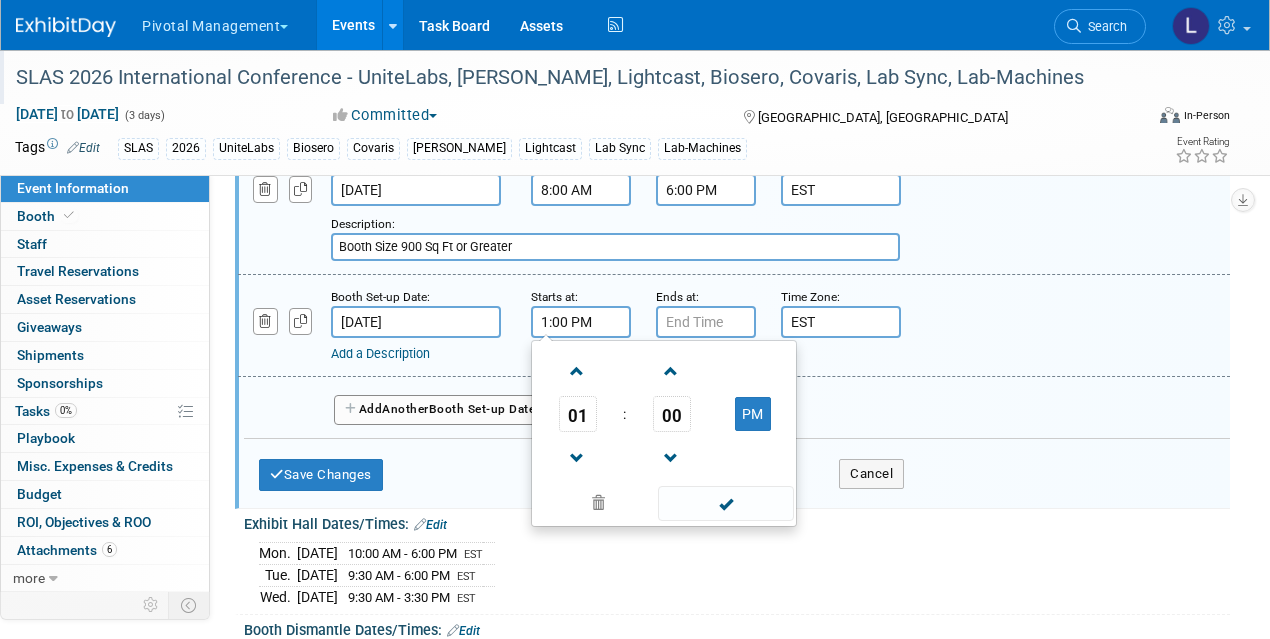 scroll, scrollTop: 3075, scrollLeft: 0, axis: vertical 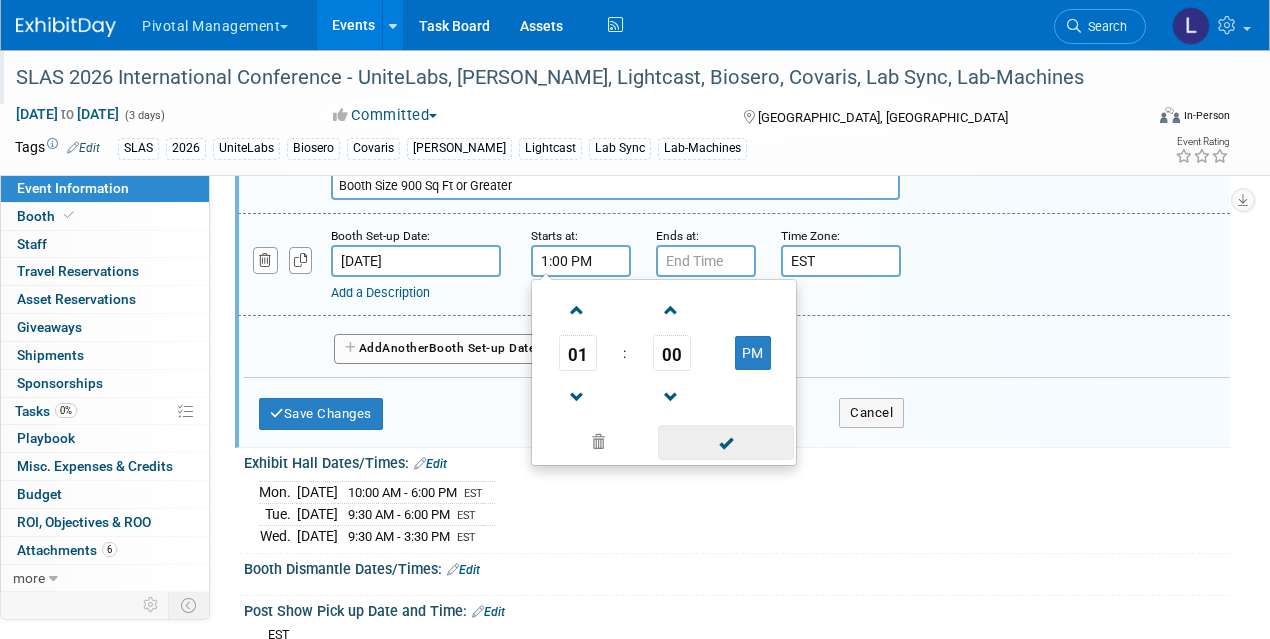 click at bounding box center (725, 442) 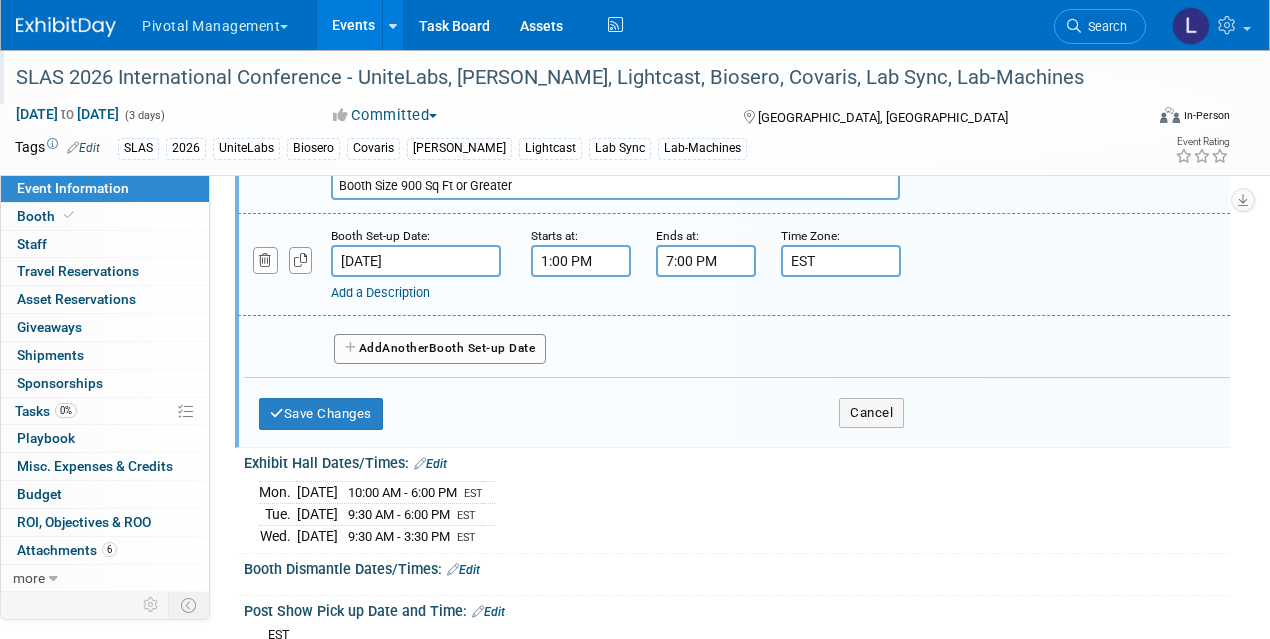 click on "7:00 PM" at bounding box center [706, 261] 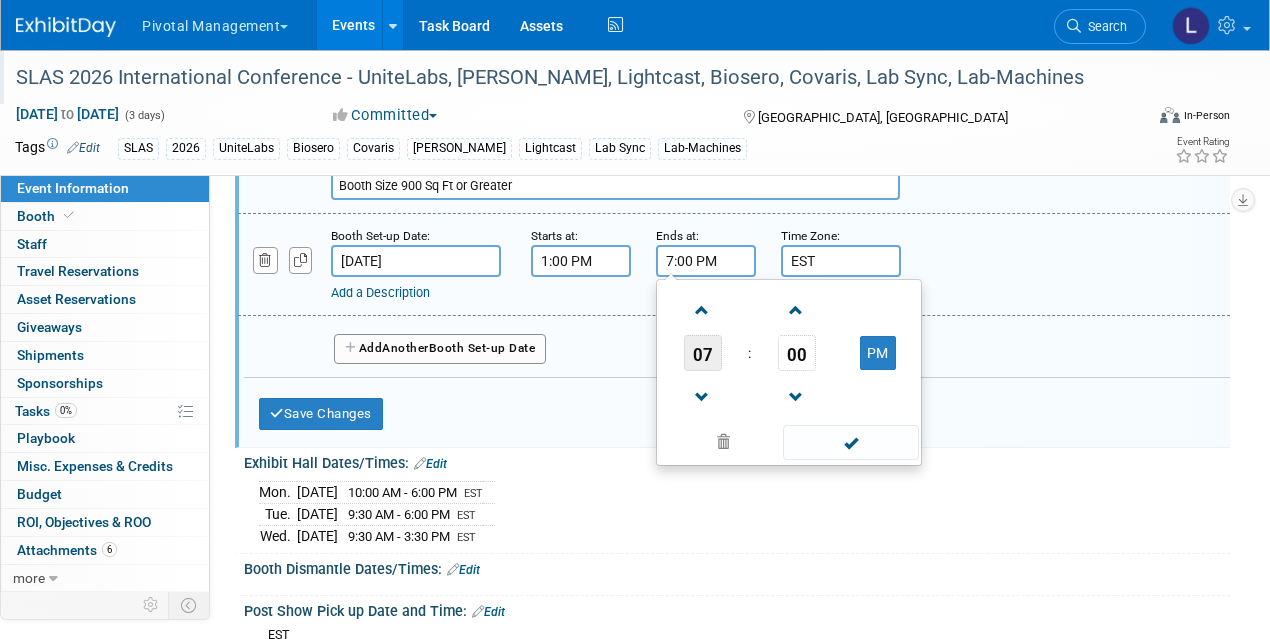 click on "07" at bounding box center [703, 353] 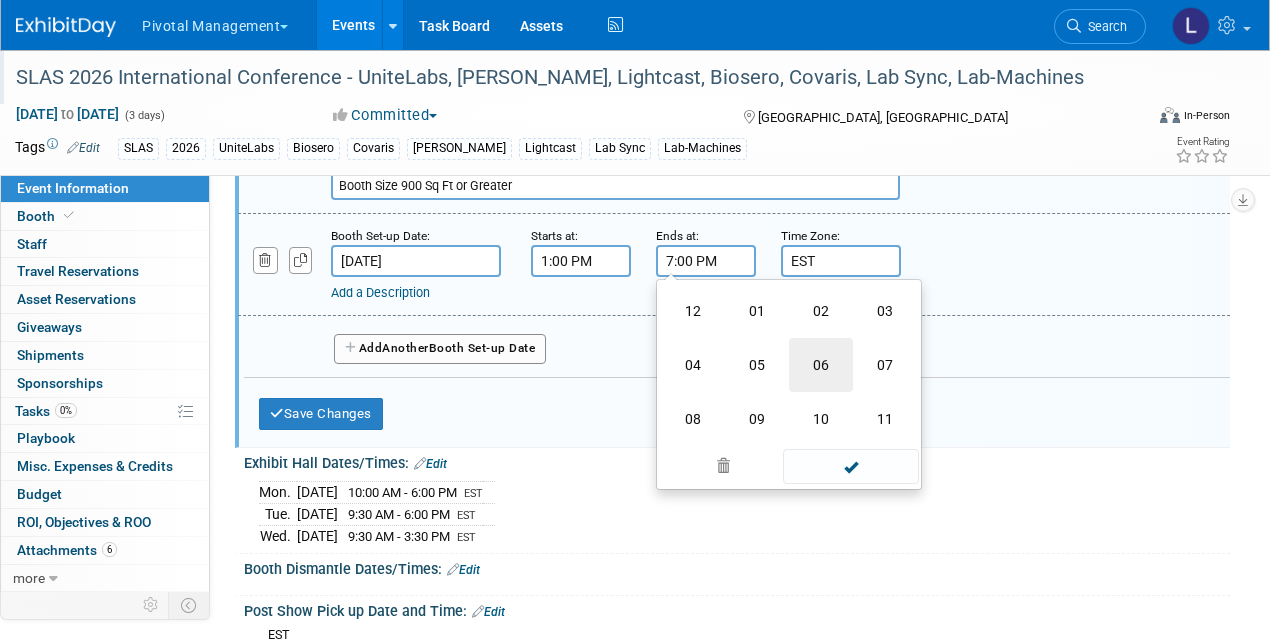 click on "06" at bounding box center (821, 365) 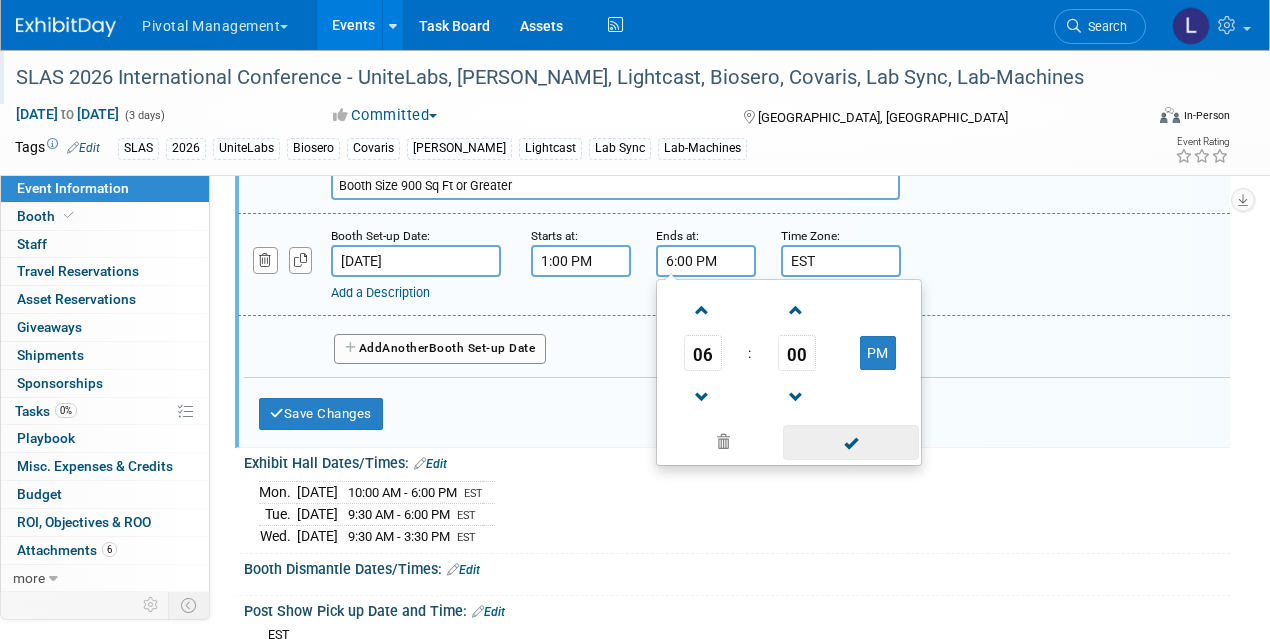 click at bounding box center (850, 442) 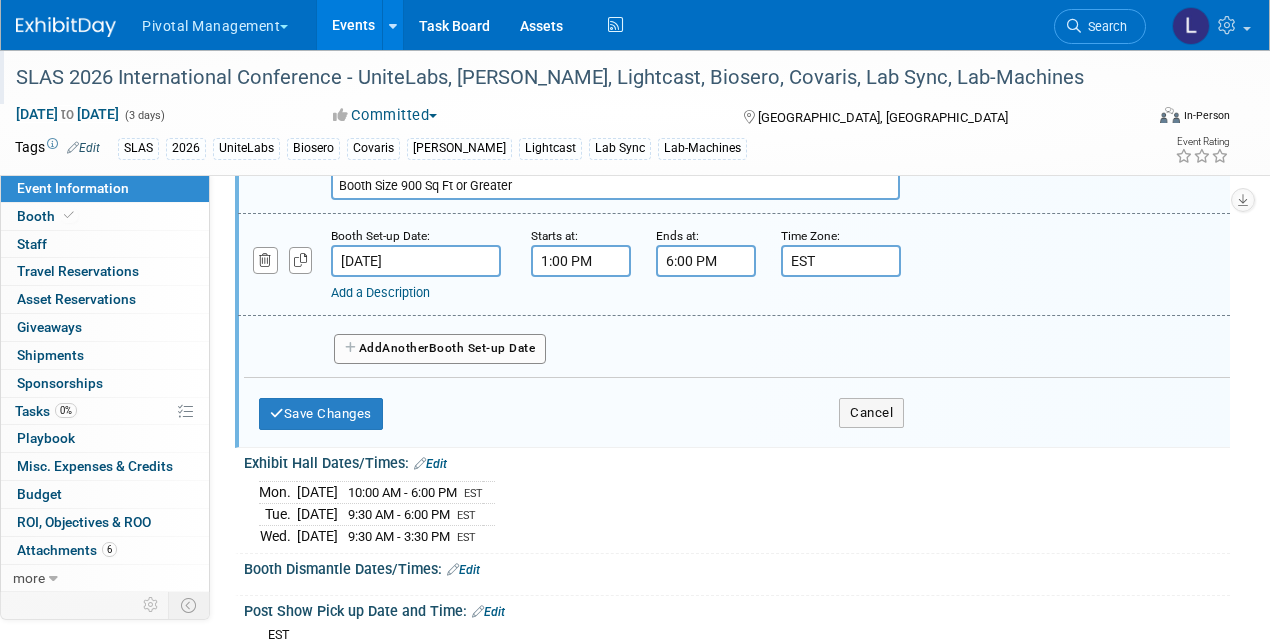 click on "Add a Description" at bounding box center (380, 292) 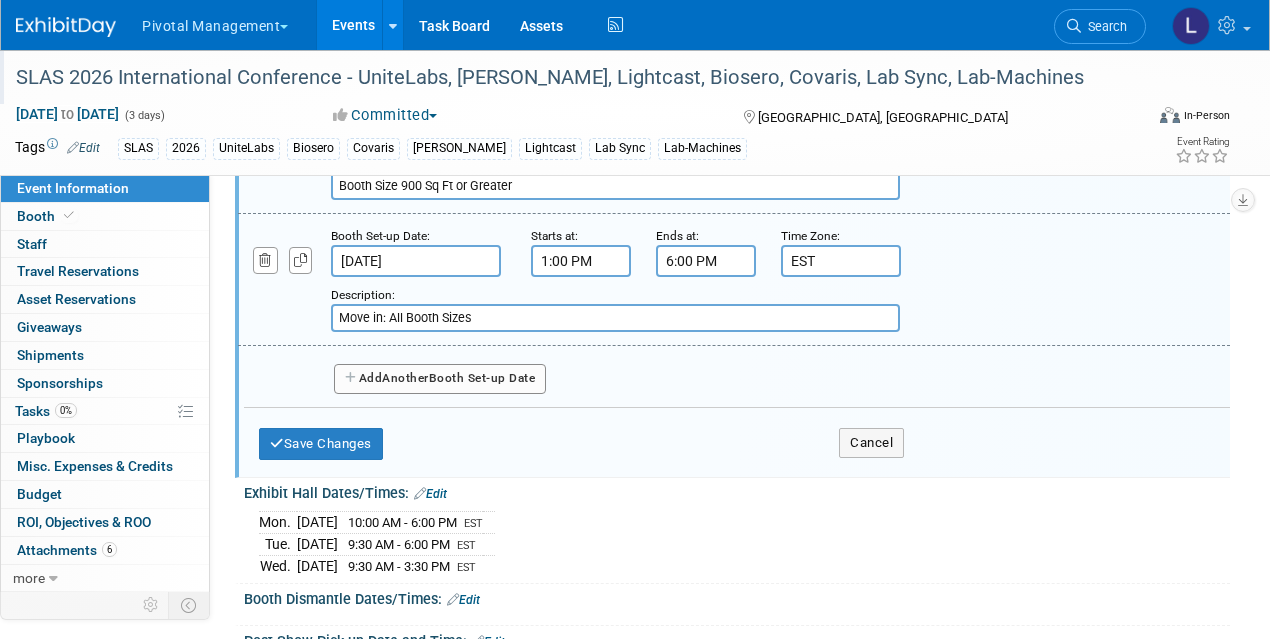 type on "Move in: All Booth Sizes" 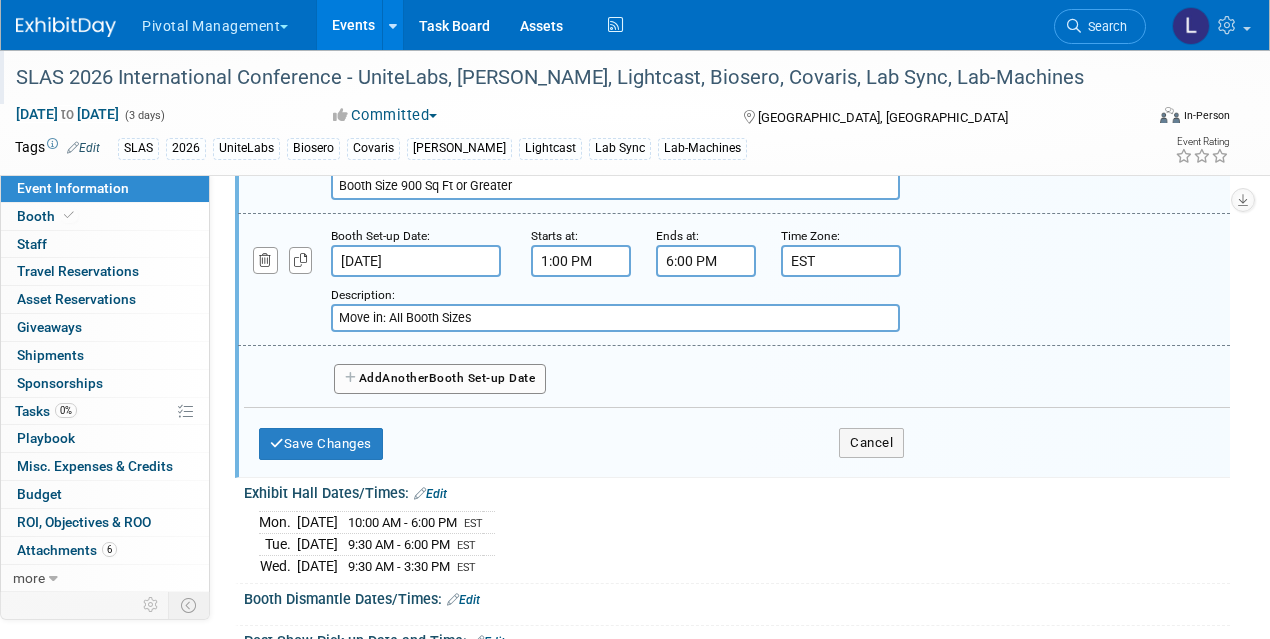 click on "Add  Another  Booth Set-up Date" at bounding box center (440, 379) 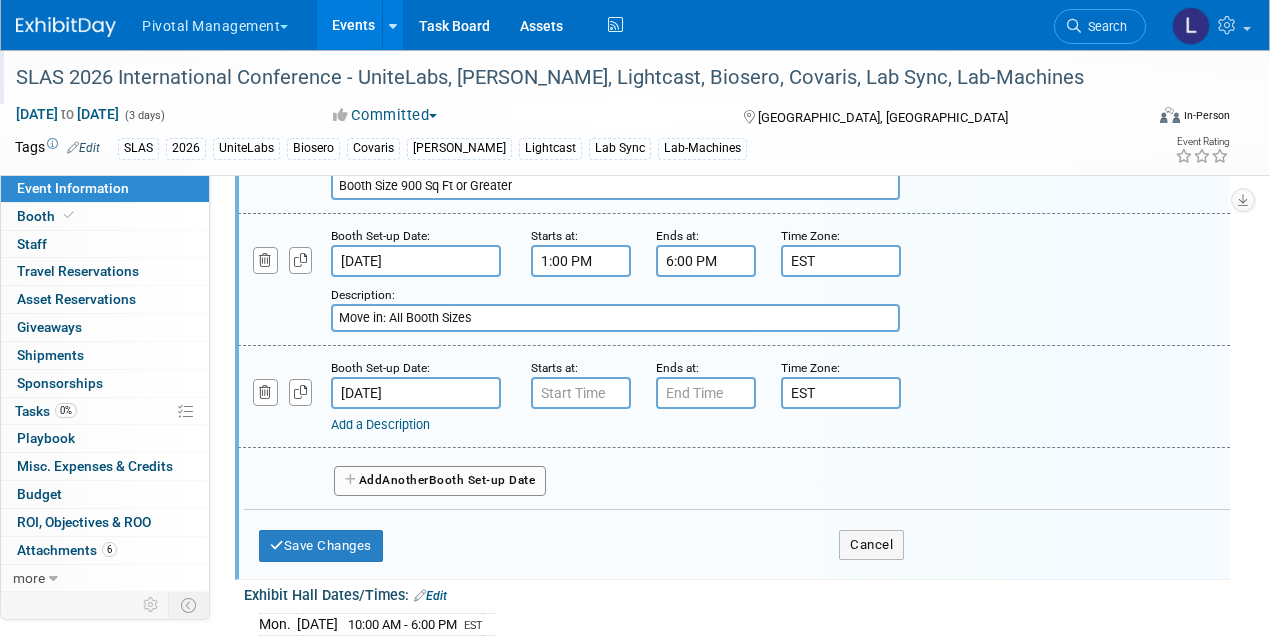 click on "Another" at bounding box center [405, 480] 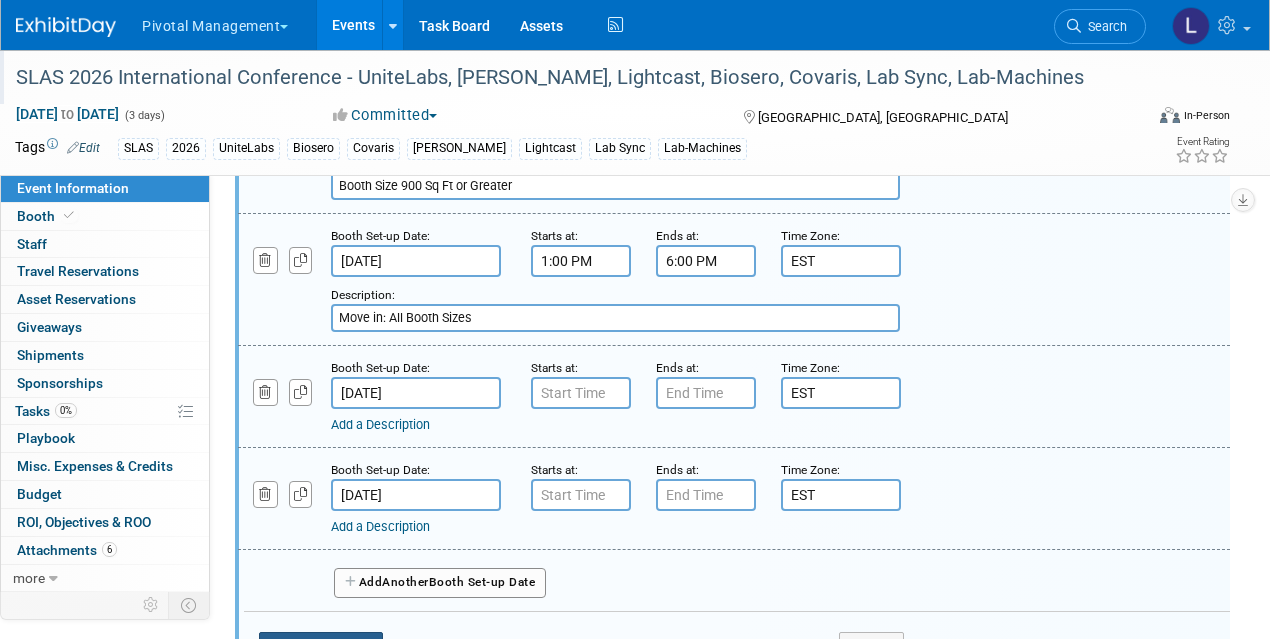 click on "Save Changes" at bounding box center (321, 648) 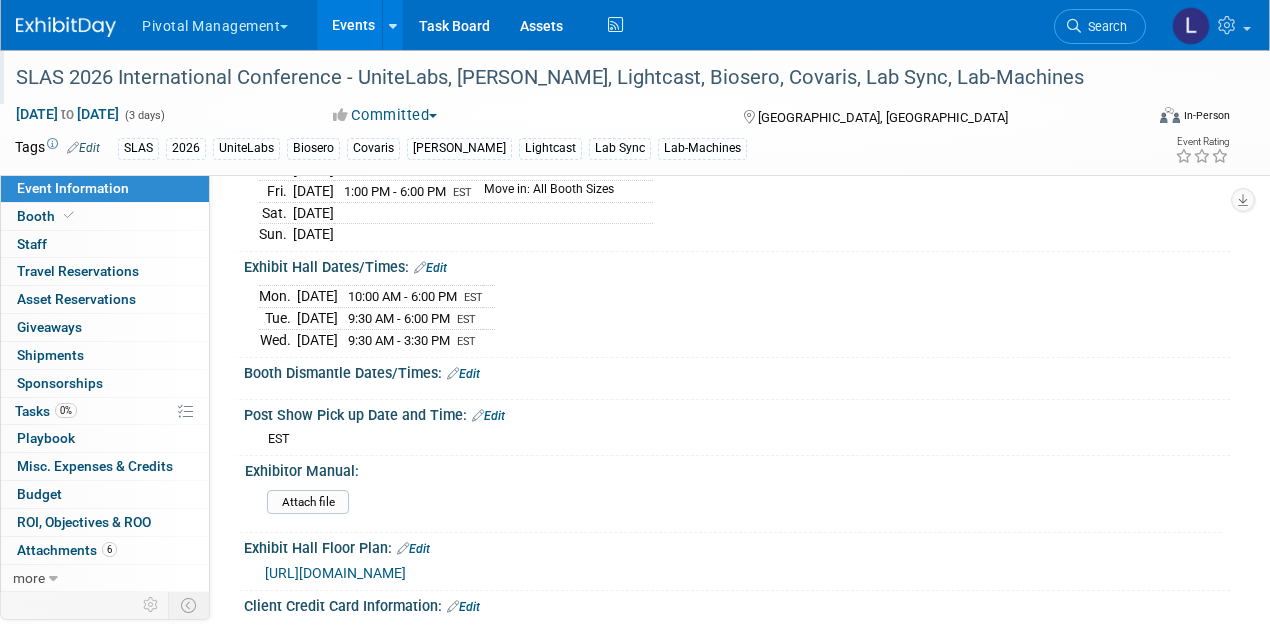 scroll, scrollTop: 2892, scrollLeft: 0, axis: vertical 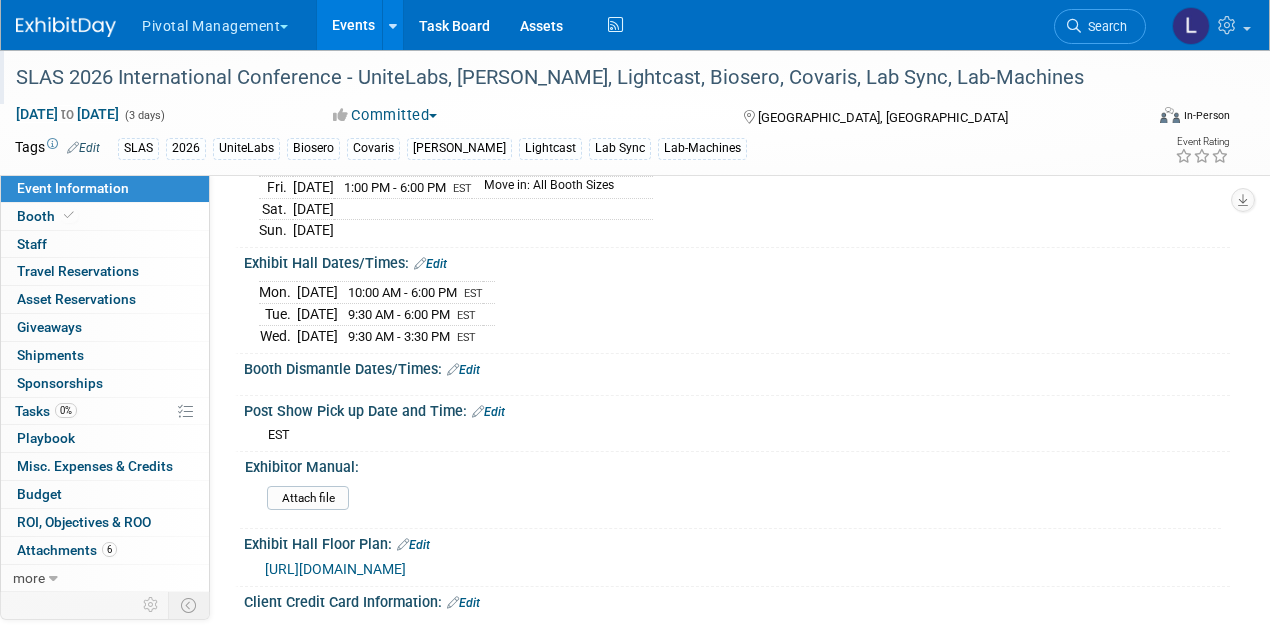 click on "Edit" at bounding box center (463, 370) 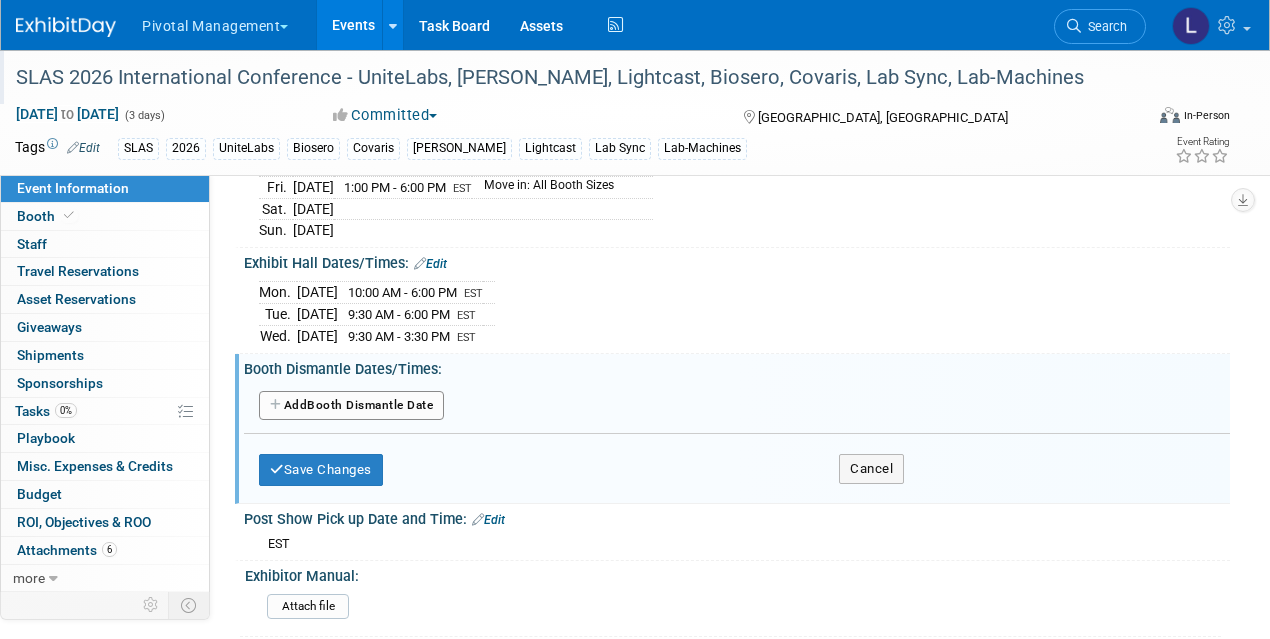 click on "Add  Another  Booth Dismantle Date" at bounding box center [737, 409] 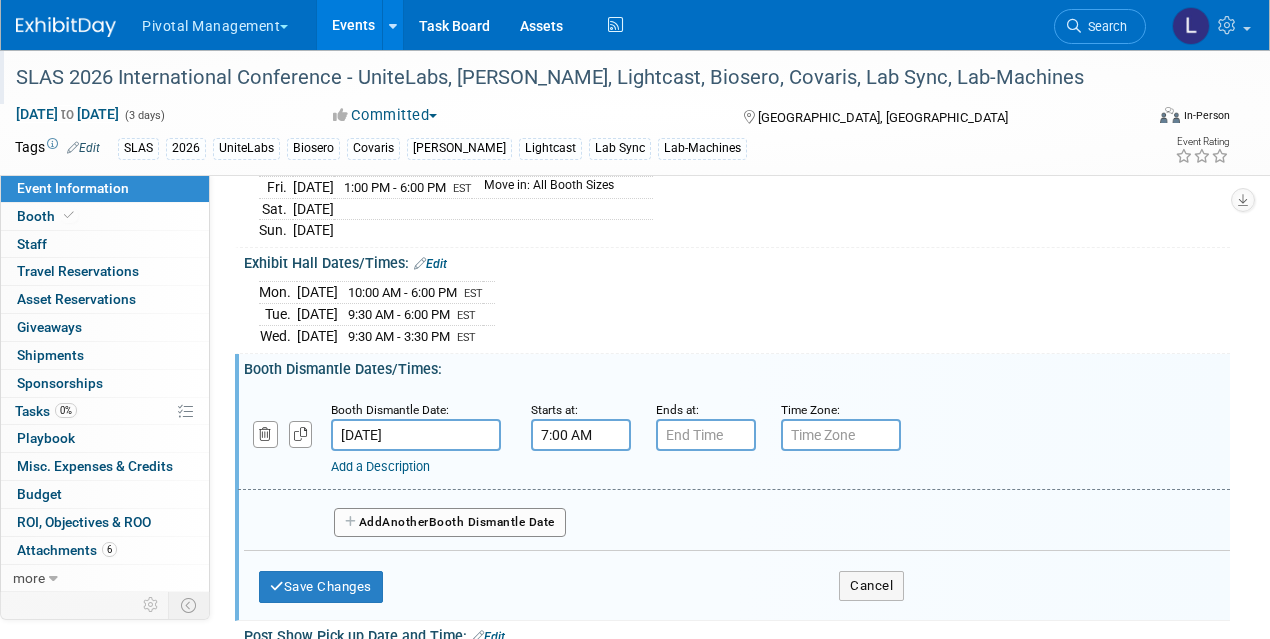 click on "7:00 AM" at bounding box center (581, 435) 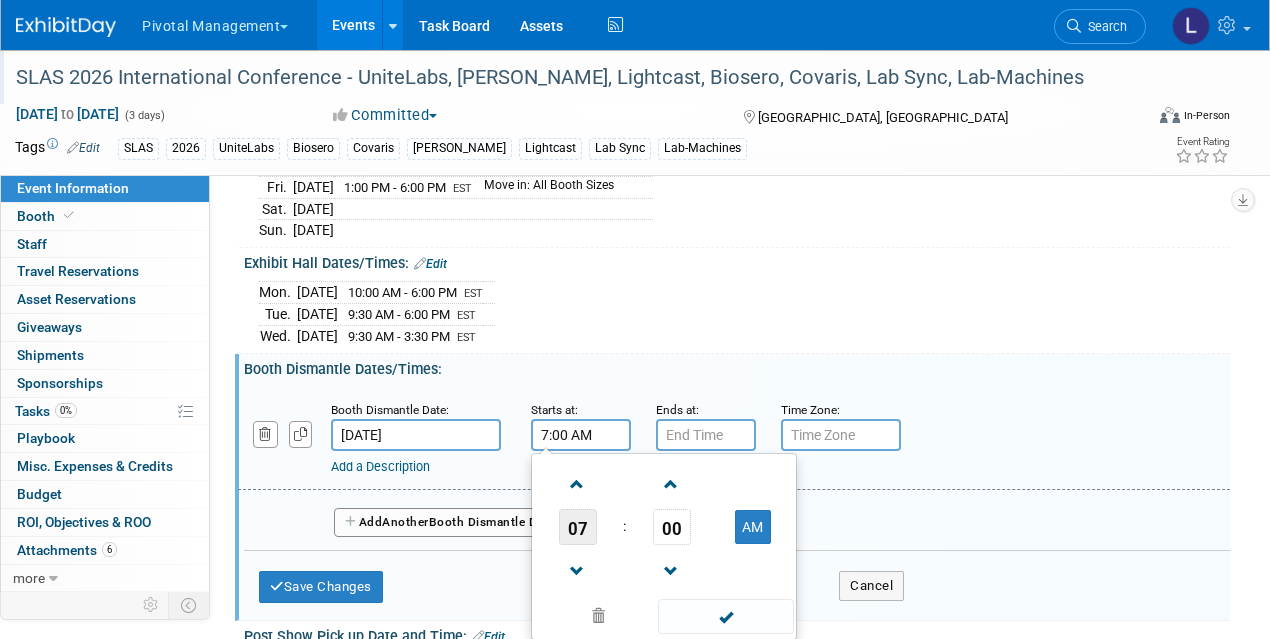 click on "07" at bounding box center (578, 527) 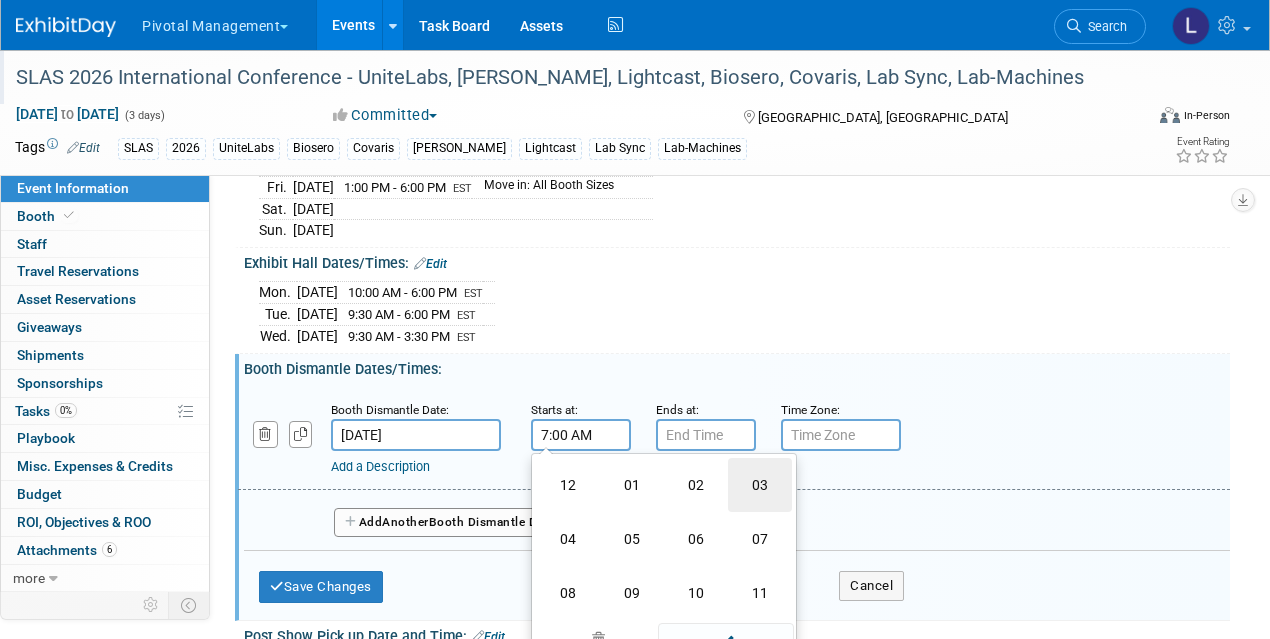 click on "03" at bounding box center [760, 485] 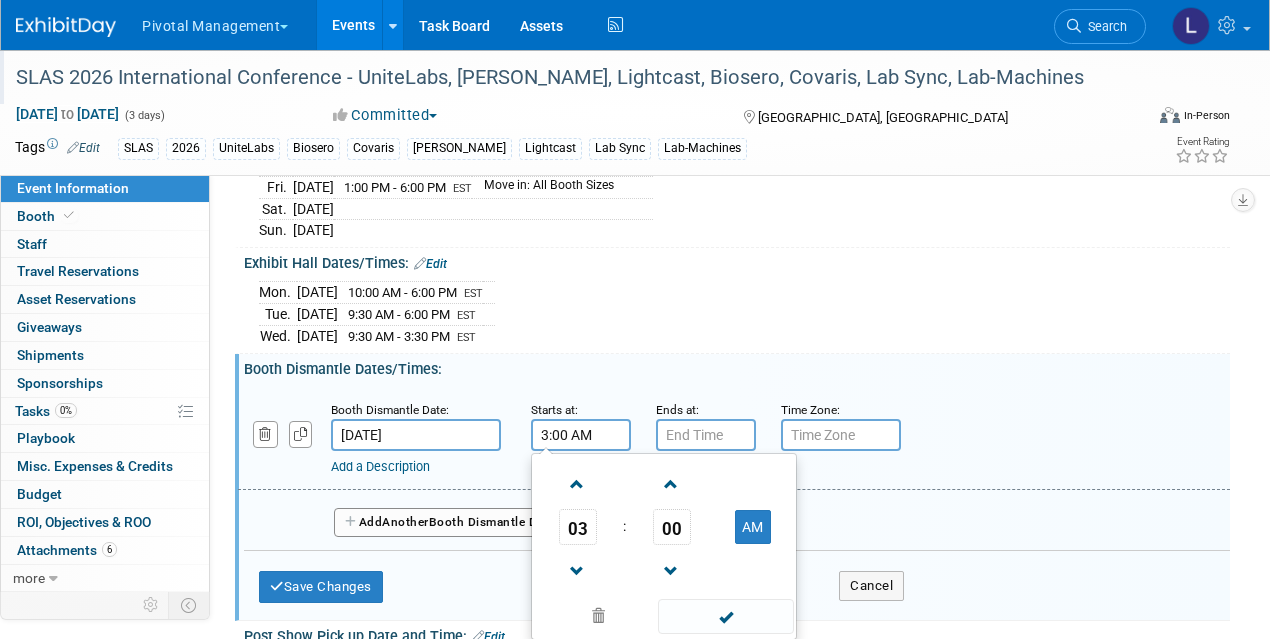 click on "00" at bounding box center (671, 527) 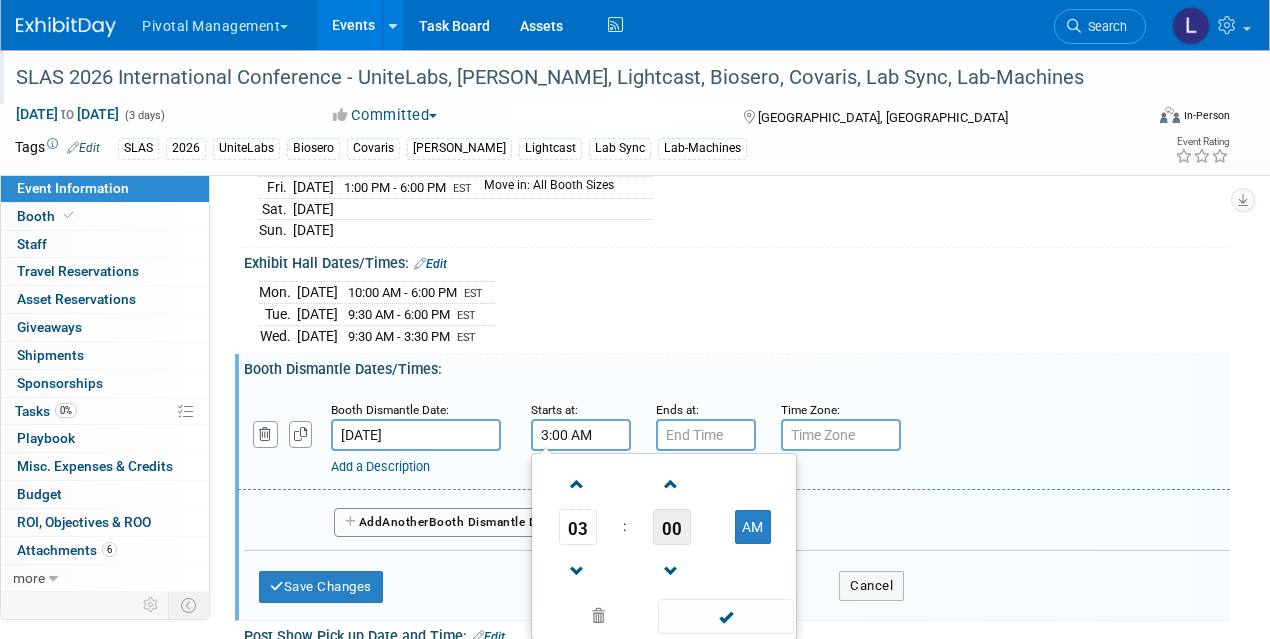 click on "00" at bounding box center (672, 527) 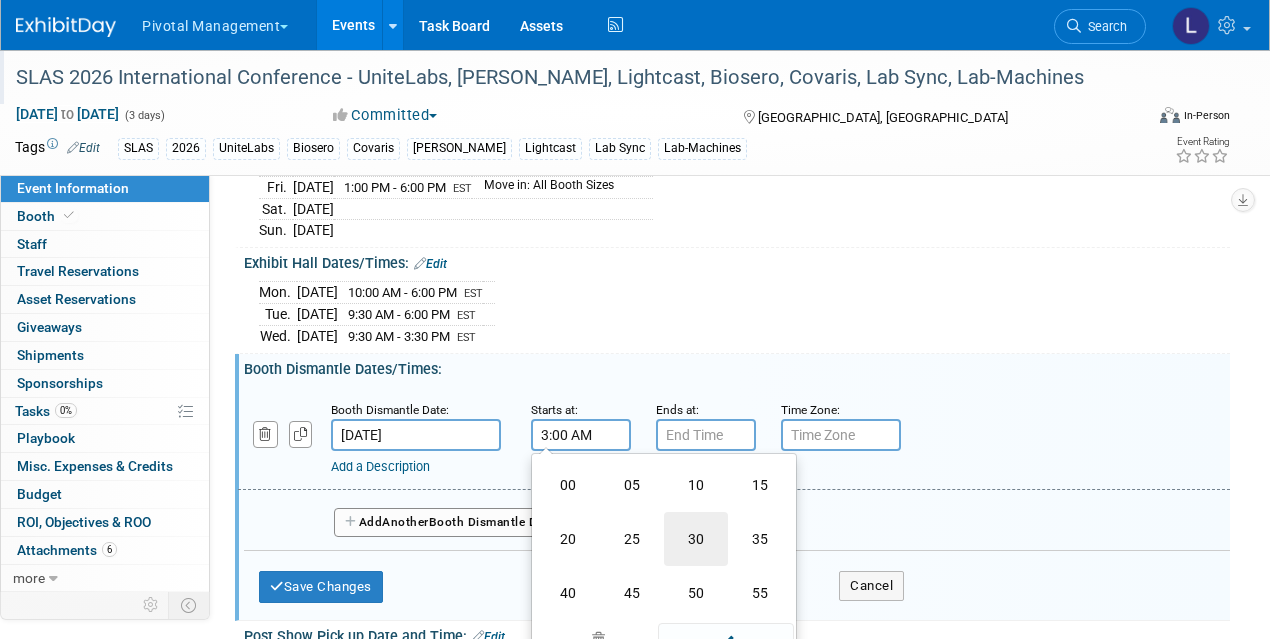 click on "30" at bounding box center [696, 539] 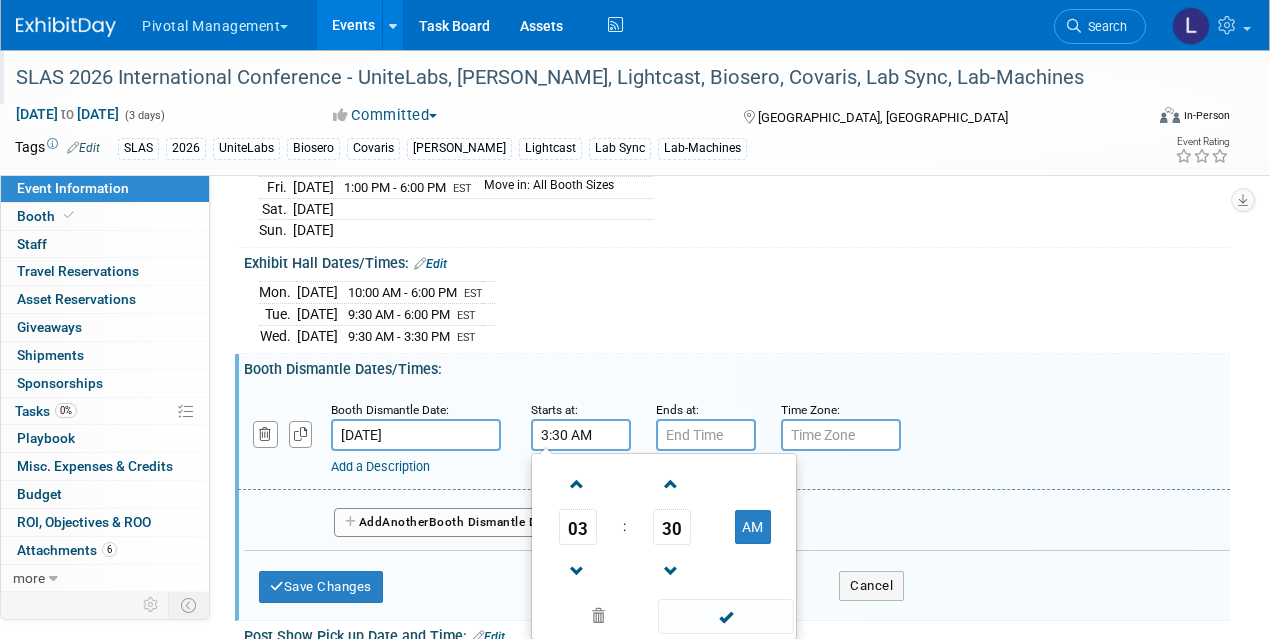 drag, startPoint x: 729, startPoint y: 594, endPoint x: 632, endPoint y: 578, distance: 98.31073 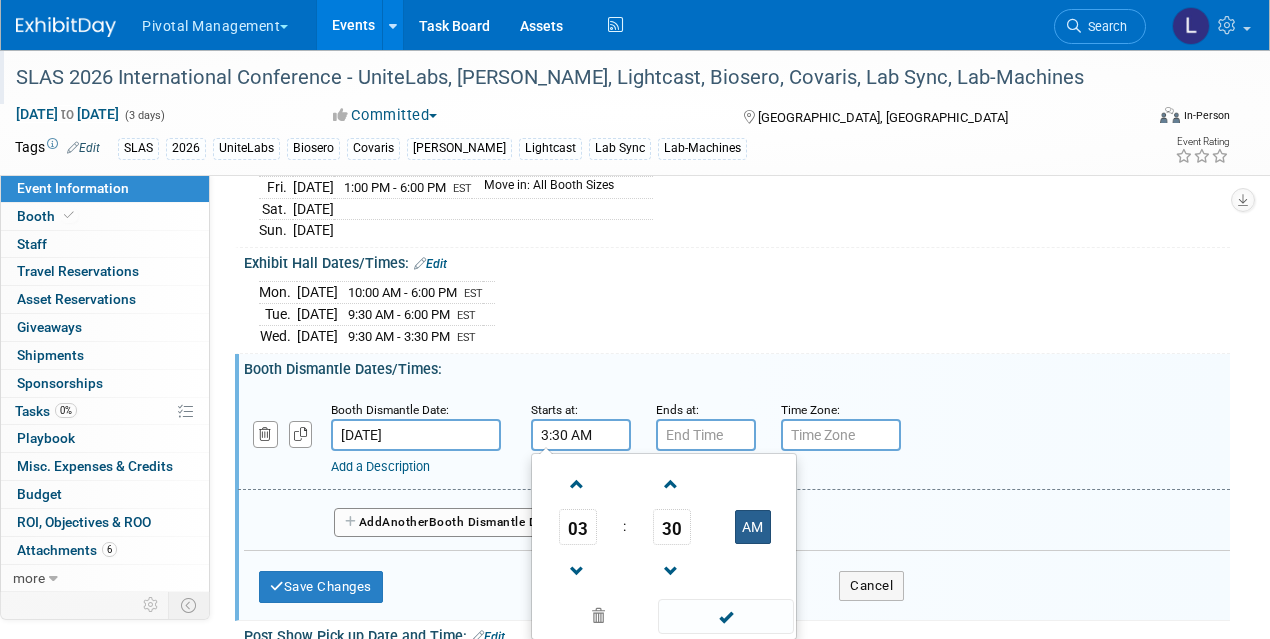 click on "AM" at bounding box center (753, 527) 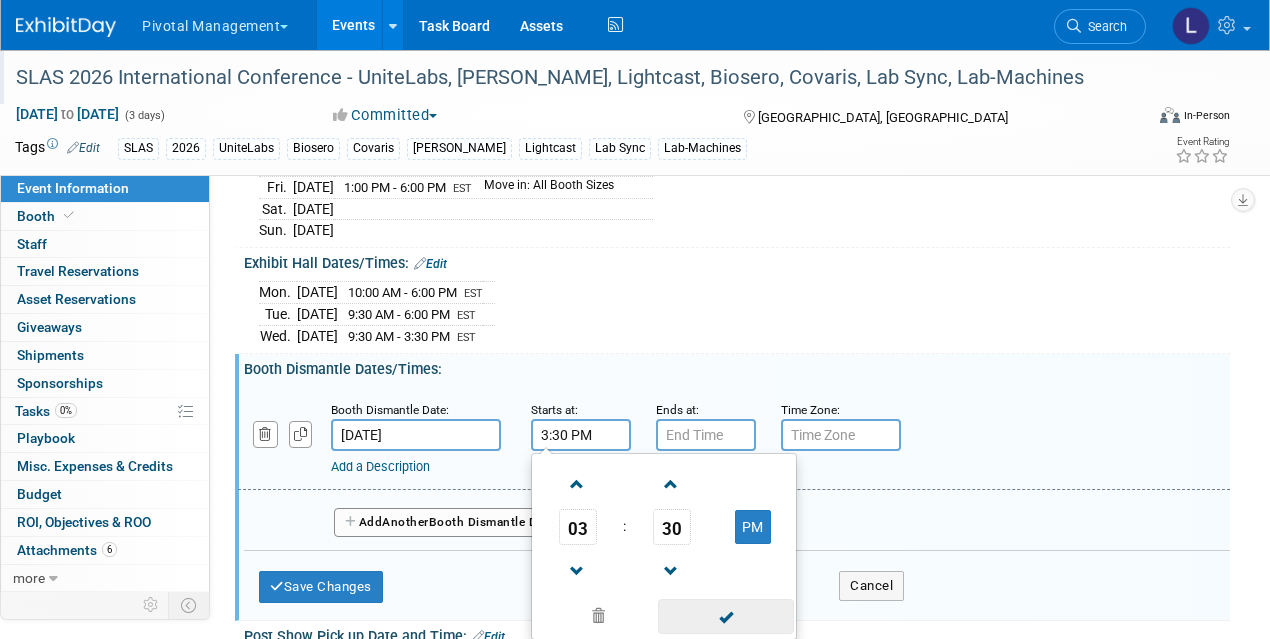 click at bounding box center (725, 616) 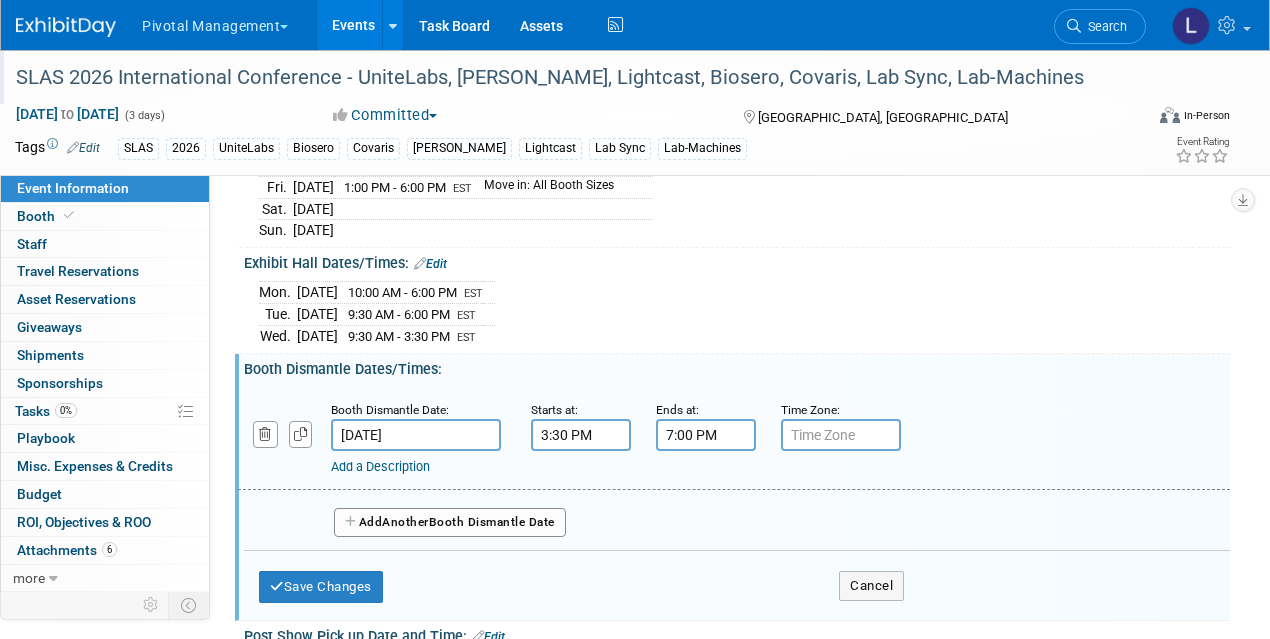 click on "7:00 PM" at bounding box center [706, 435] 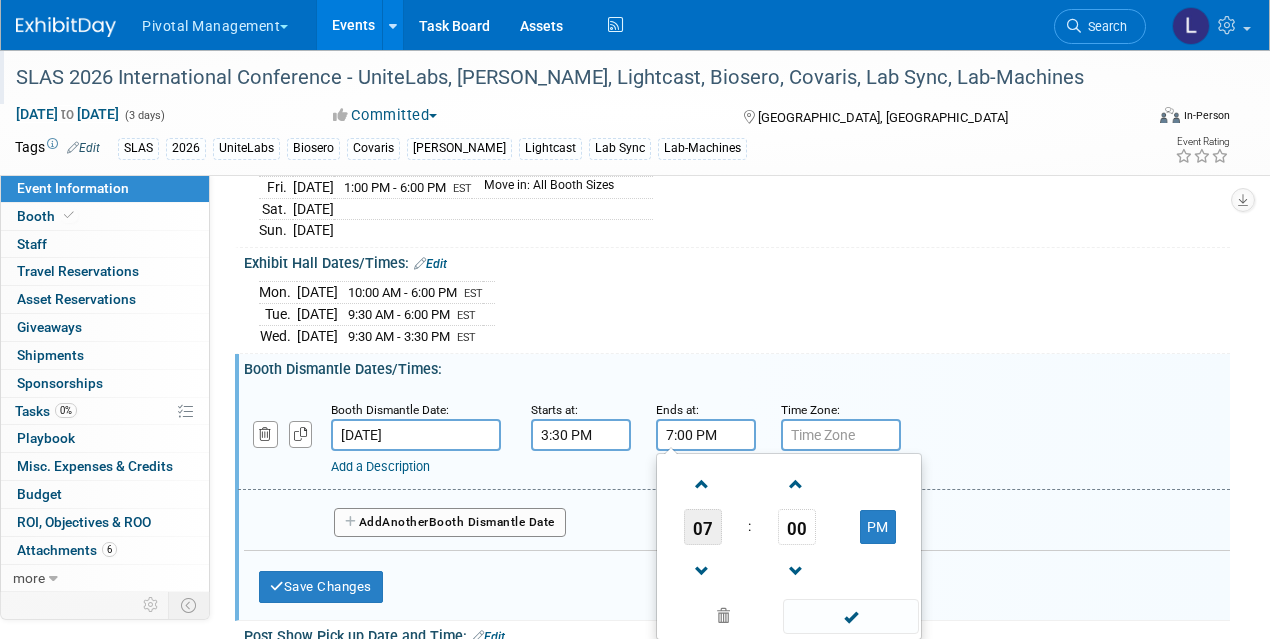 click on "07" at bounding box center (703, 527) 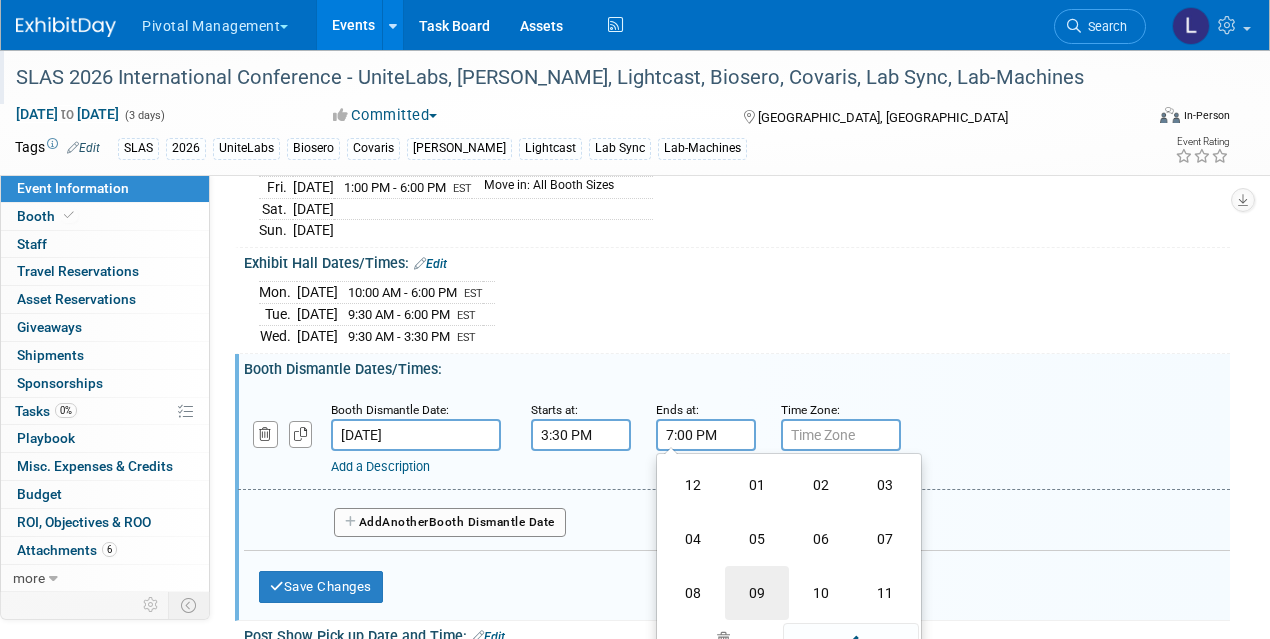 click on "09" at bounding box center (757, 593) 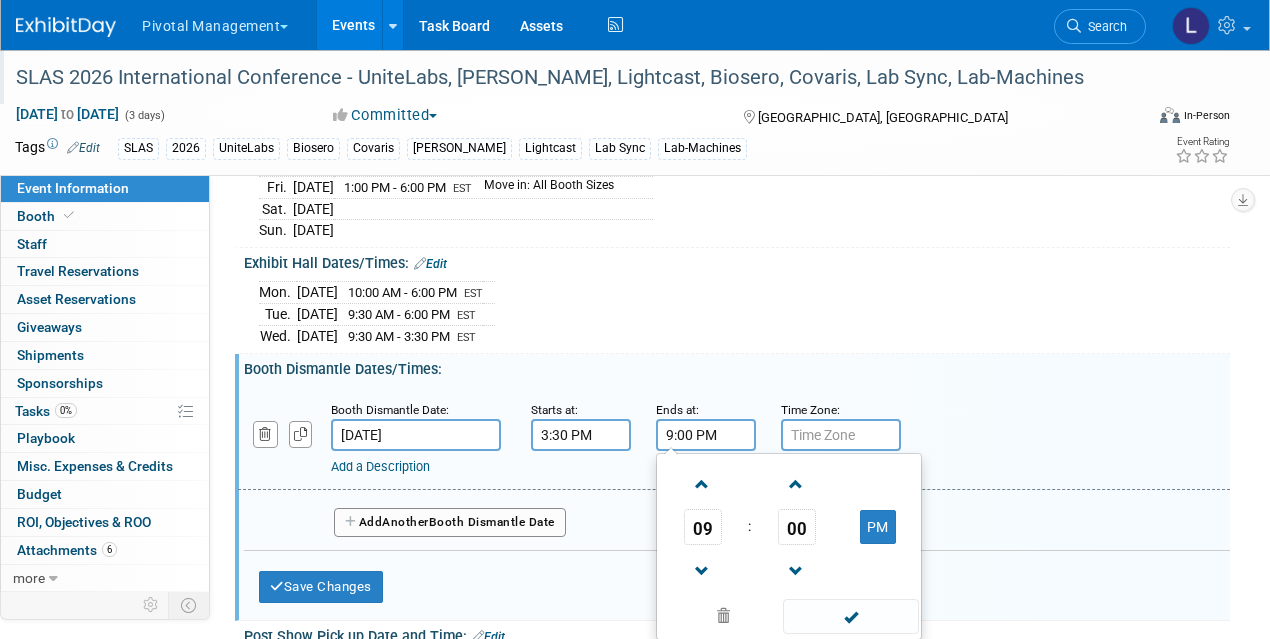 drag, startPoint x: 864, startPoint y: 582, endPoint x: 854, endPoint y: 515, distance: 67.74216 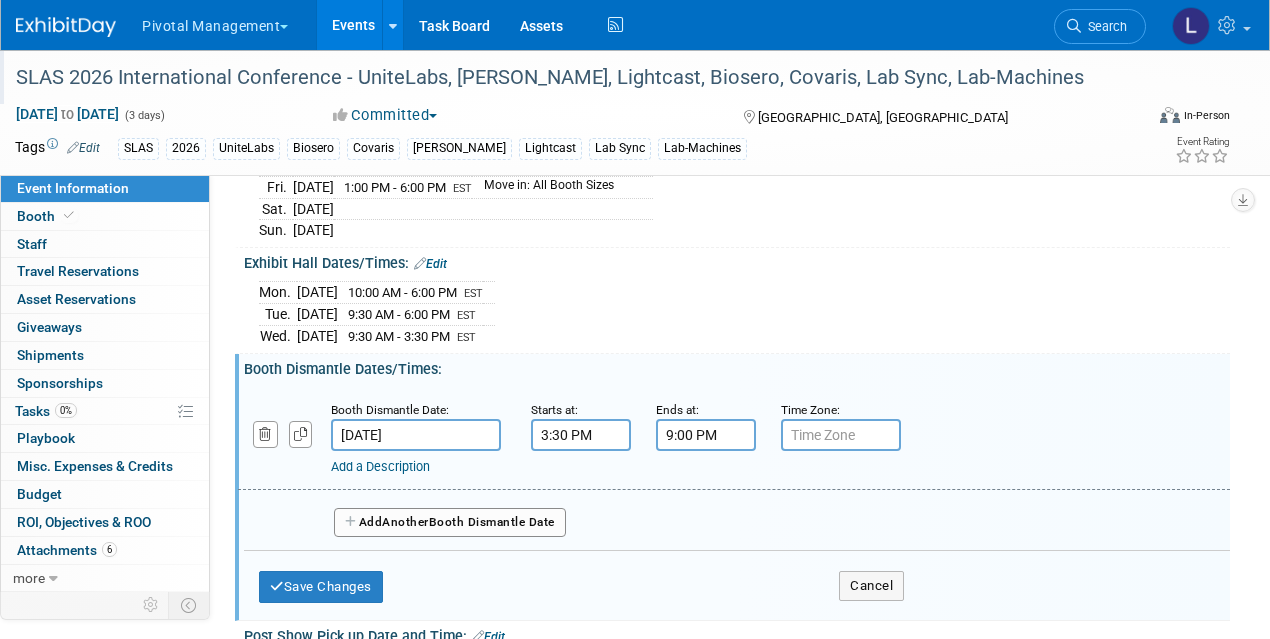 click at bounding box center [841, 435] 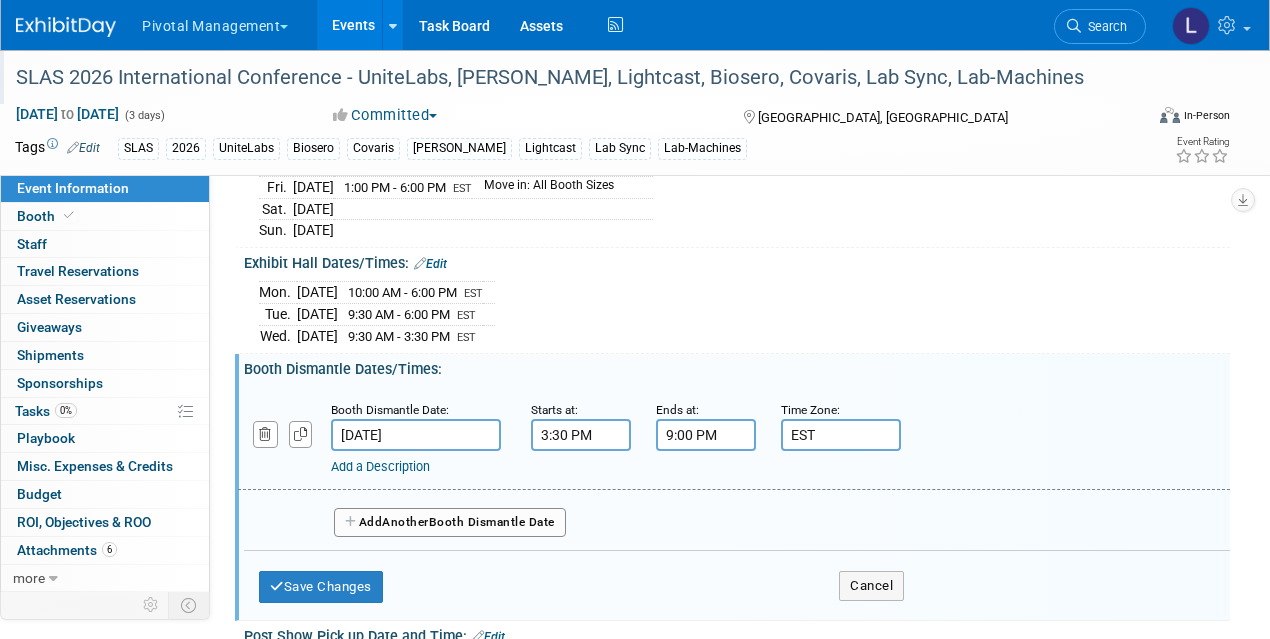 type on "EST" 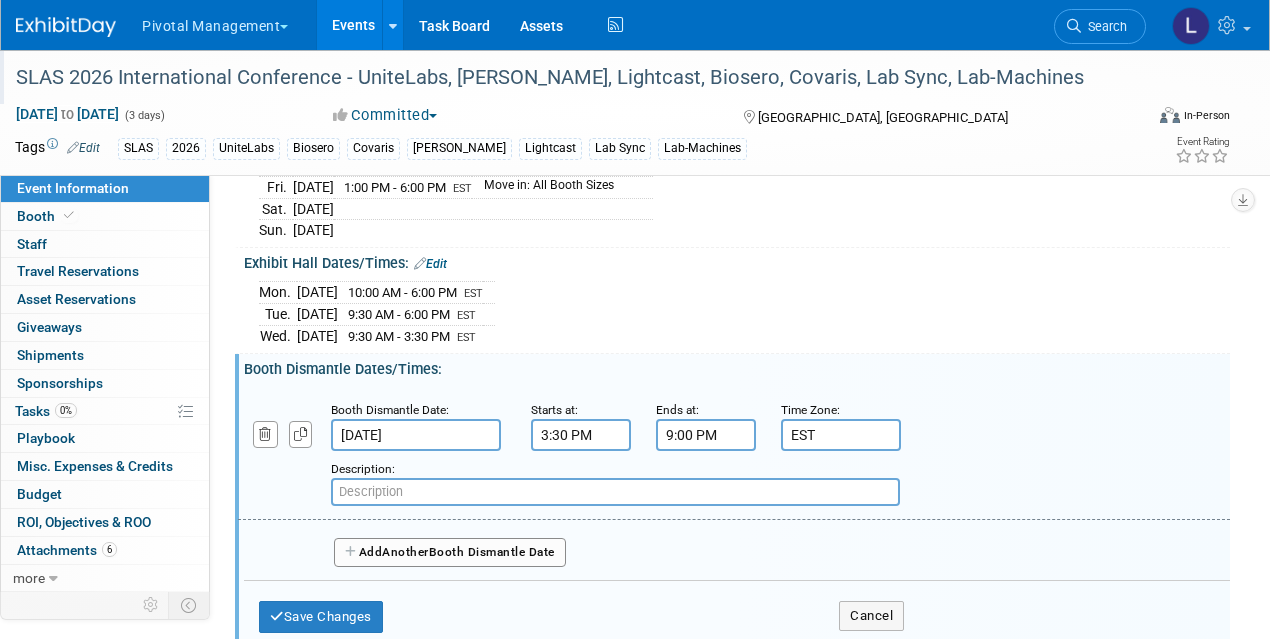 click on "Add  Another  Booth Dismantle Date" at bounding box center (450, 553) 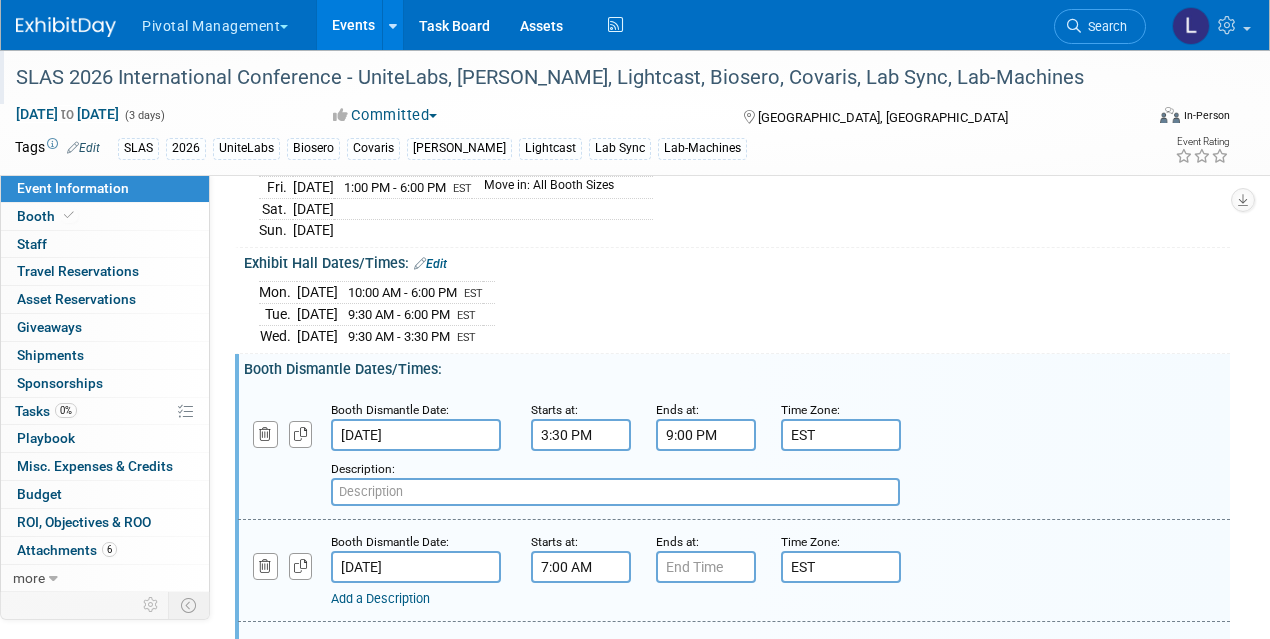 click on "7:00 AM" at bounding box center (581, 567) 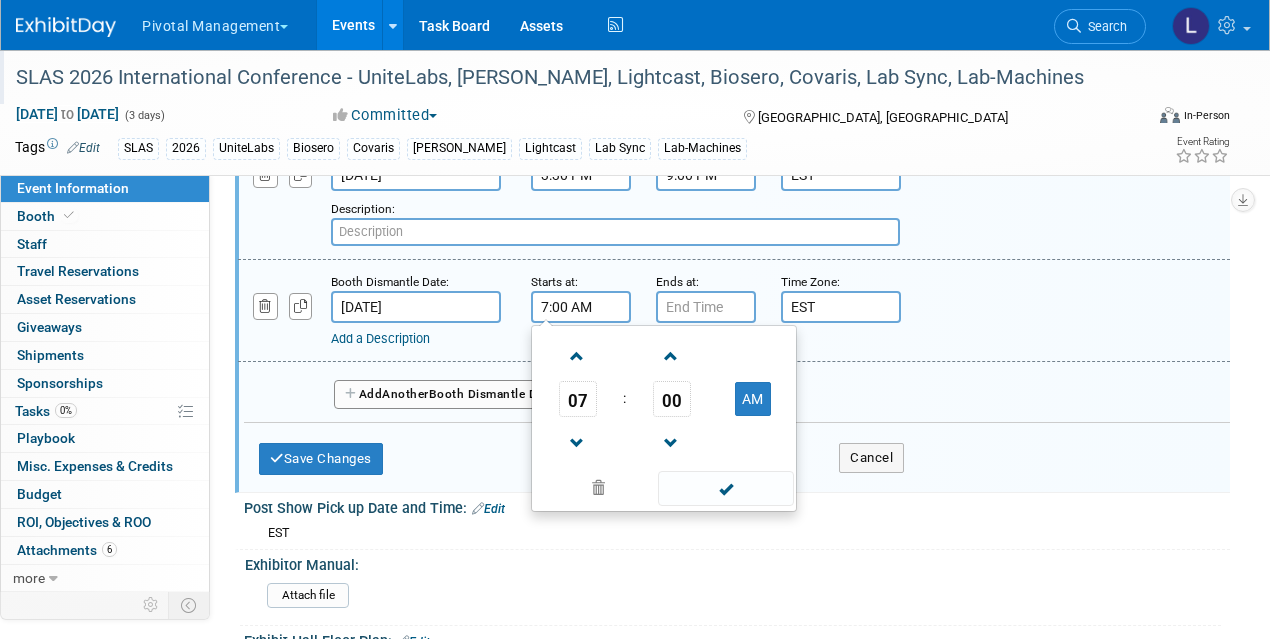 scroll, scrollTop: 3162, scrollLeft: 0, axis: vertical 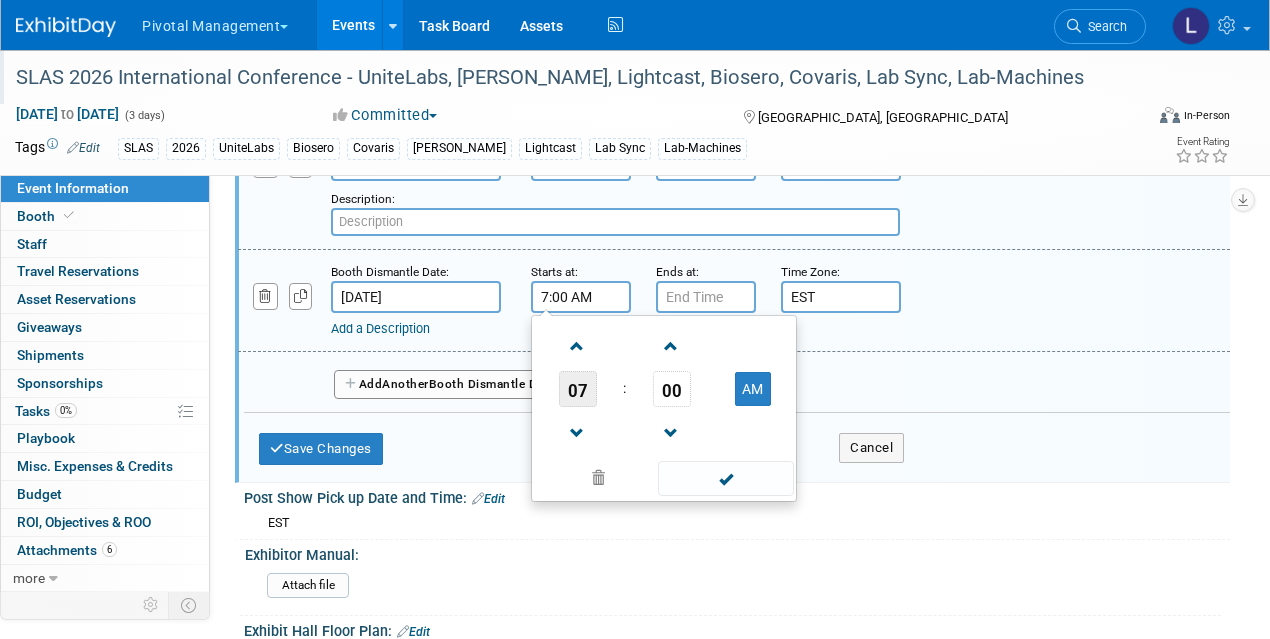 click on "07" at bounding box center [578, 389] 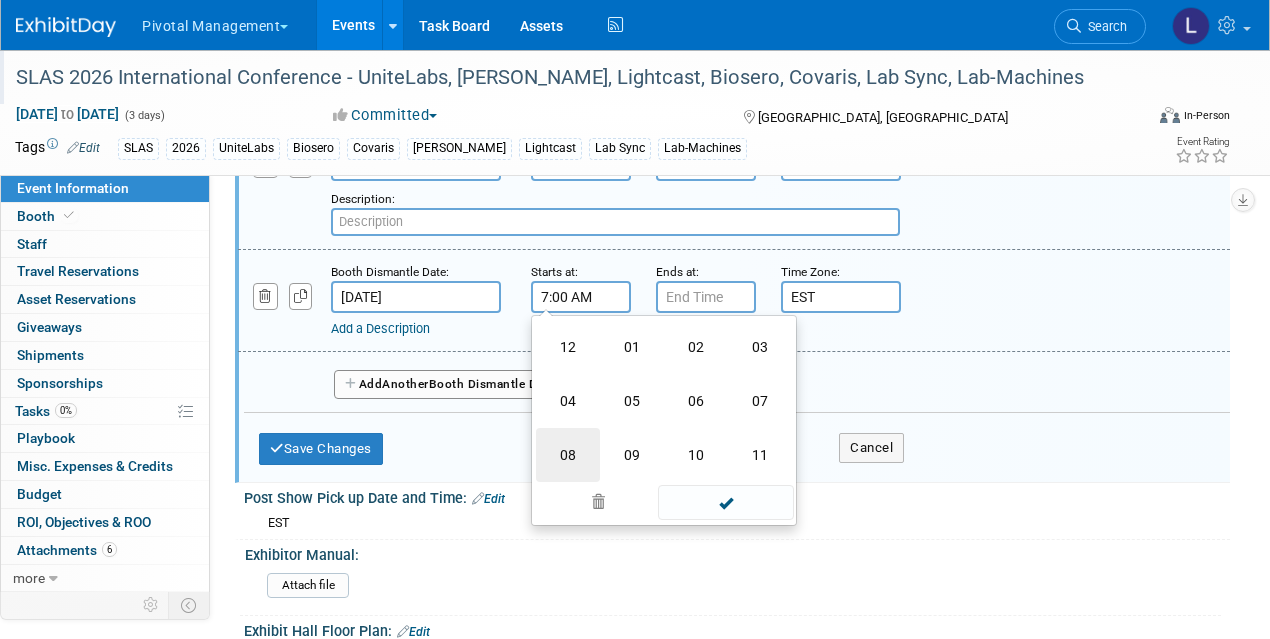 click on "08" at bounding box center (568, 455) 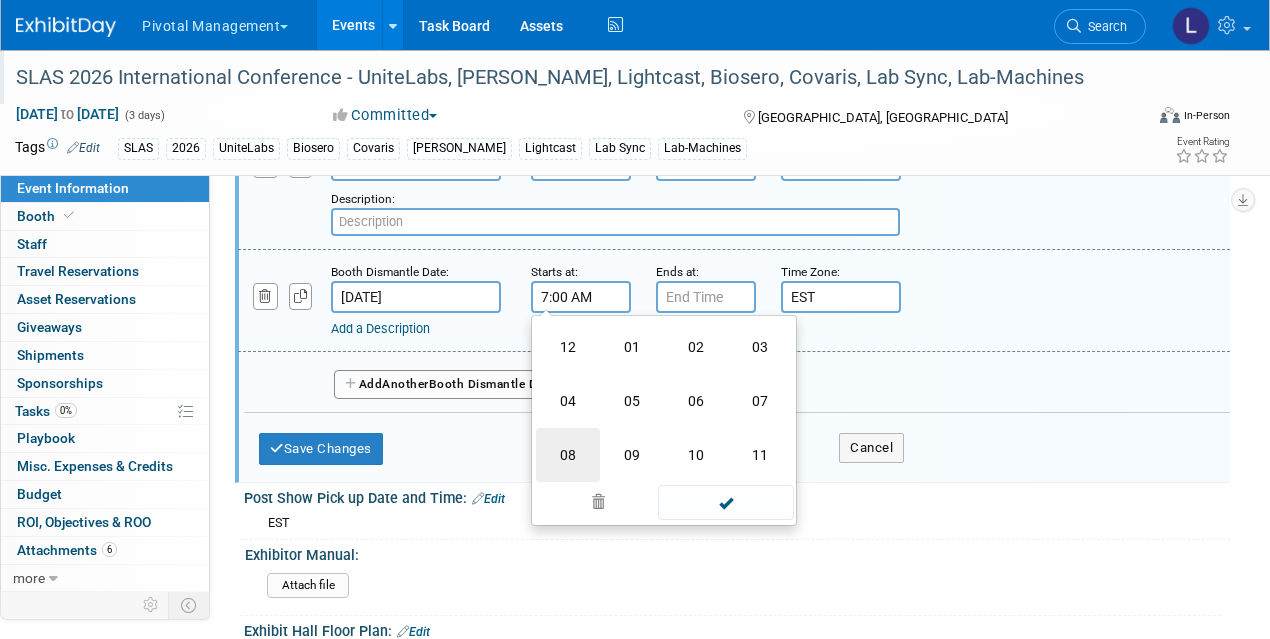 type on "8:00 AM" 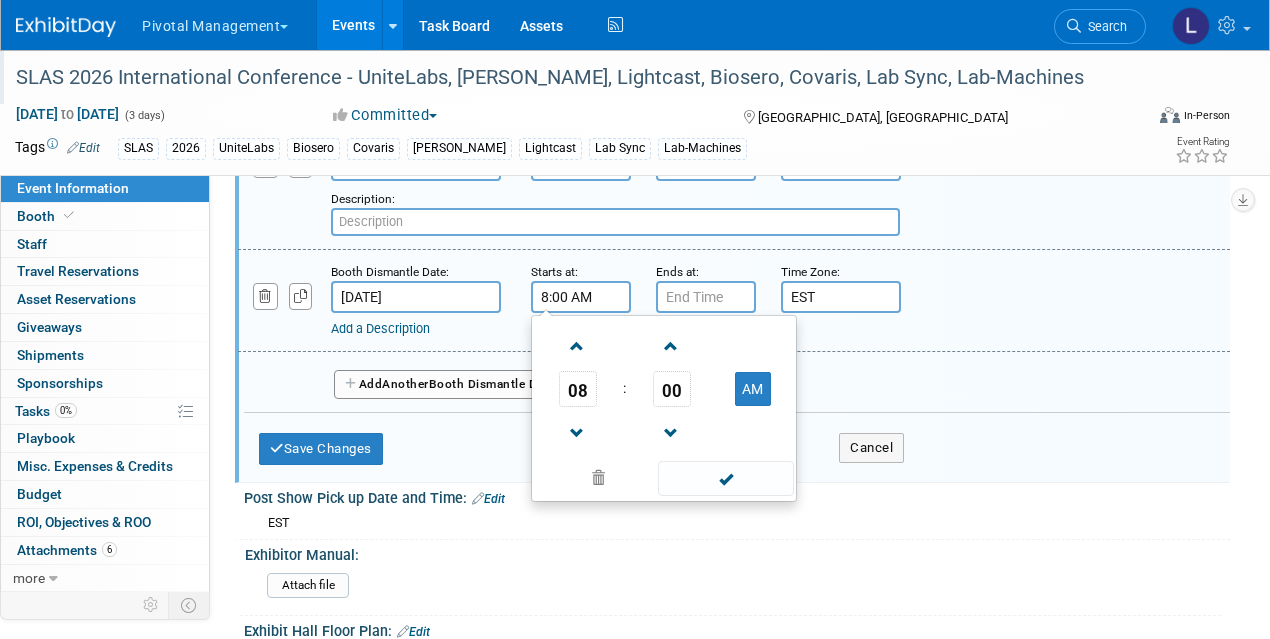 drag, startPoint x: 746, startPoint y: 463, endPoint x: 744, endPoint y: 442, distance: 21.095022 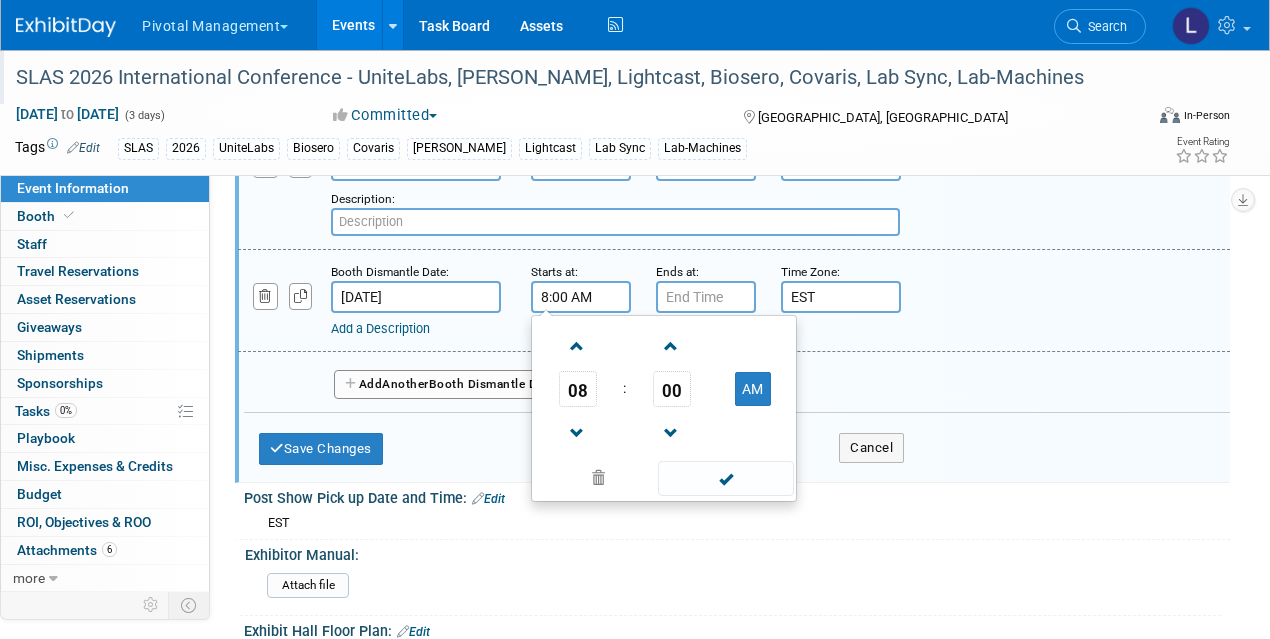 click at bounding box center [725, 478] 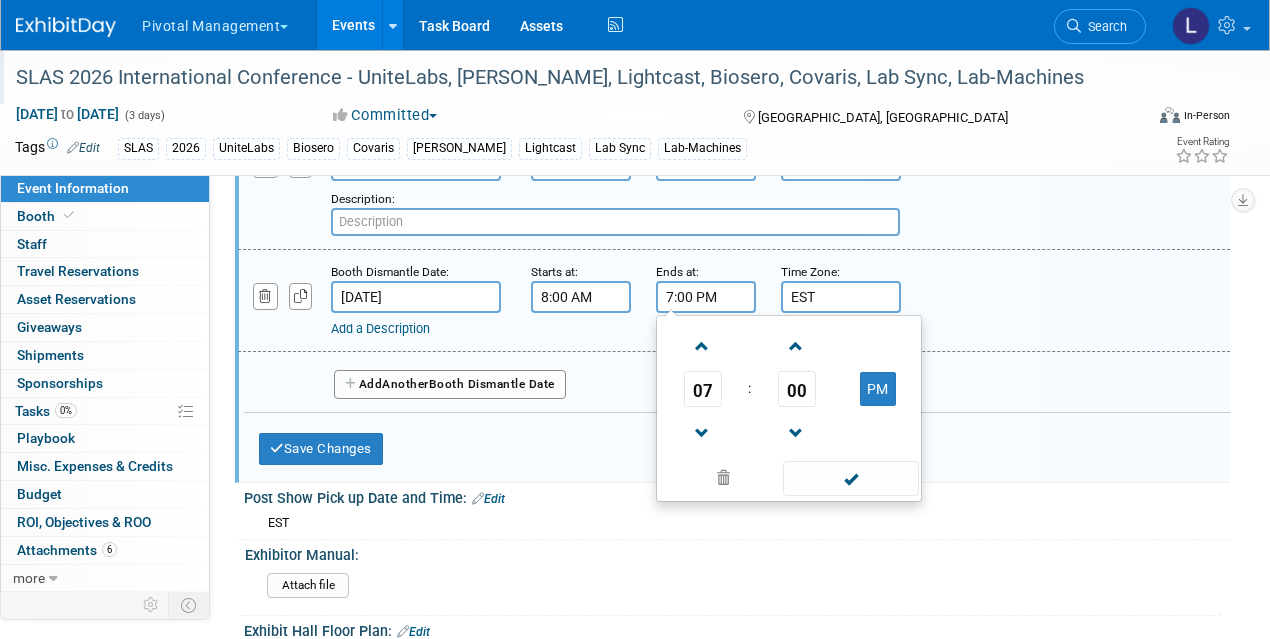 click on "7:00 PM" at bounding box center [706, 297] 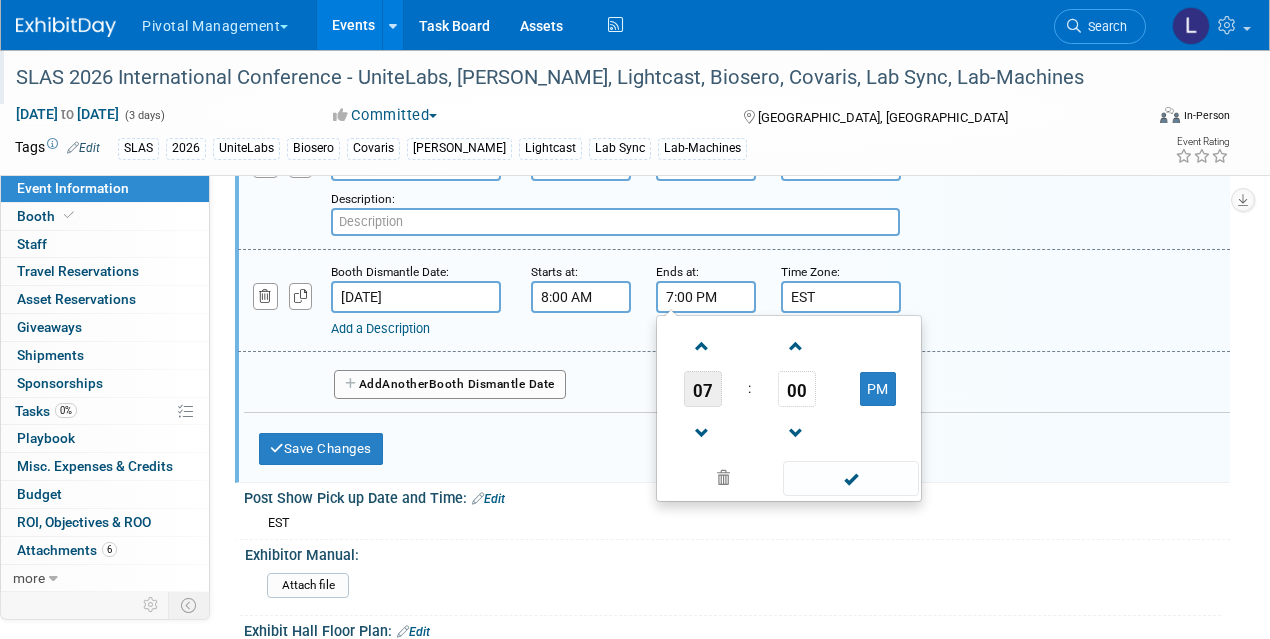 click on "07" at bounding box center (703, 389) 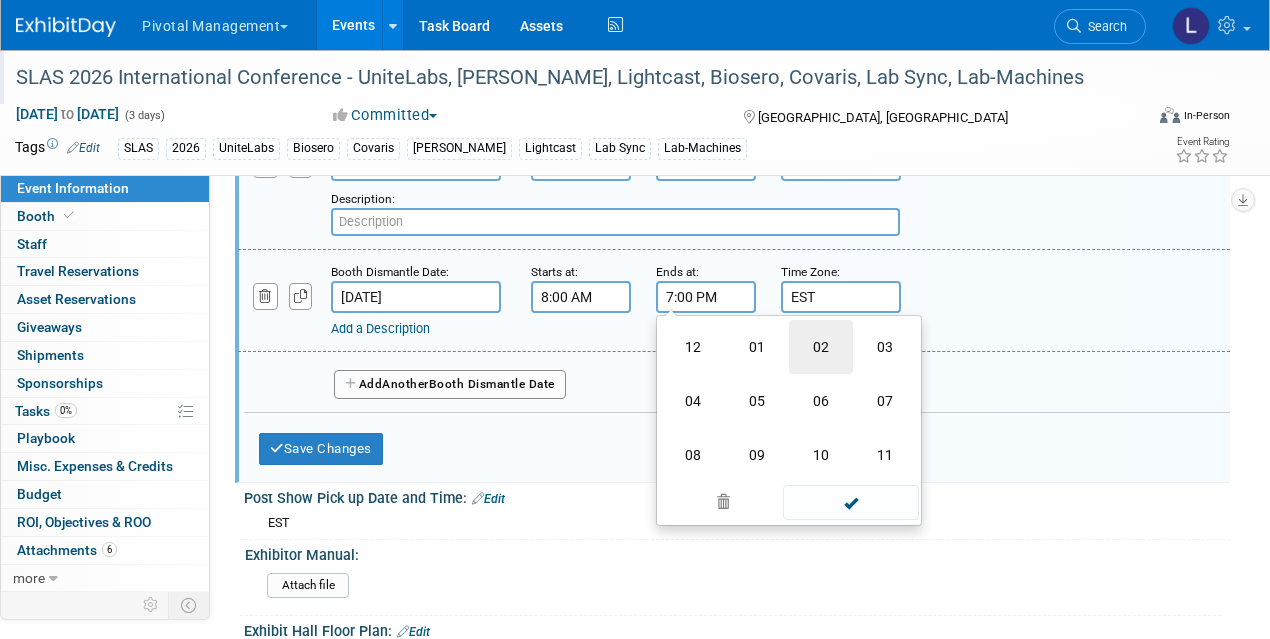 click on "02" at bounding box center [821, 347] 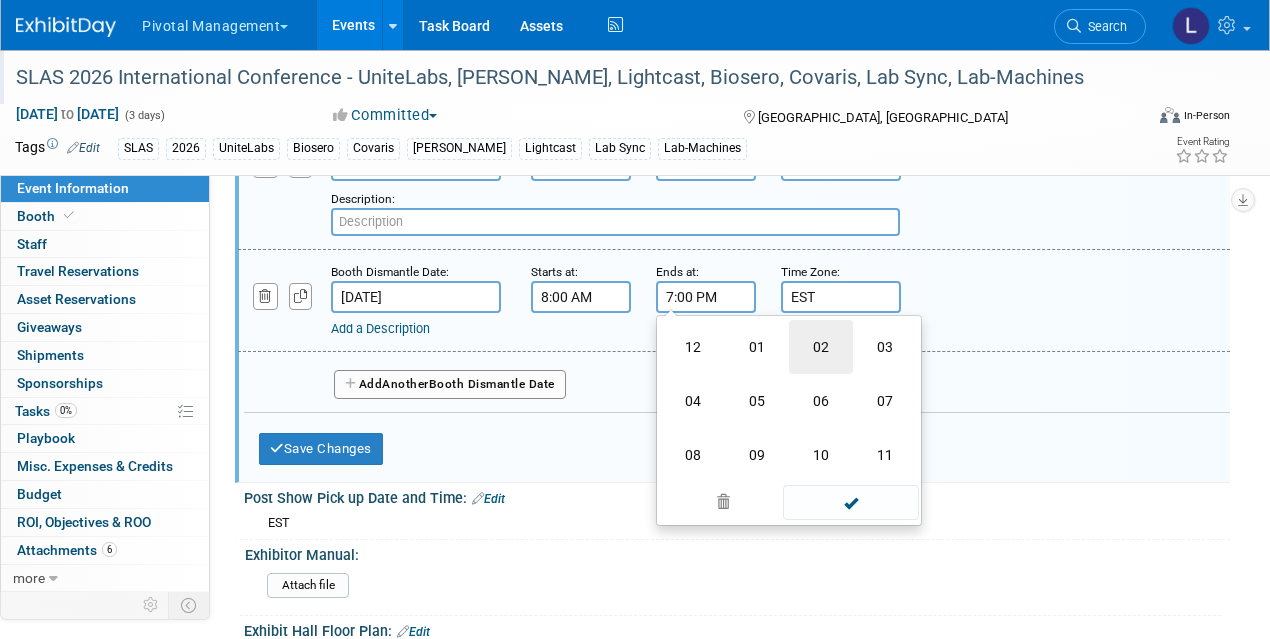 type on "2:00 PM" 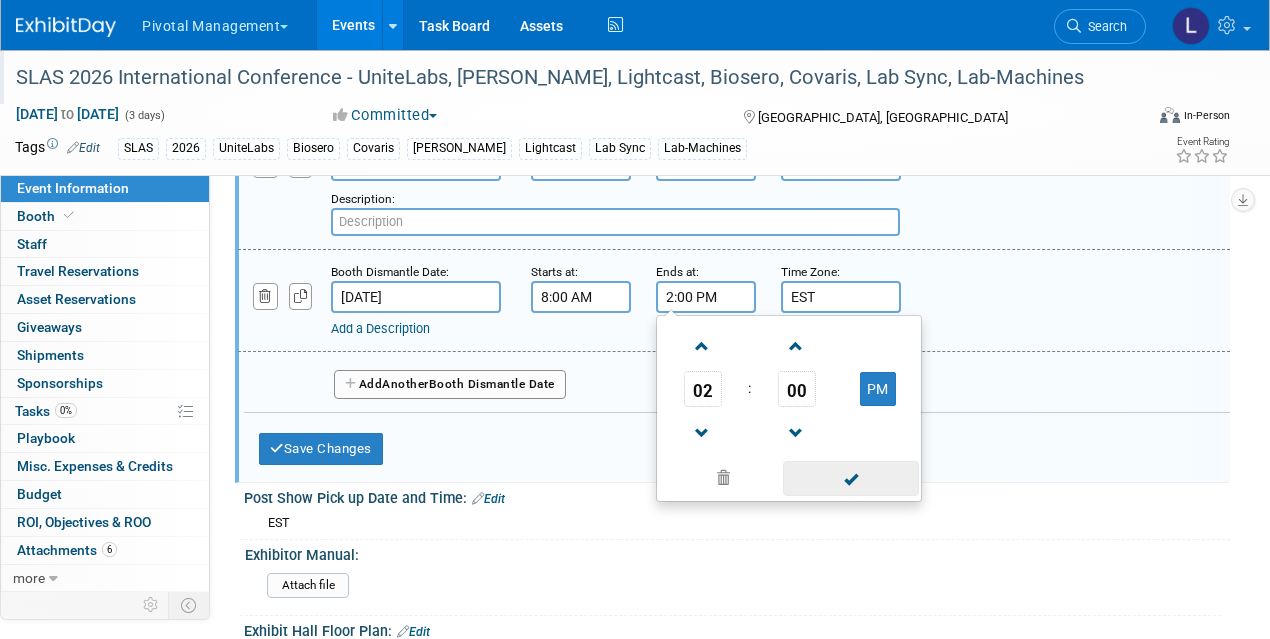 click at bounding box center [850, 478] 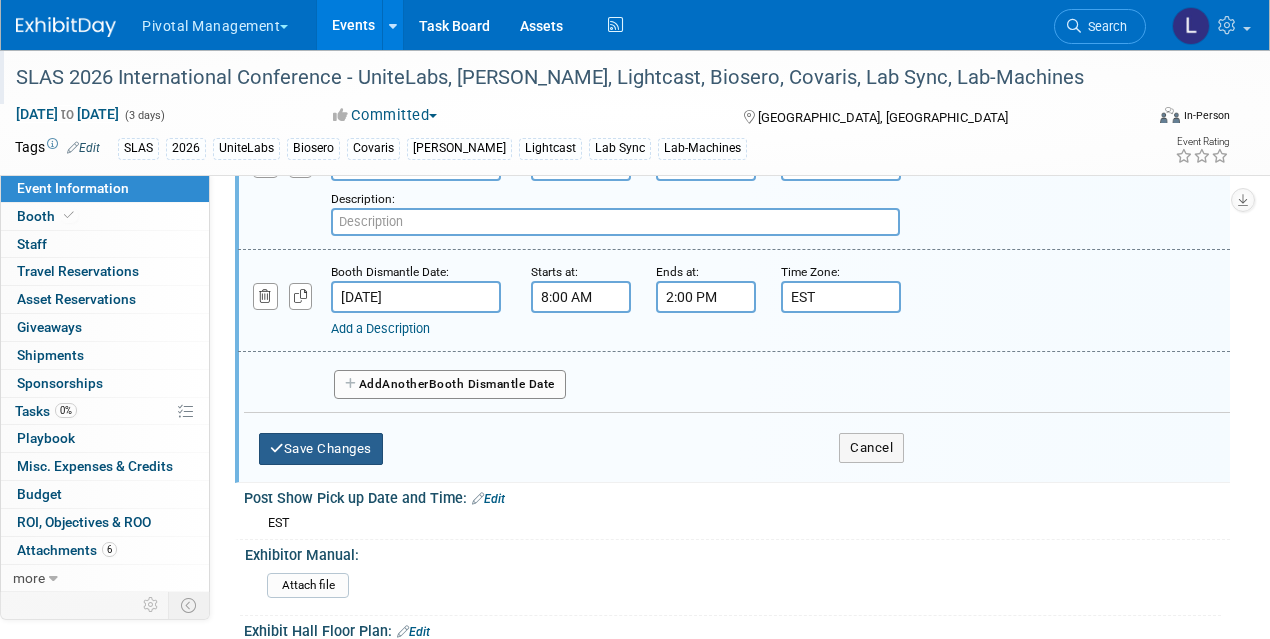 click on "Save Changes" at bounding box center [321, 449] 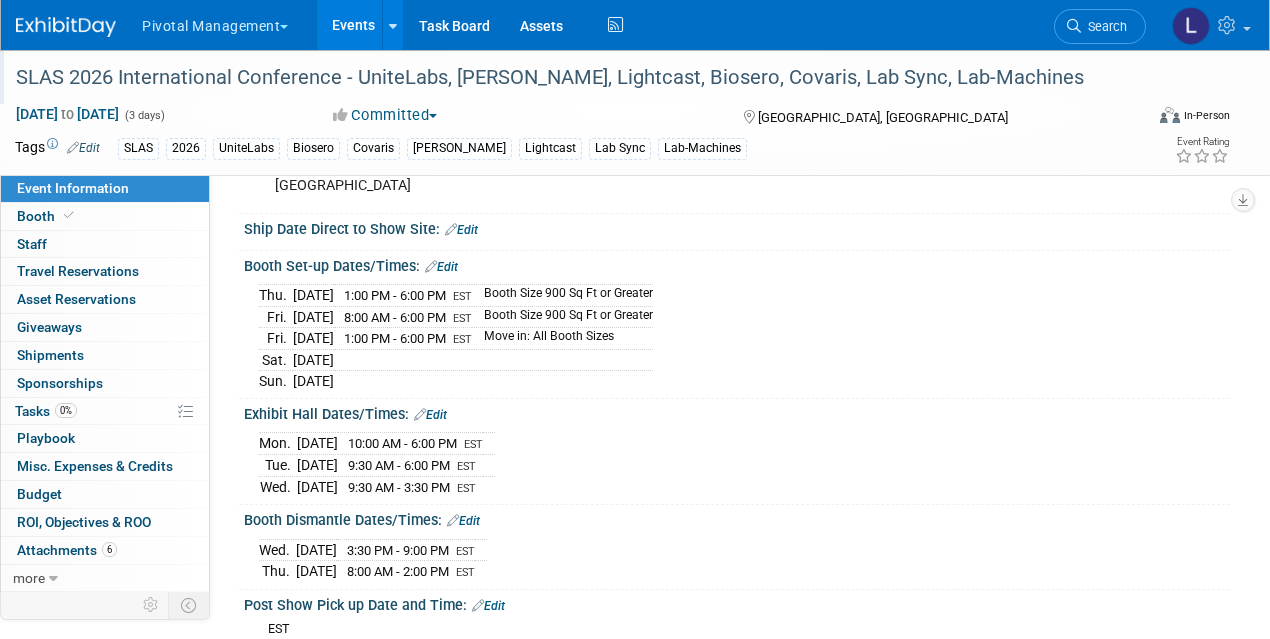 scroll, scrollTop: 2718, scrollLeft: 0, axis: vertical 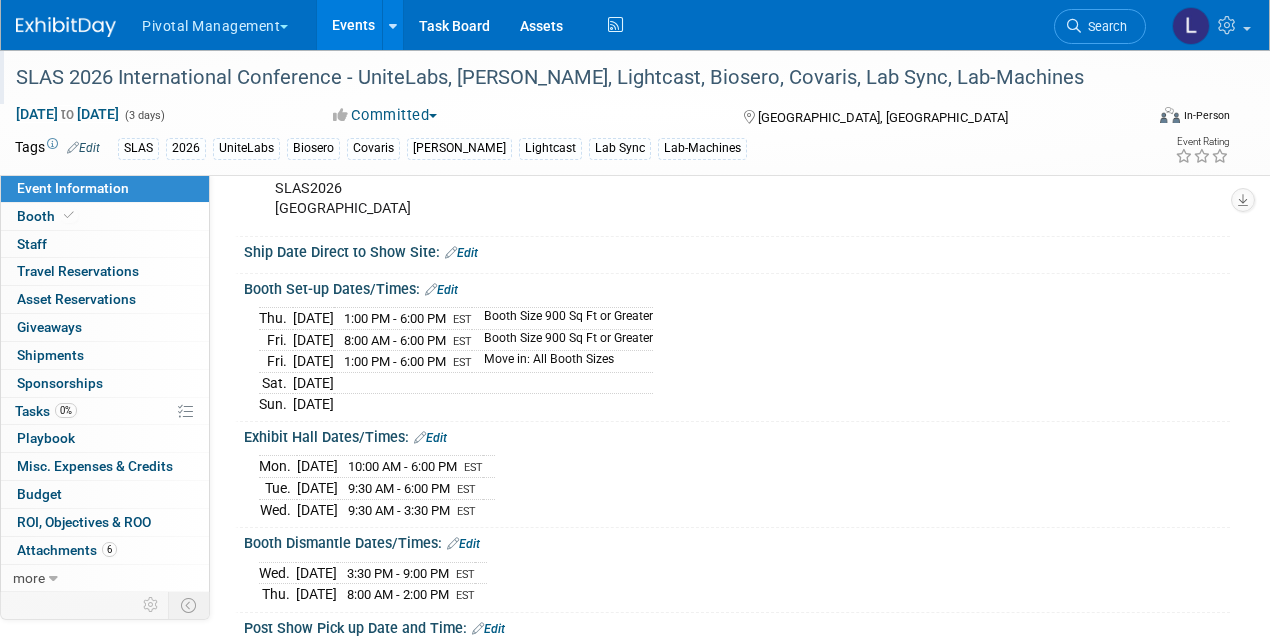 click on "Edit" at bounding box center (441, 290) 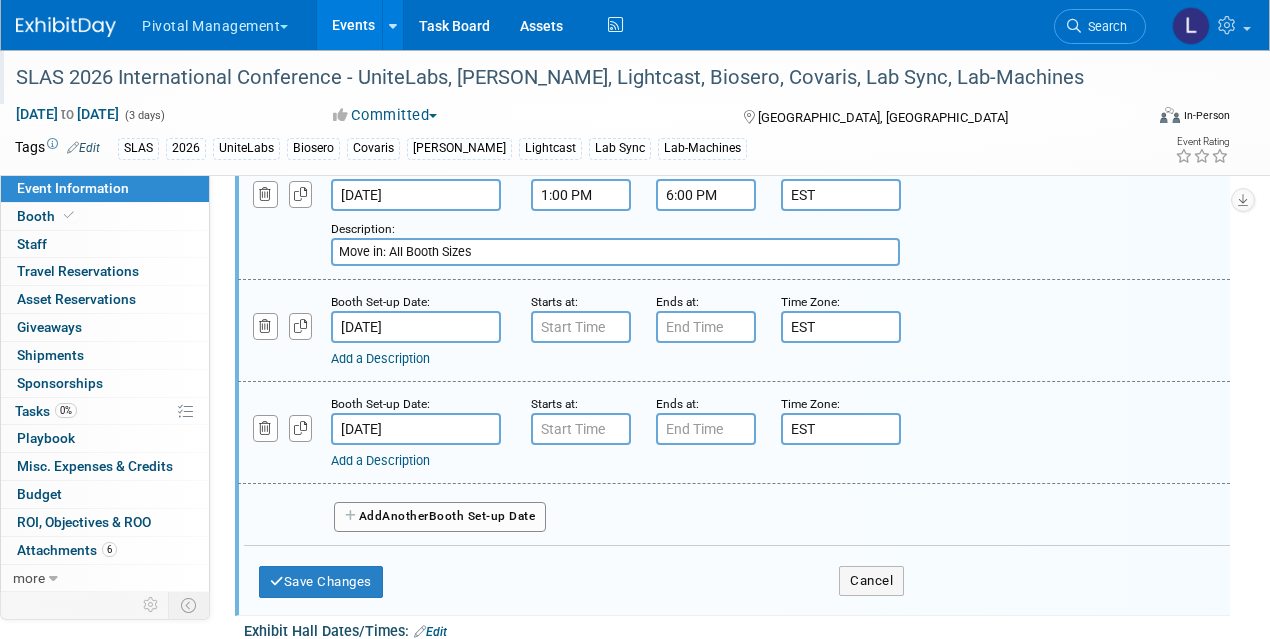 scroll, scrollTop: 3146, scrollLeft: 0, axis: vertical 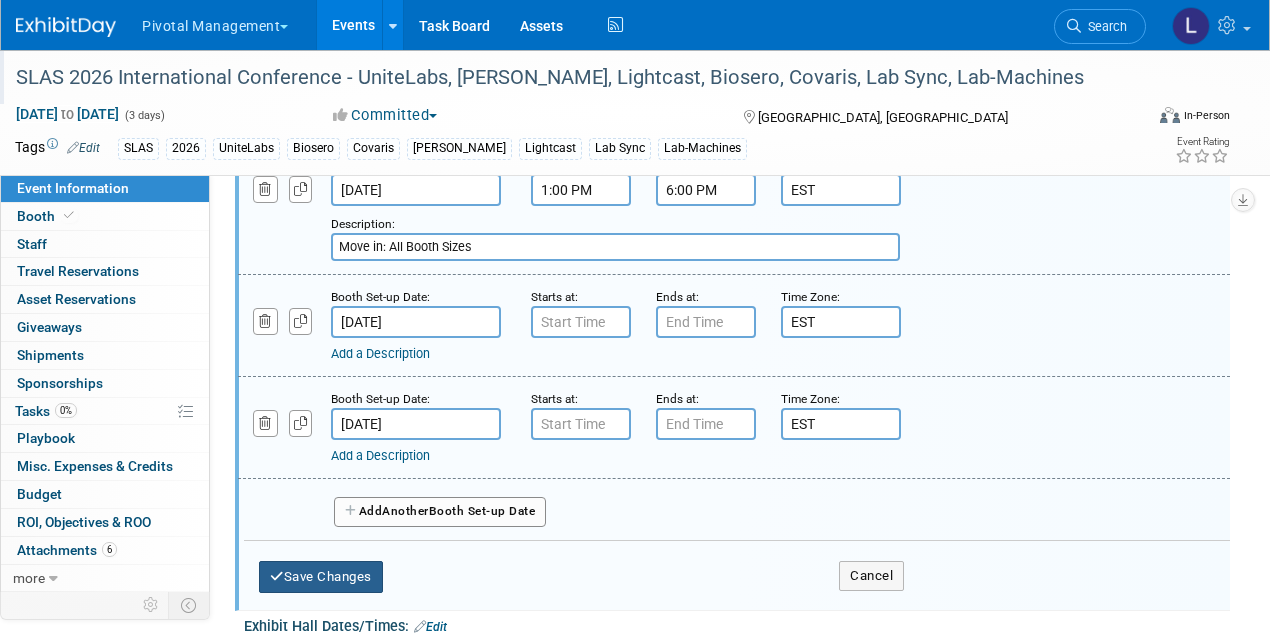 click on "Save Changes" at bounding box center (321, 577) 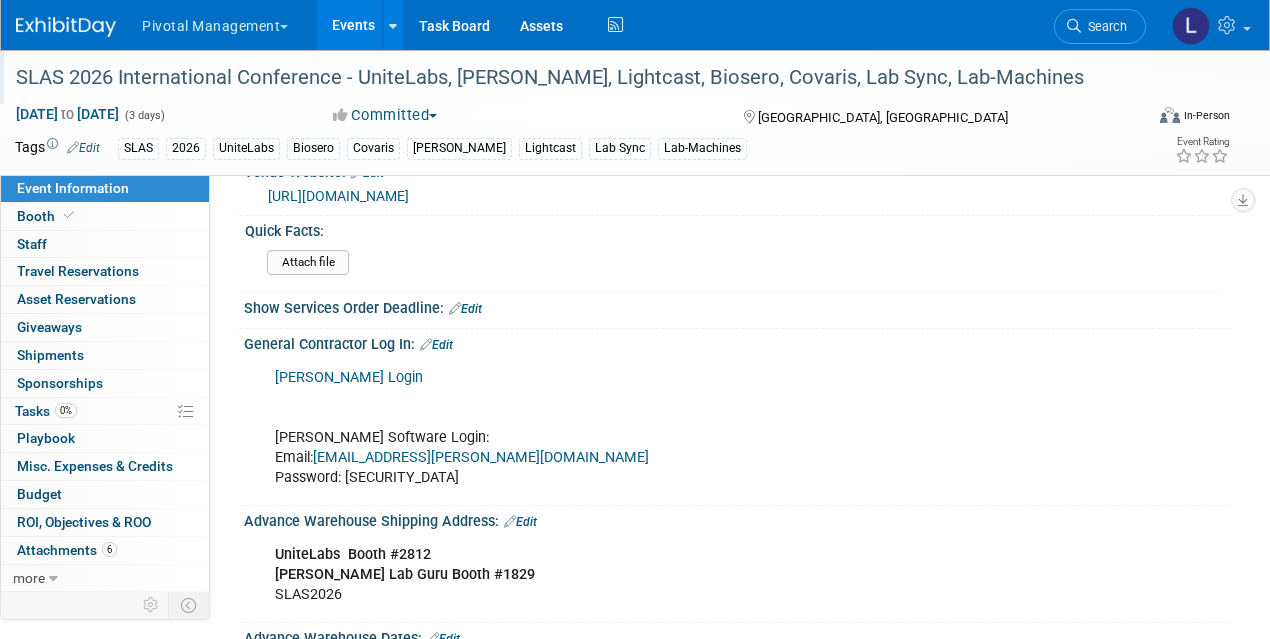scroll, scrollTop: 2126, scrollLeft: 0, axis: vertical 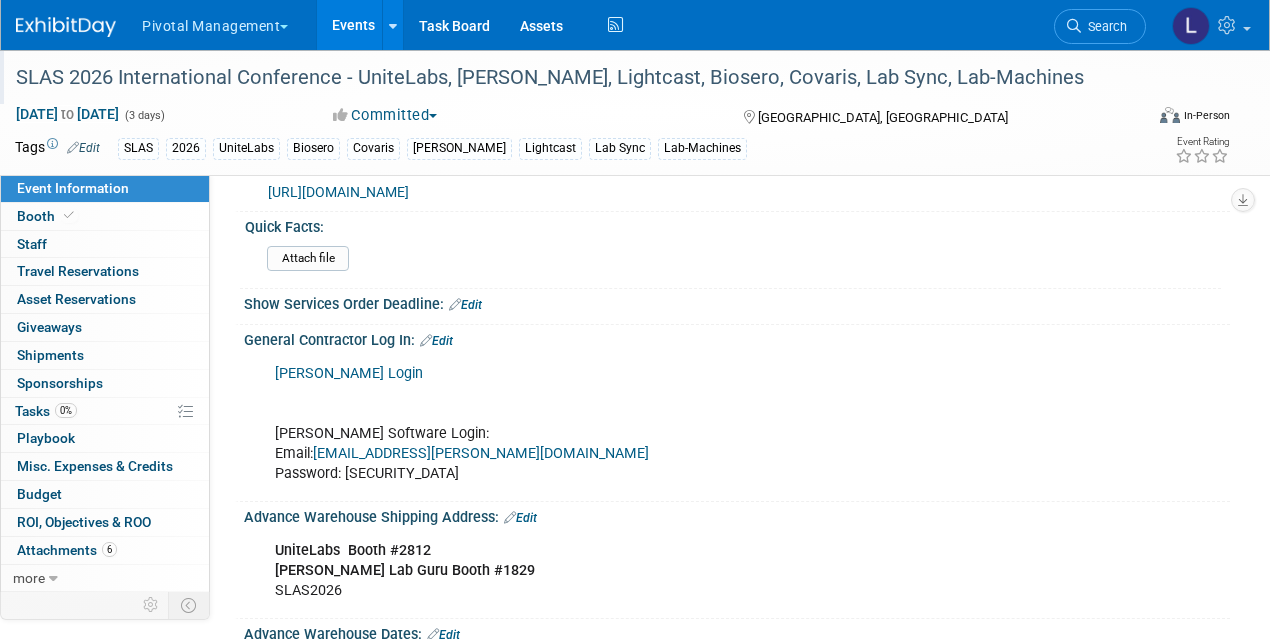 click on "Edit" at bounding box center [436, 341] 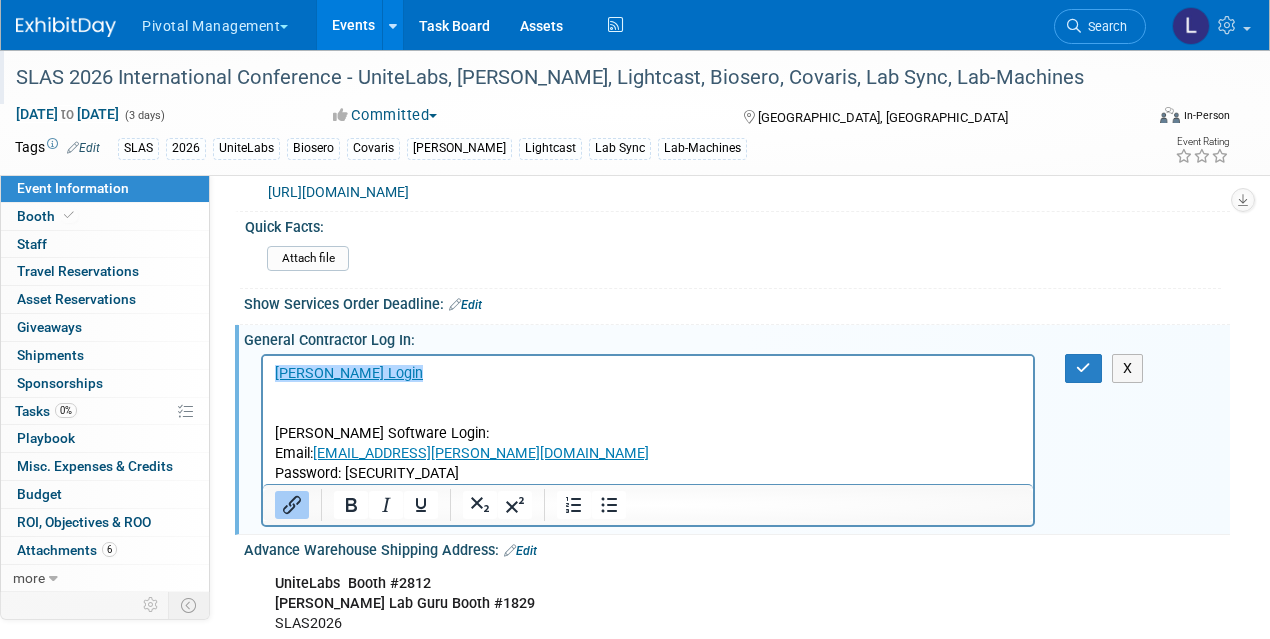 scroll, scrollTop: 0, scrollLeft: 0, axis: both 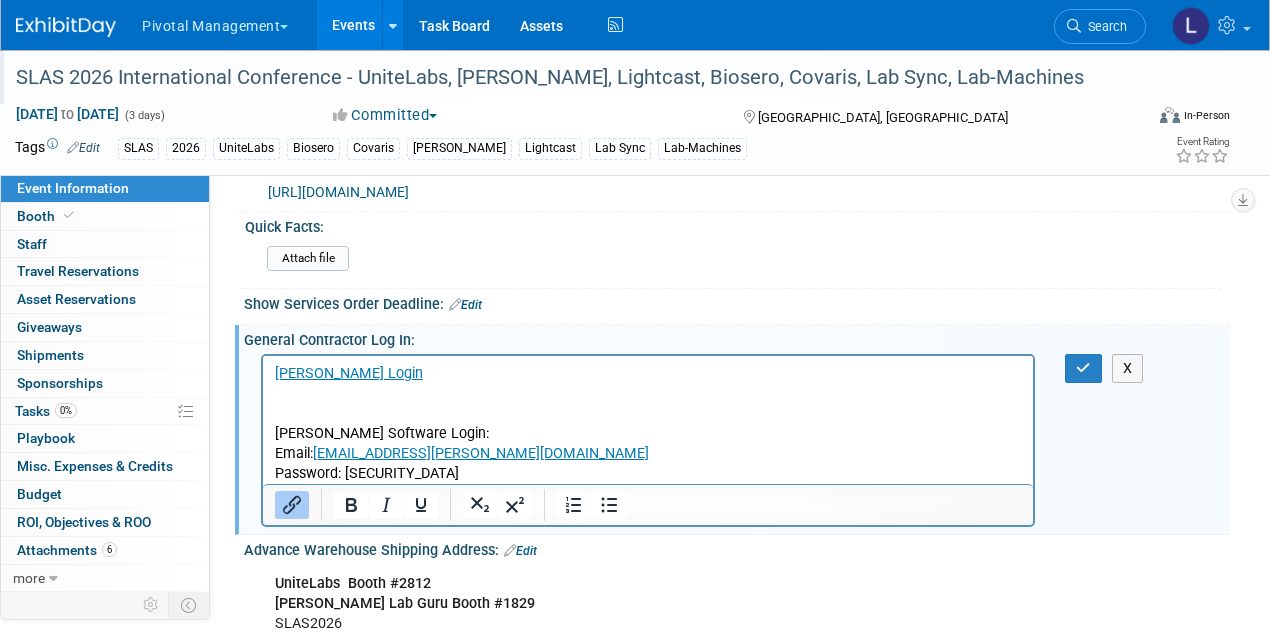 click on "﻿[PERSON_NAME] Login [PERSON_NAME] Software Login: Email:   [EMAIL_ADDRESS][PERSON_NAME][DOMAIN_NAME] Password: [SECURITY_DATA]" at bounding box center [648, 423] 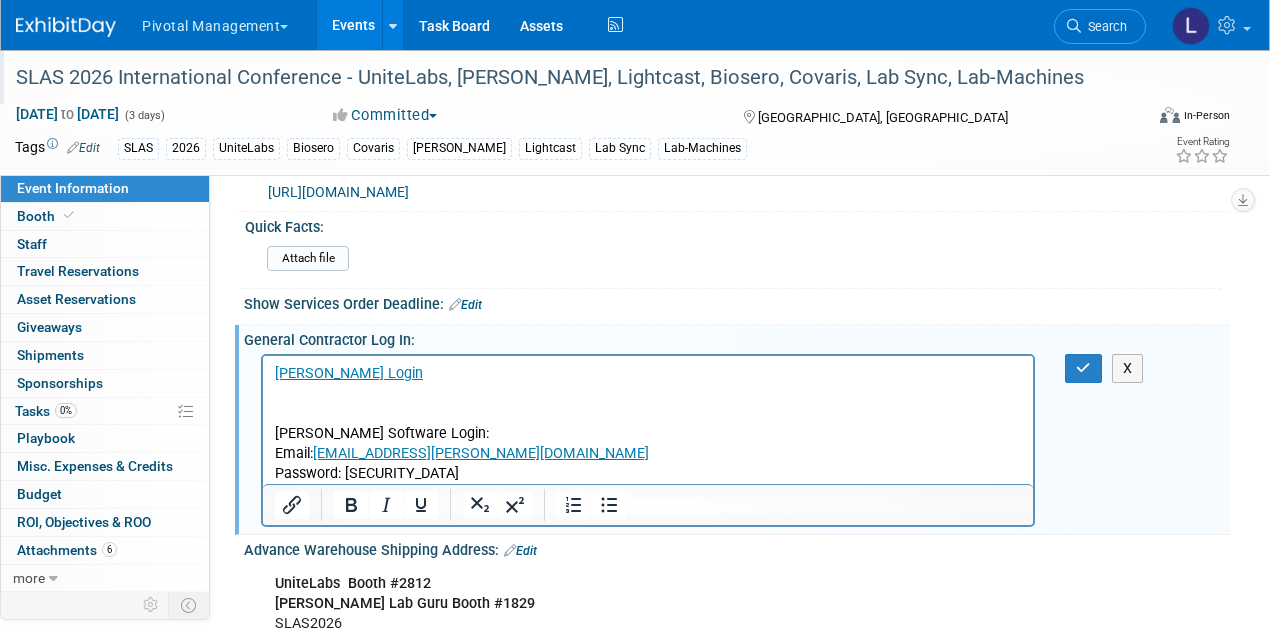 type 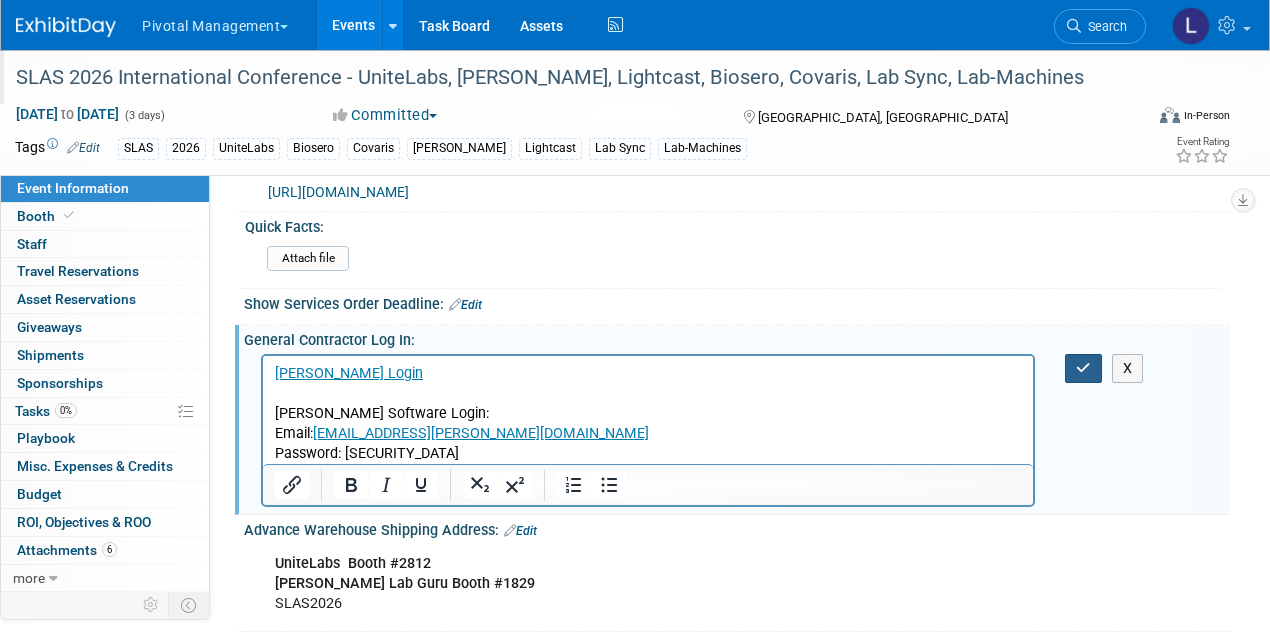 click at bounding box center [1083, 368] 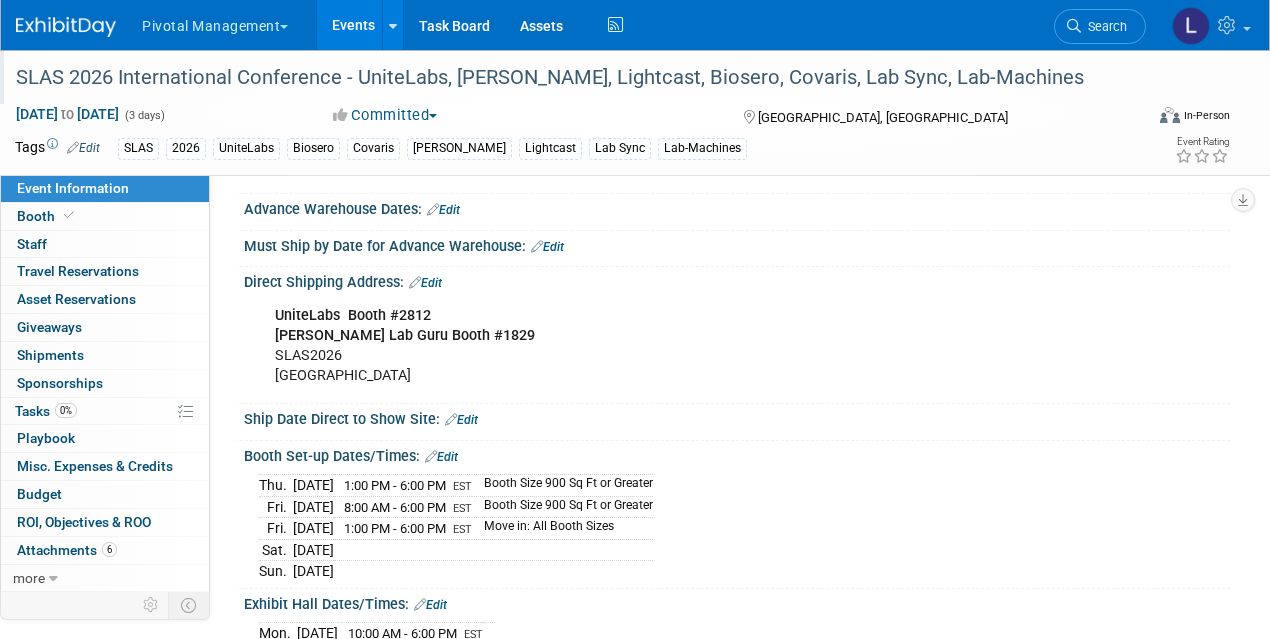 scroll, scrollTop: 2578, scrollLeft: 0, axis: vertical 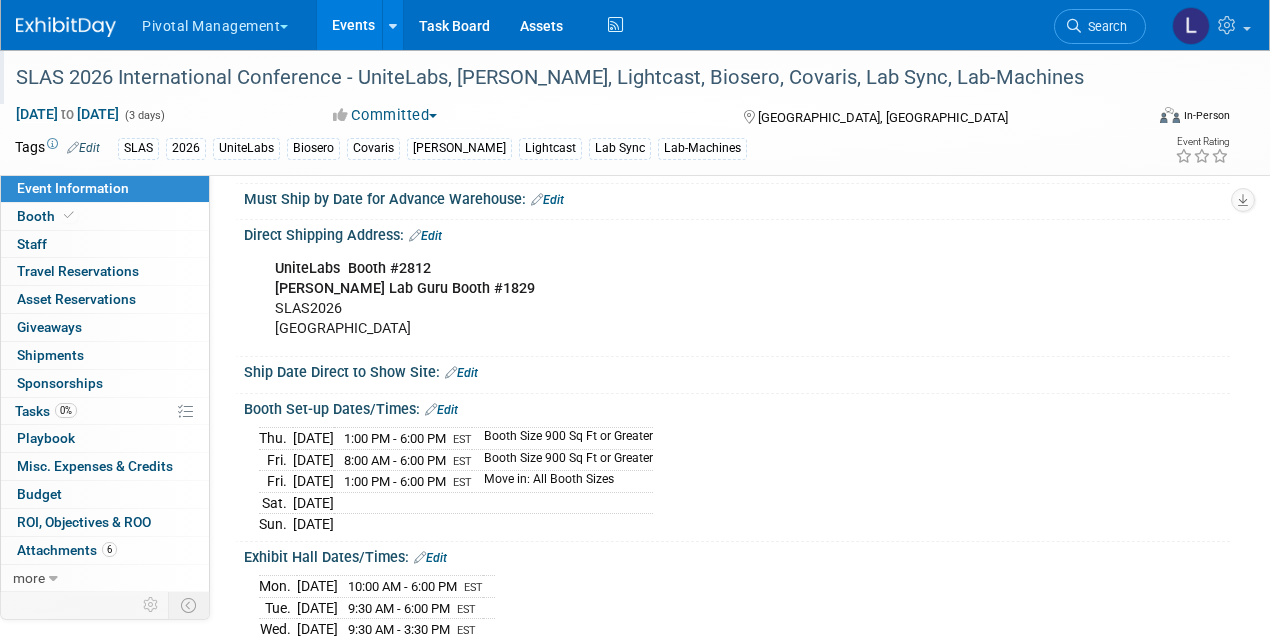 click on "Edit" at bounding box center (425, 236) 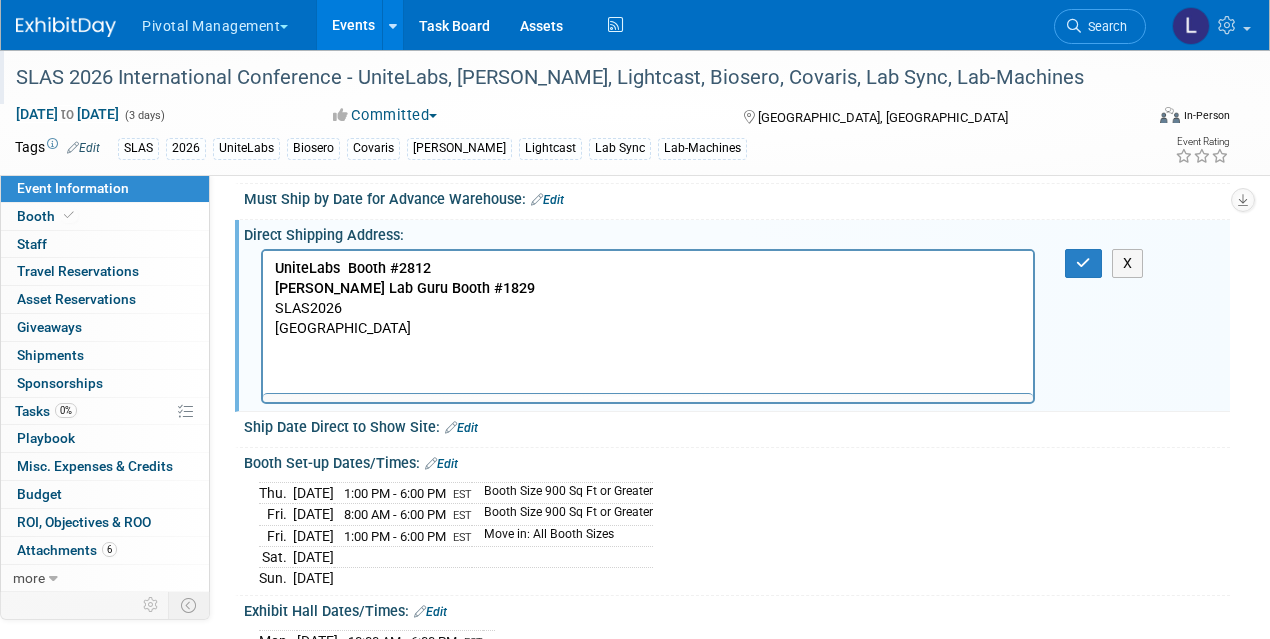scroll, scrollTop: 0, scrollLeft: 0, axis: both 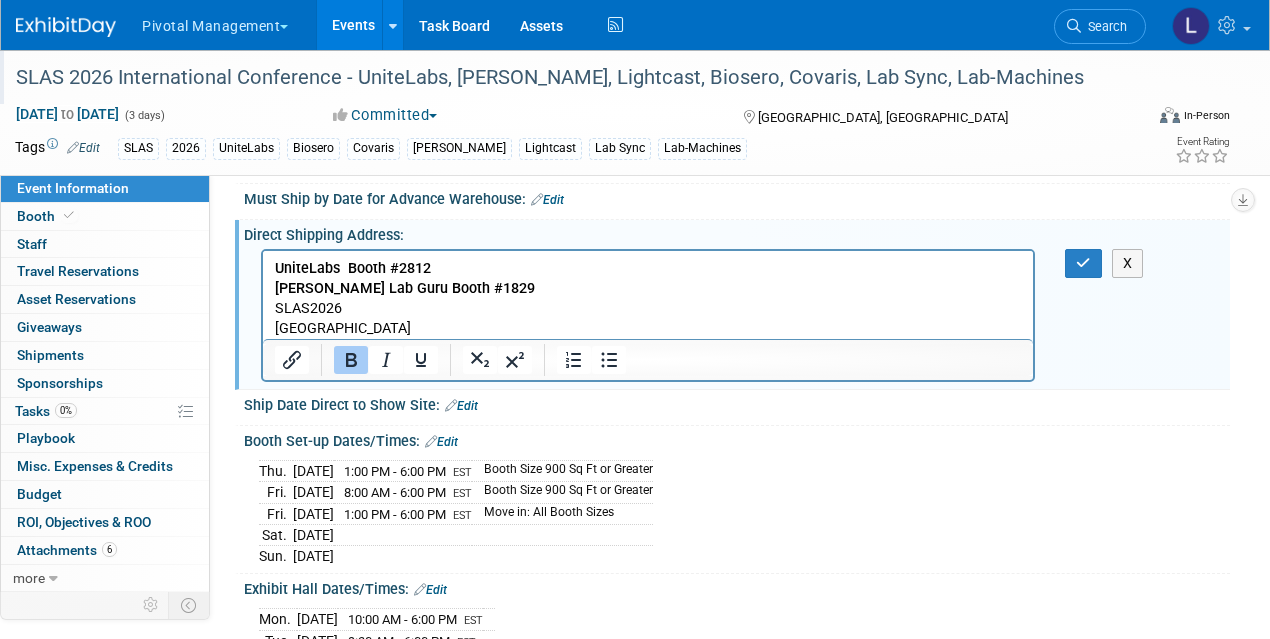 click on "UniteLabs  Booth #2812 [PERSON_NAME] Lab Guru Booth #1829 SLAS2026 [GEOGRAPHIC_DATA]" at bounding box center [648, 298] 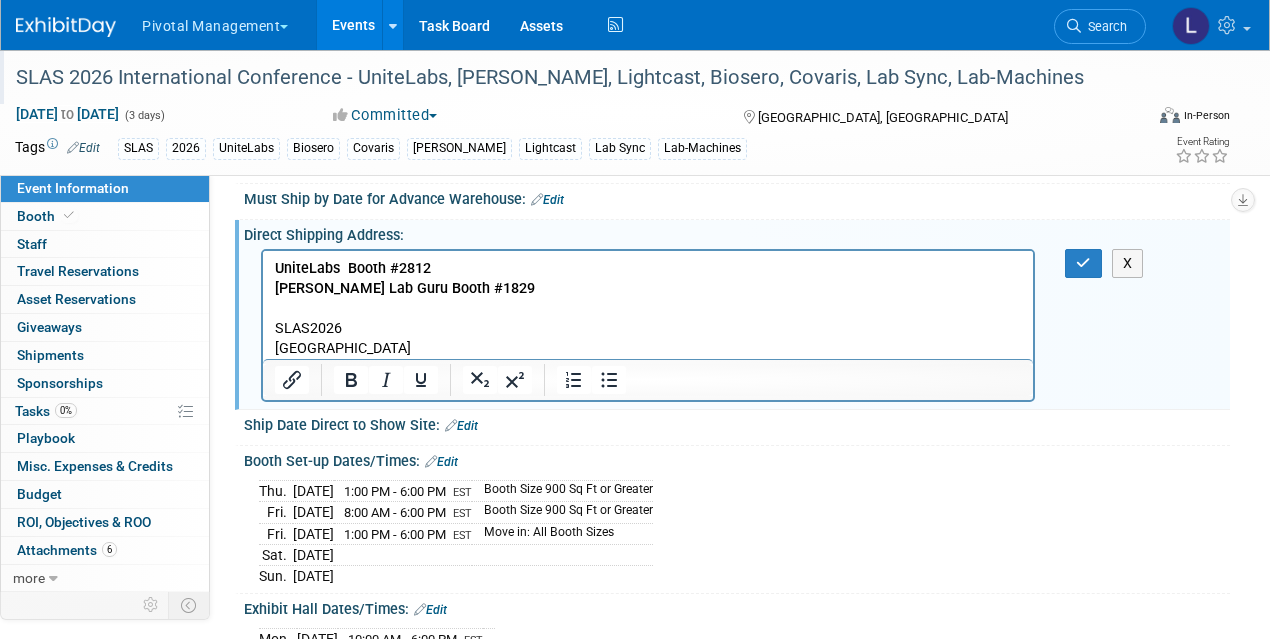 type 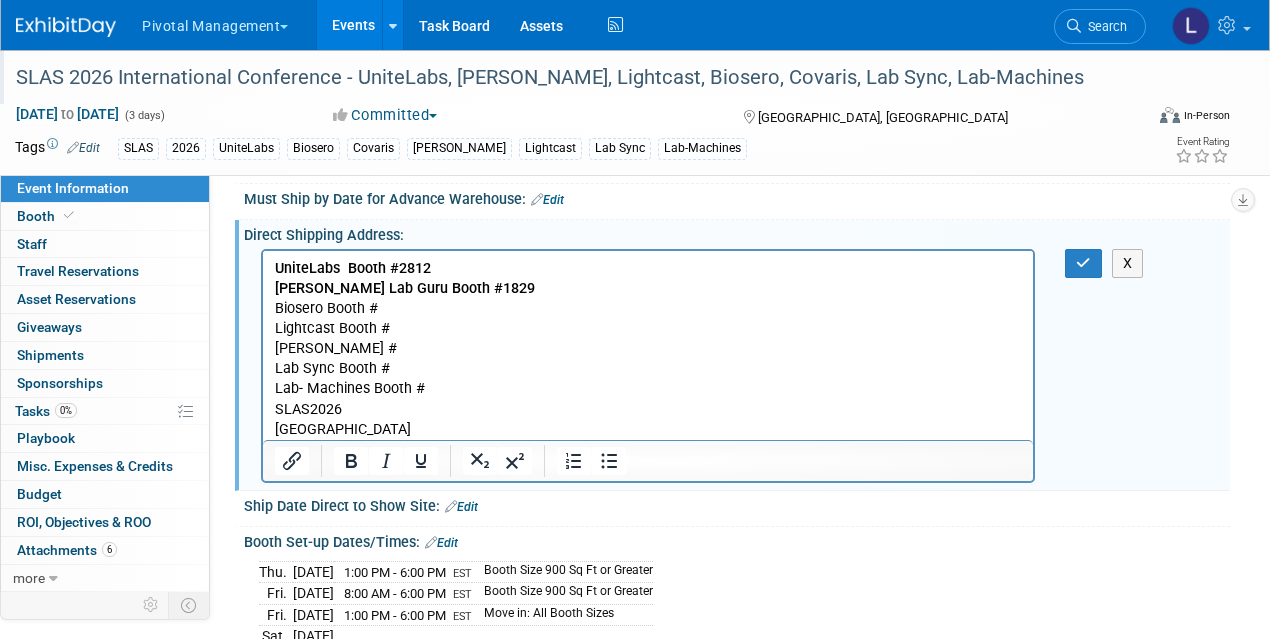 click on "[PERSON_NAME] #" at bounding box center (648, 348) 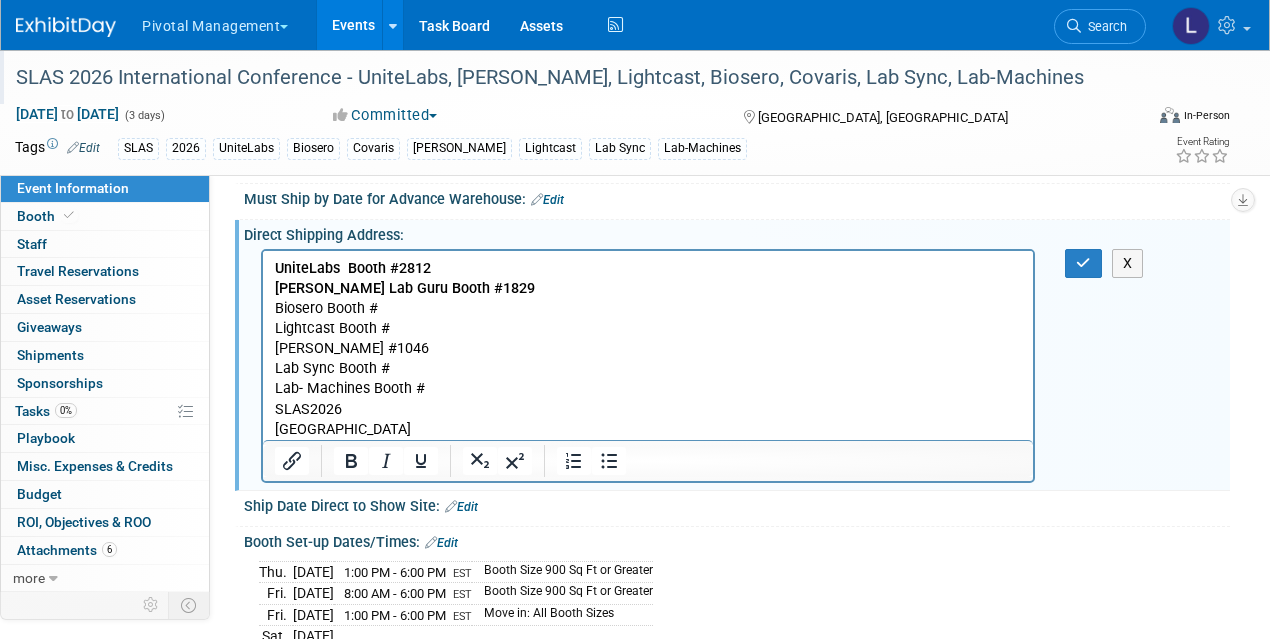 click on "Biosero Booth #" at bounding box center [648, 308] 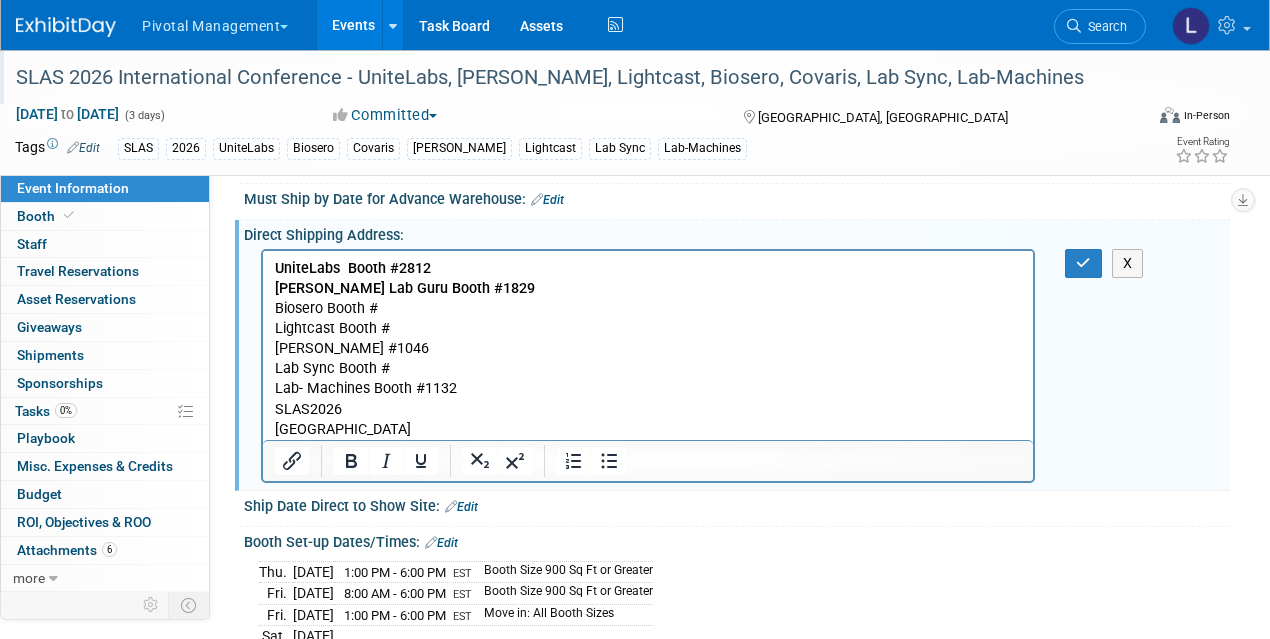 click on "Lab Sync Booth #" at bounding box center [648, 368] 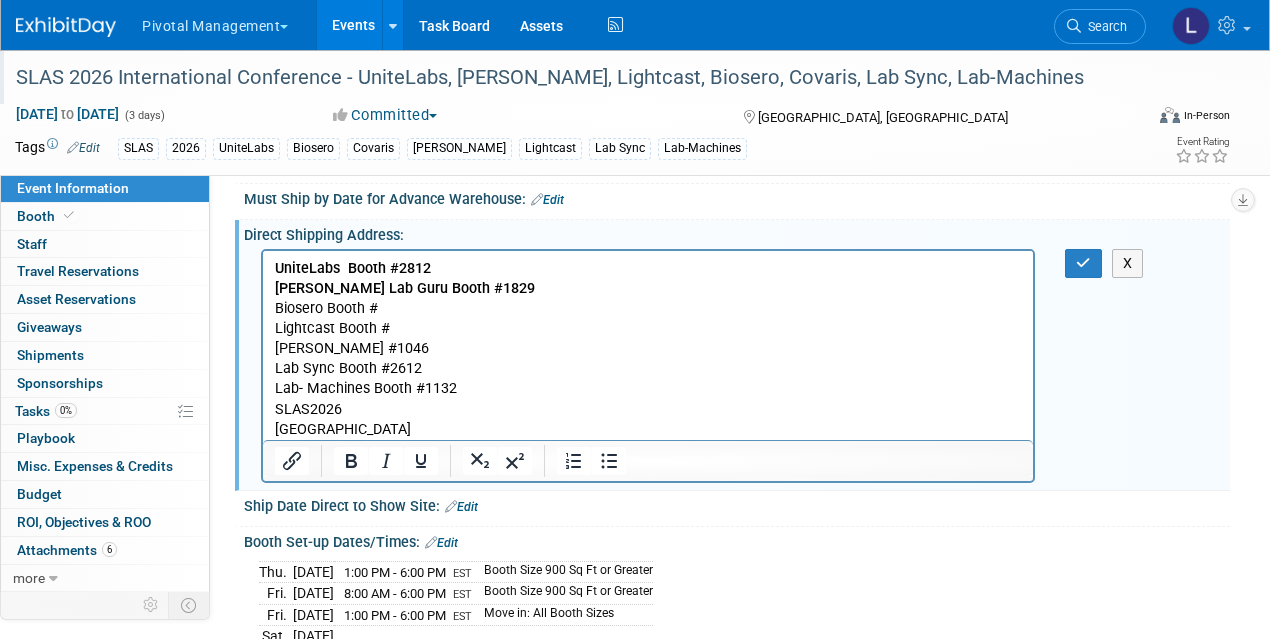 click on "Lightcast Booth #" at bounding box center [648, 328] 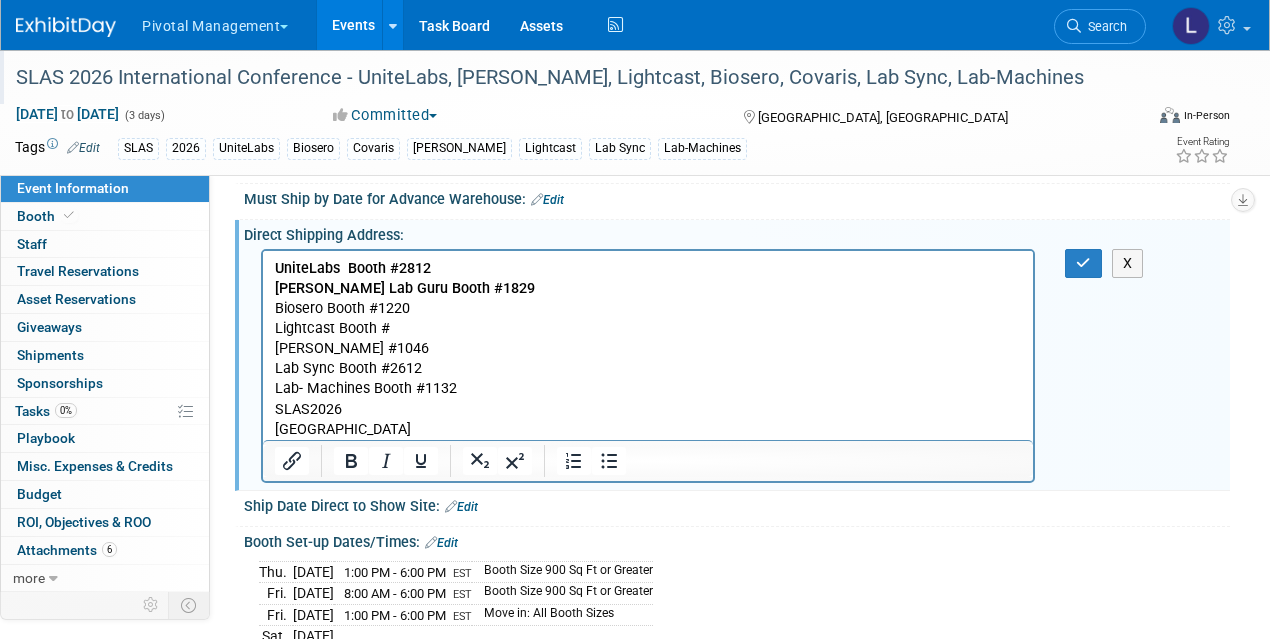 click on "Lightcast Booth #" at bounding box center (648, 328) 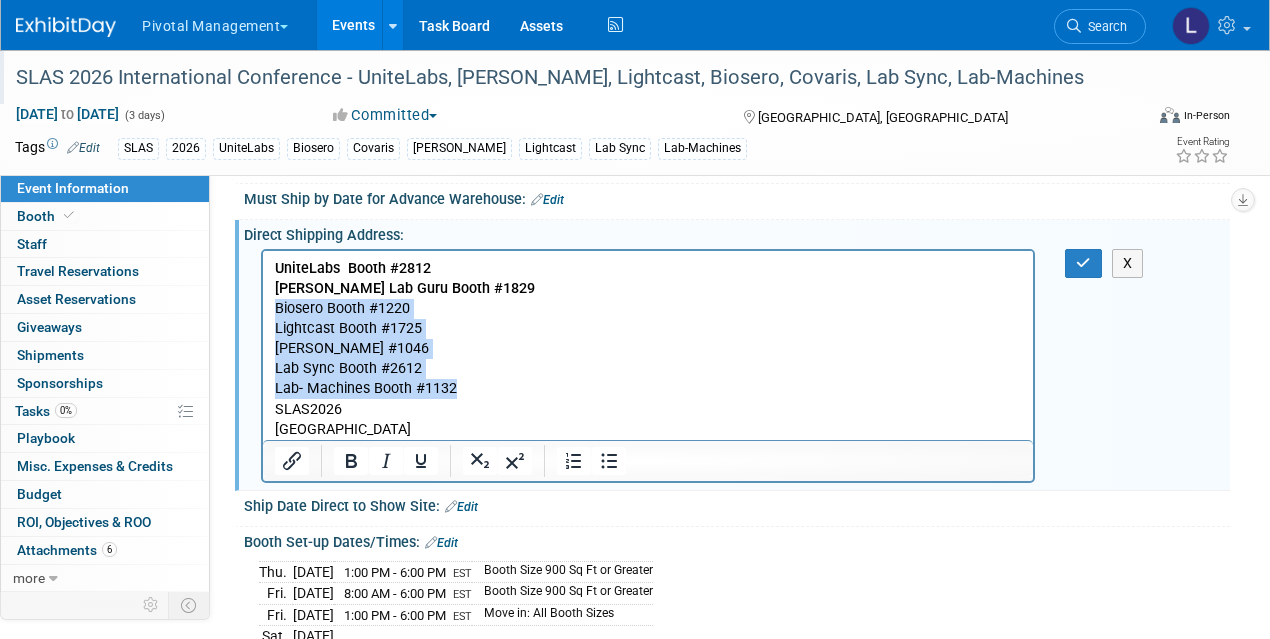 drag, startPoint x: 464, startPoint y: 386, endPoint x: 272, endPoint y: 314, distance: 205.05609 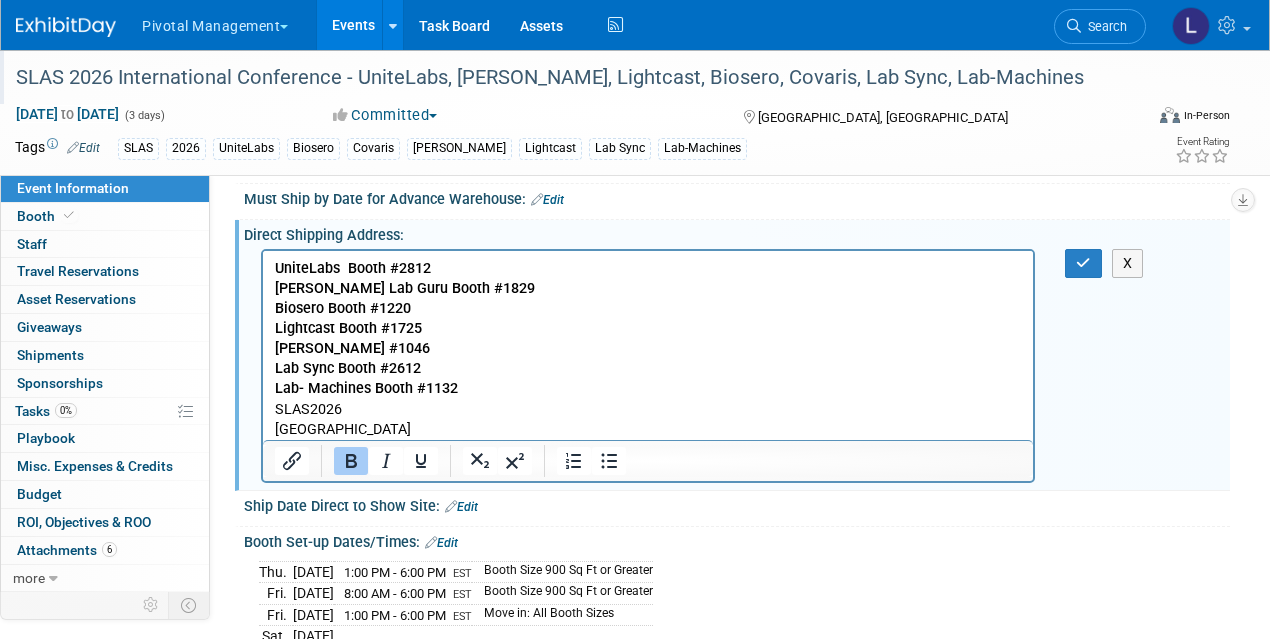 click on "Lab- Machines Booth #1132 SLAS2026 [GEOGRAPHIC_DATA]" at bounding box center (648, 408) 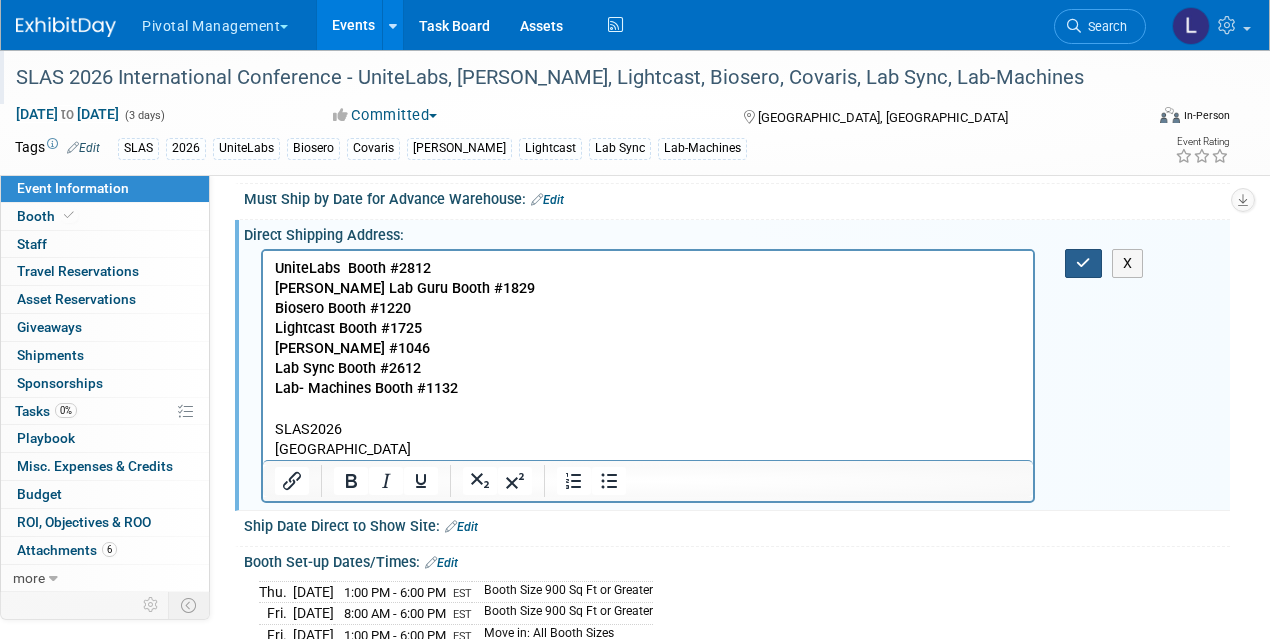 click at bounding box center [1083, 263] 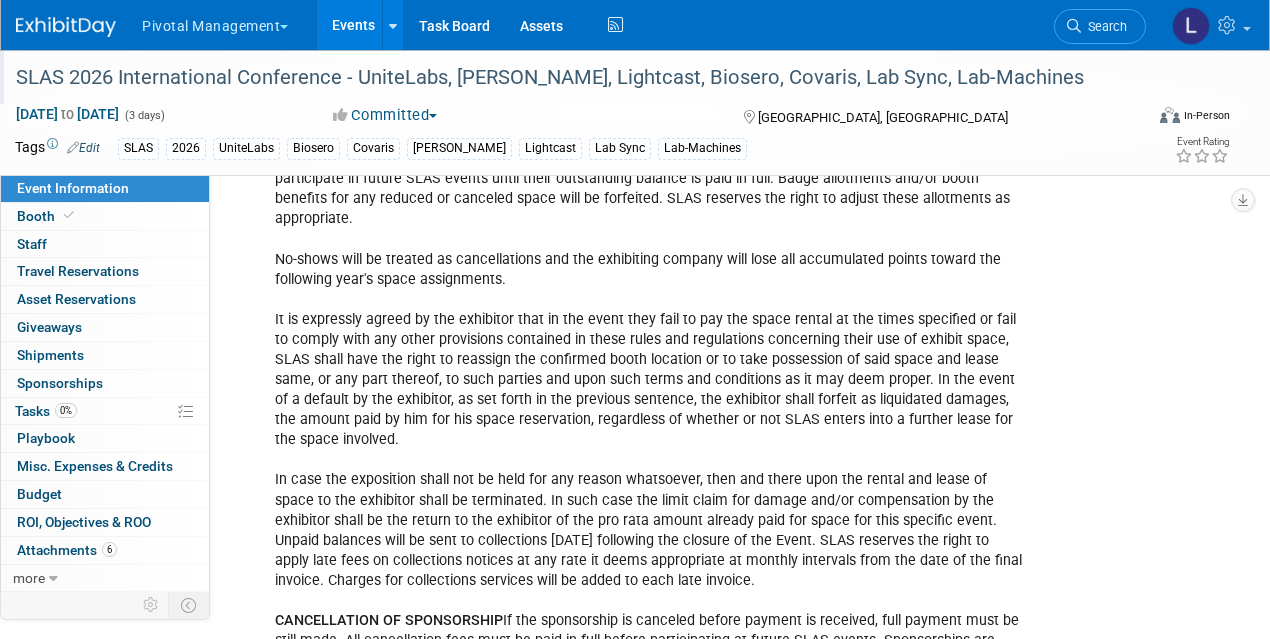scroll, scrollTop: 3970, scrollLeft: 0, axis: vertical 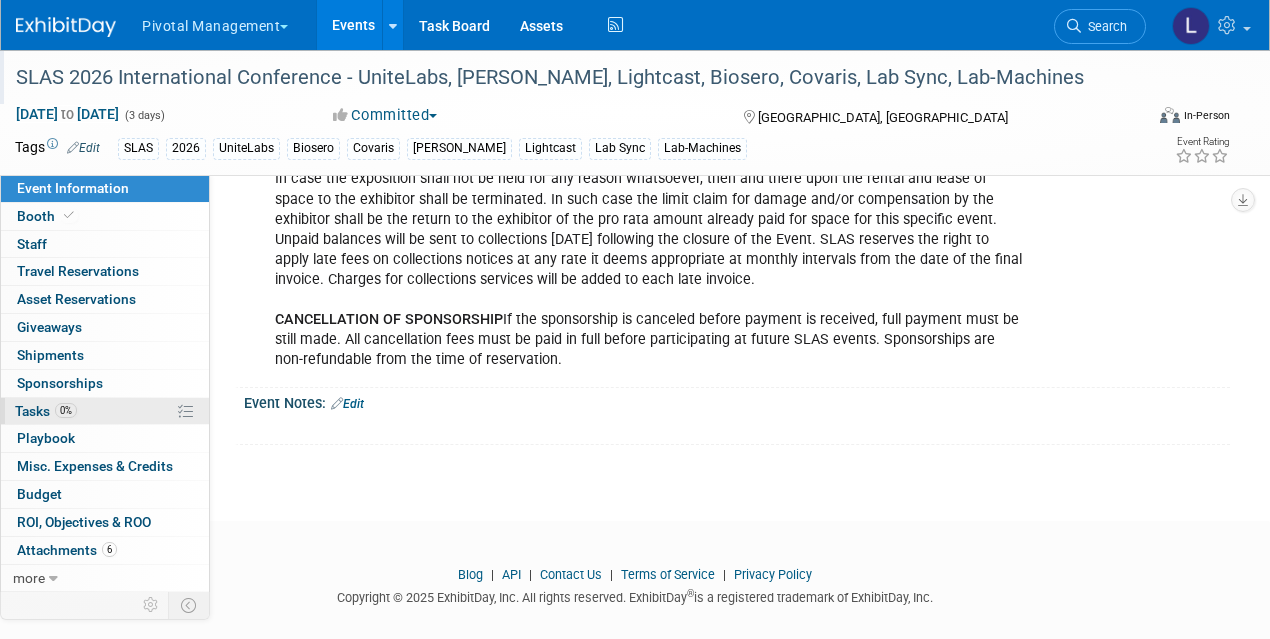 click on "0%
Tasks 0%" at bounding box center [105, 411] 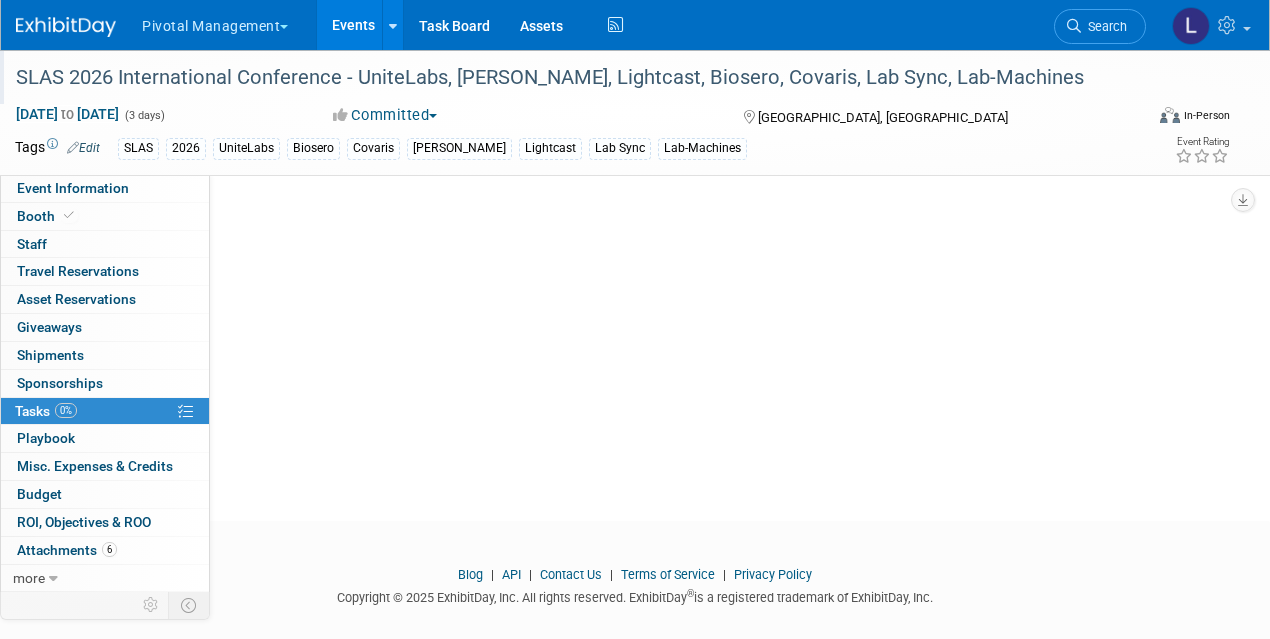 scroll, scrollTop: 0, scrollLeft: 0, axis: both 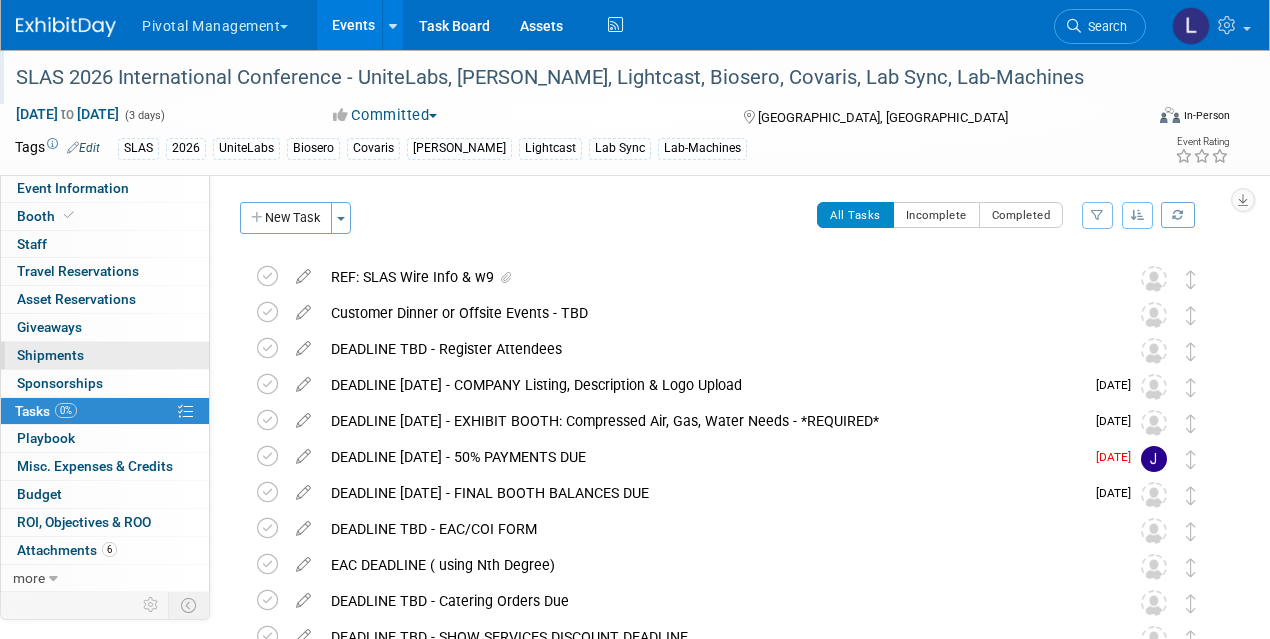 click on "Shipments 0" at bounding box center (50, 355) 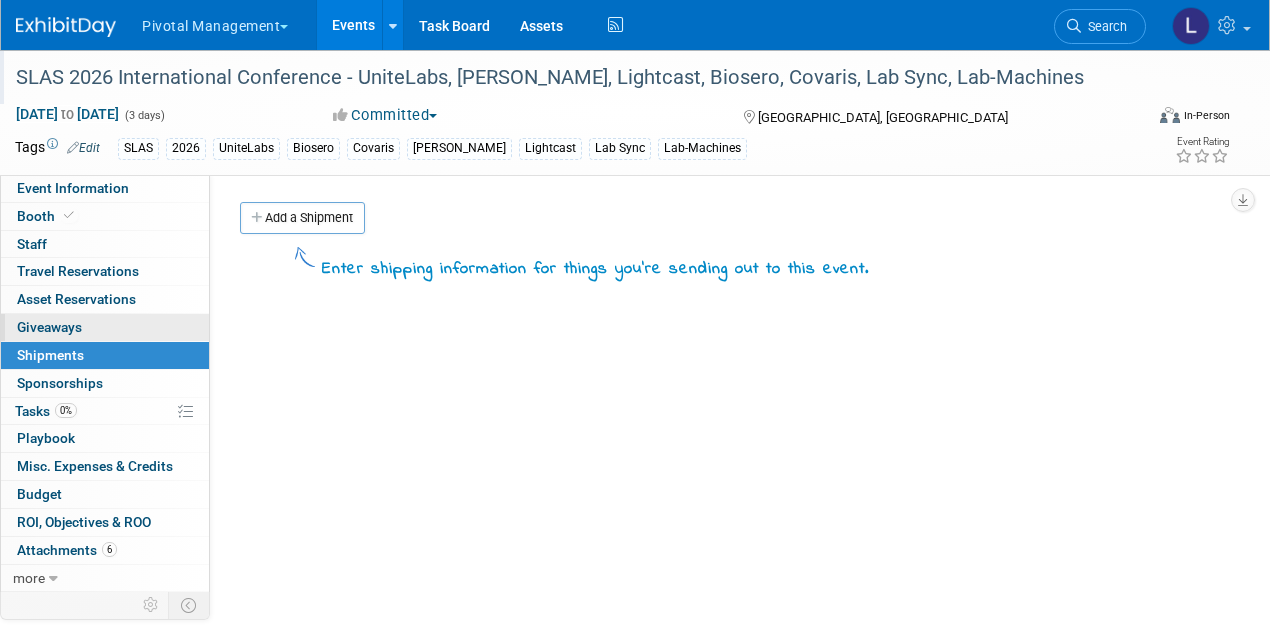 click on "Giveaways 0" at bounding box center (49, 327) 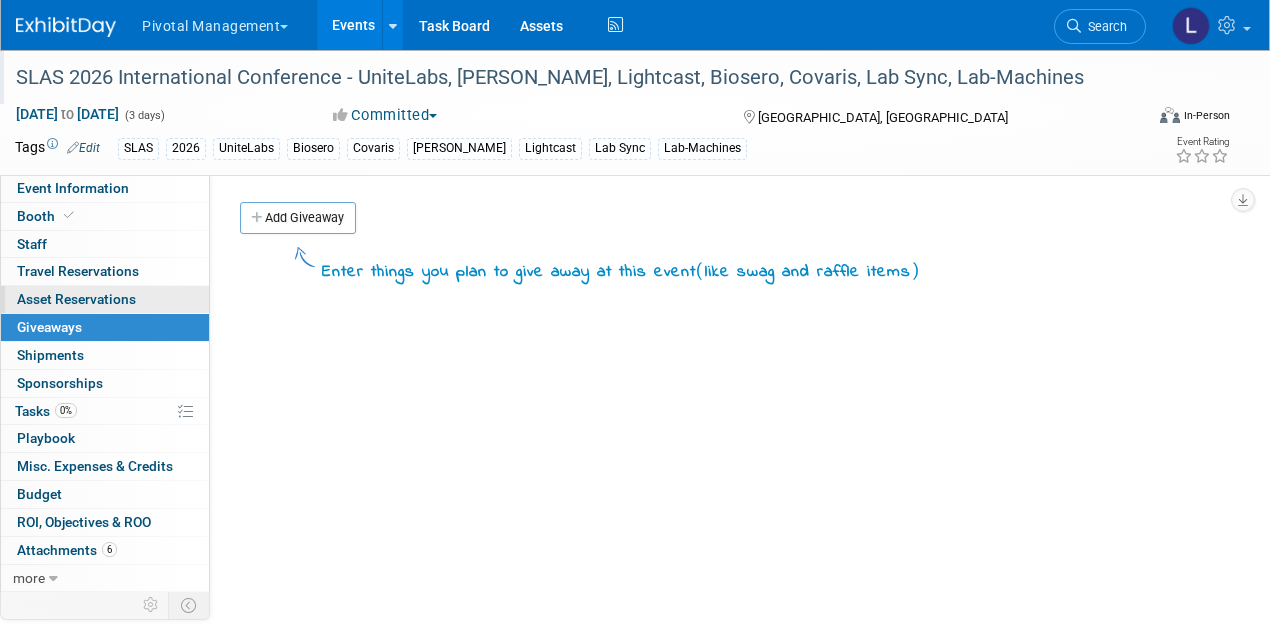 click on "Asset Reservations 0" at bounding box center (76, 299) 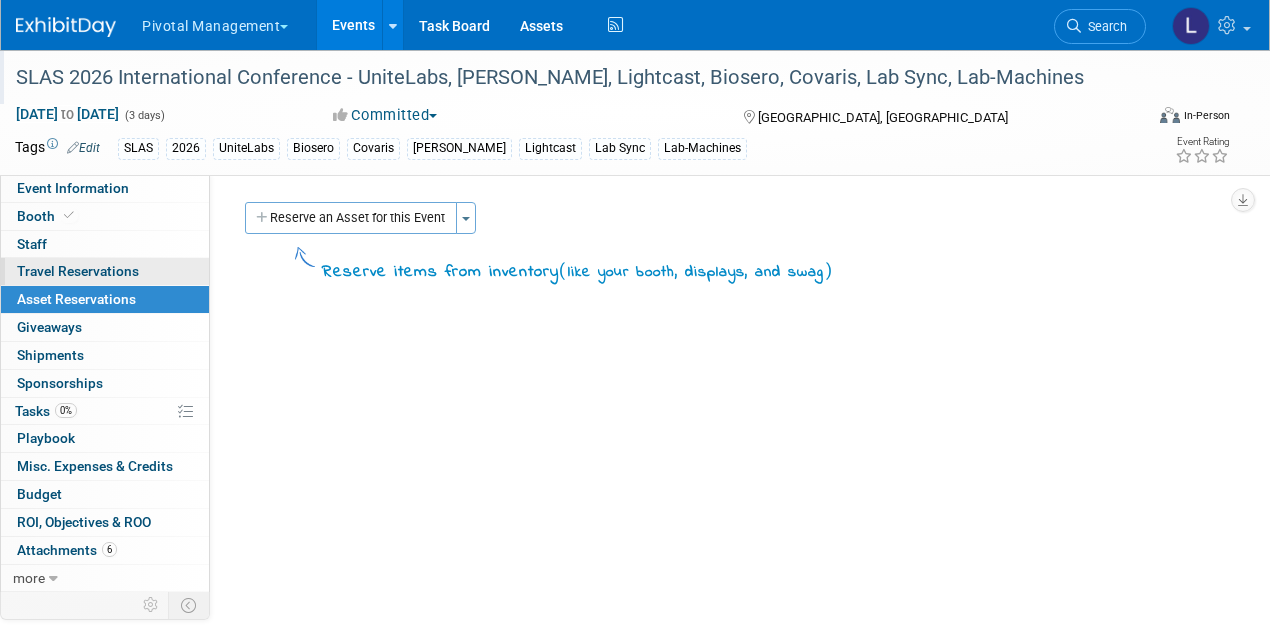 click on "Travel Reservations 0" at bounding box center [78, 271] 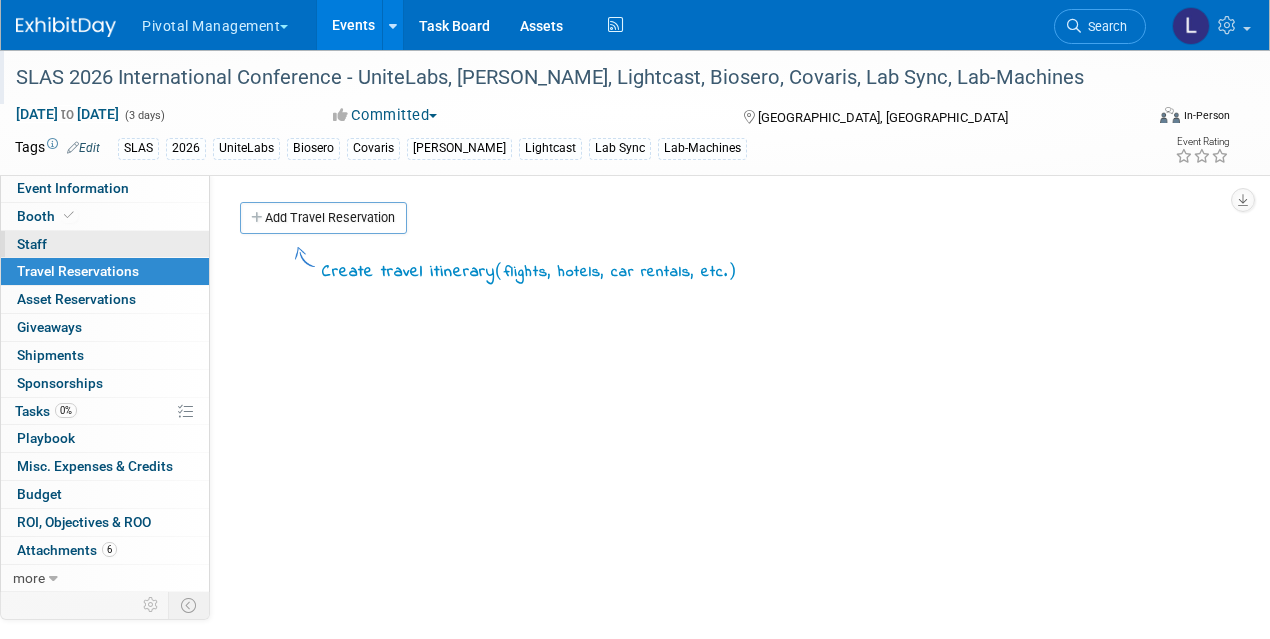 click on "Staff 0" at bounding box center [32, 244] 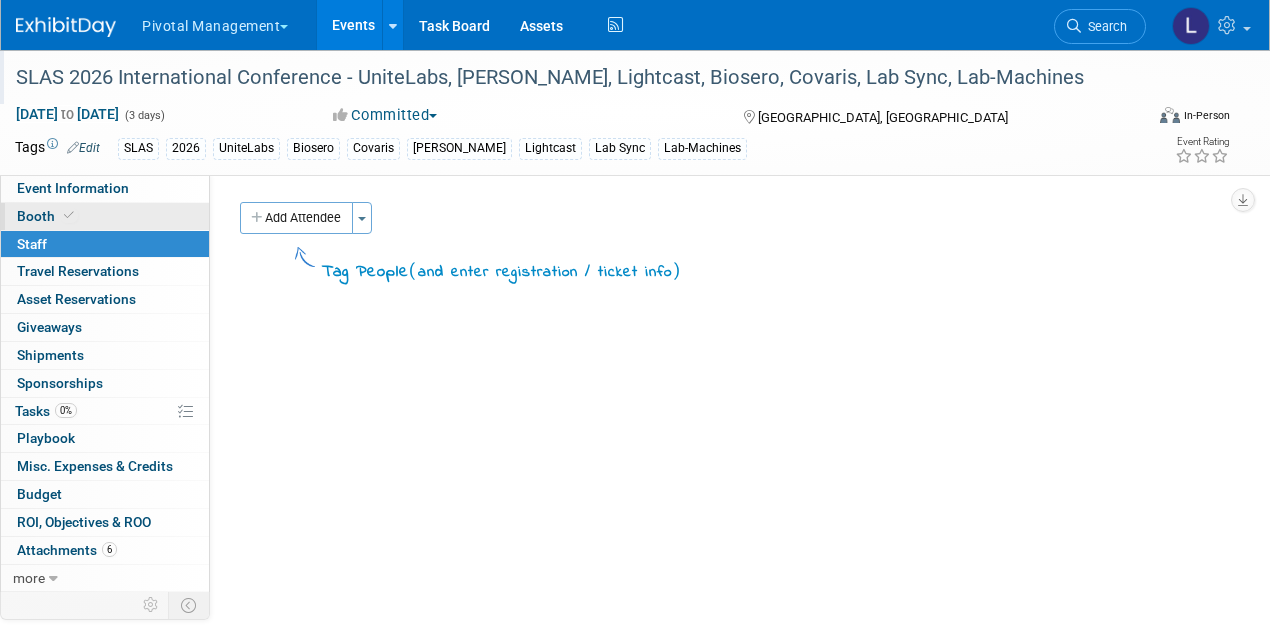 click on "Booth" at bounding box center (47, 216) 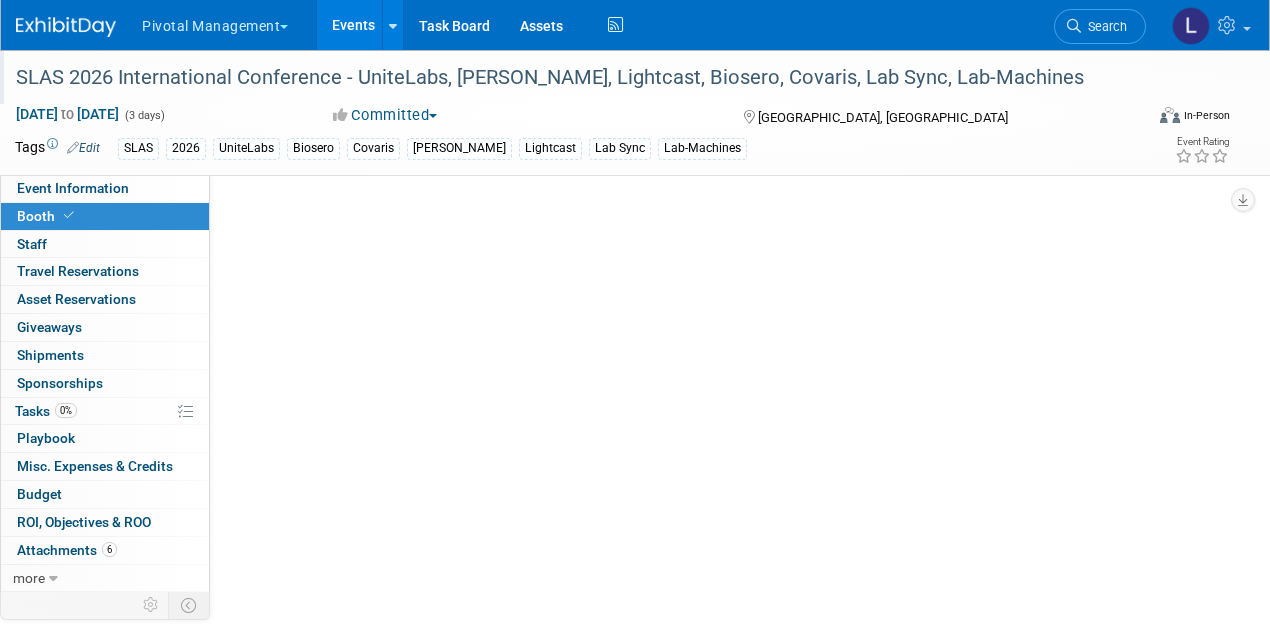 select on "Yes" 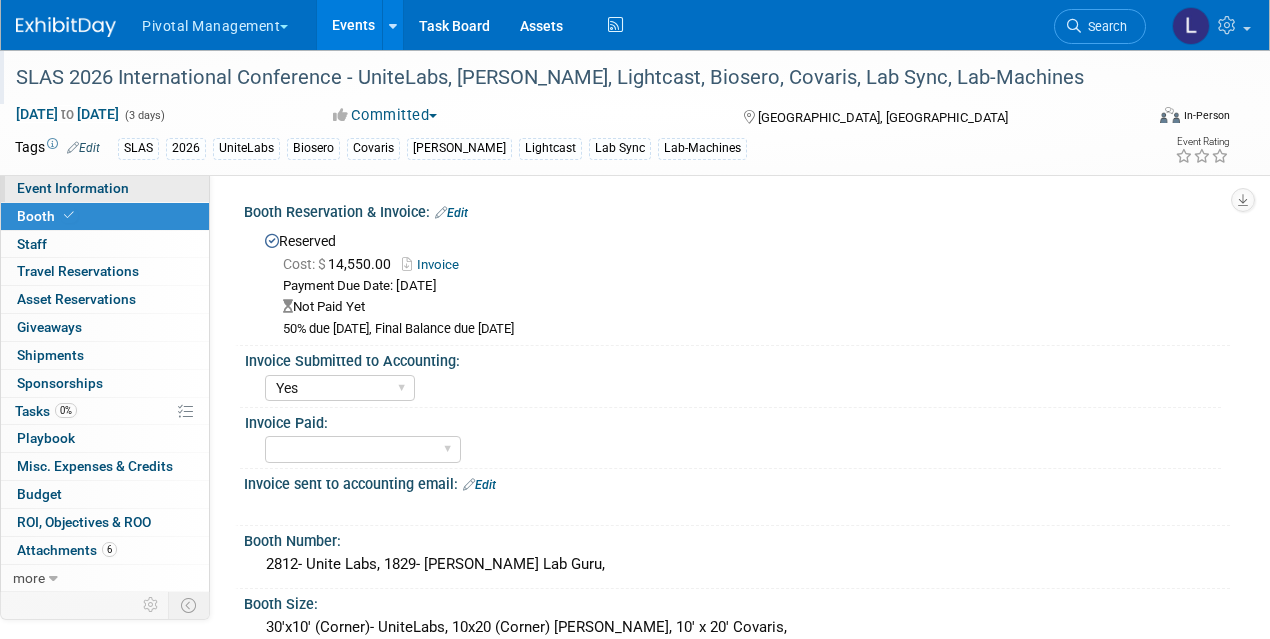 click on "Event Information" at bounding box center [73, 188] 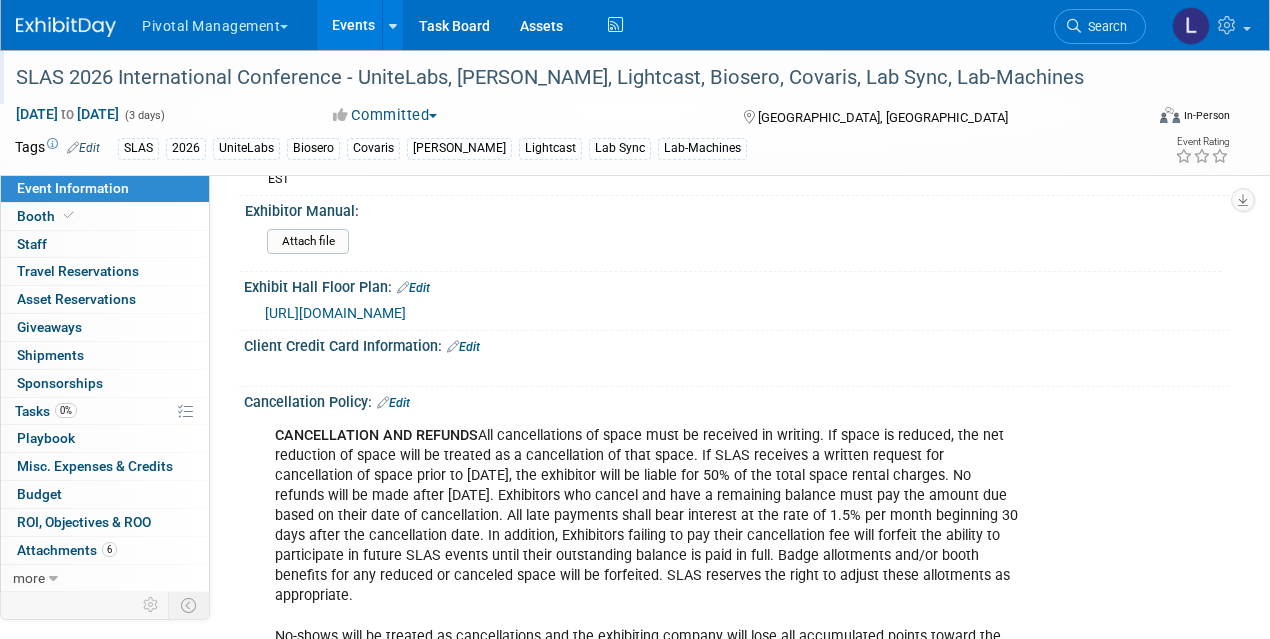scroll, scrollTop: 3296, scrollLeft: 0, axis: vertical 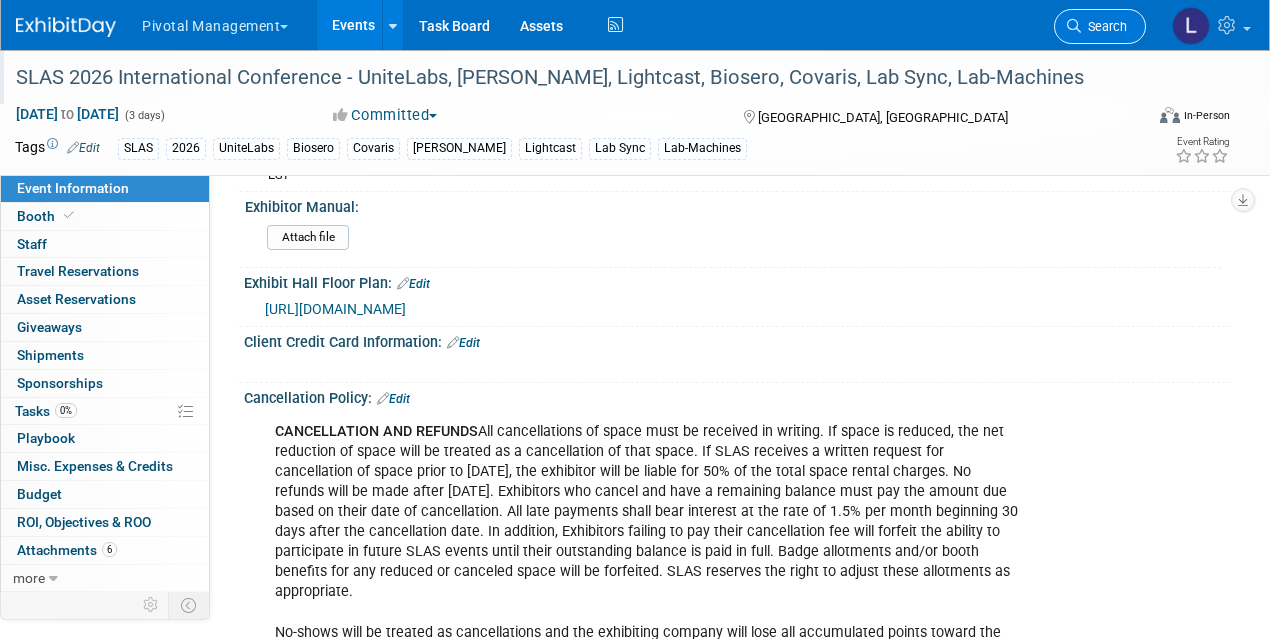 click on "Search" at bounding box center (1104, 26) 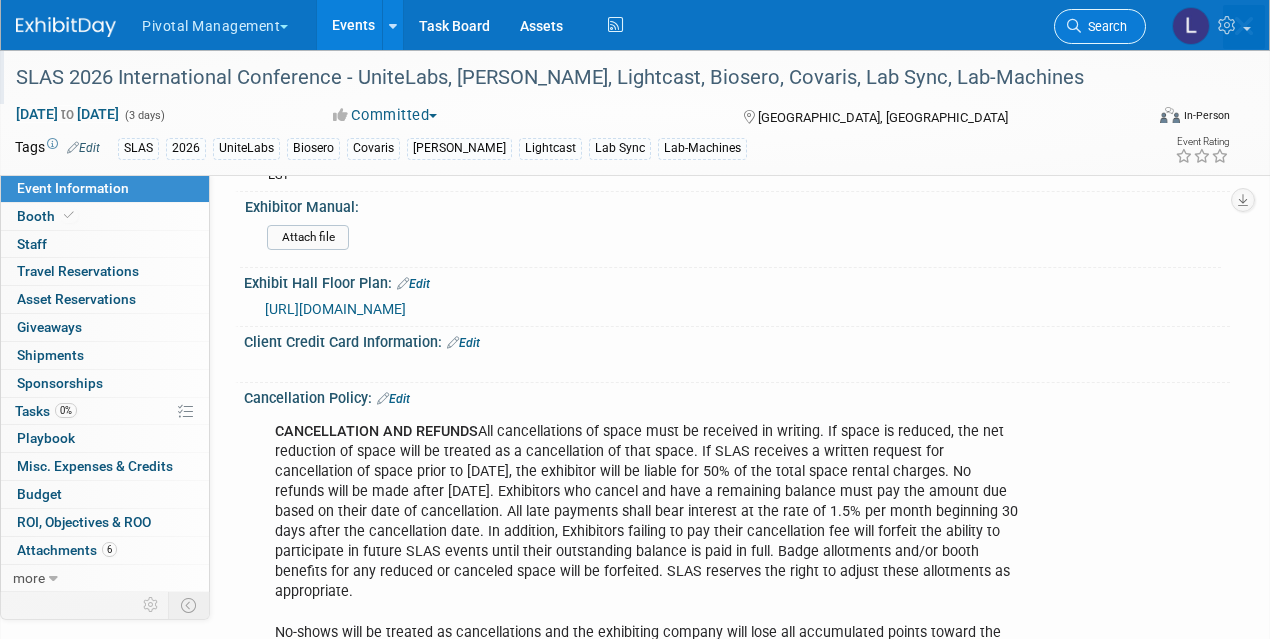 scroll, scrollTop: 0, scrollLeft: 0, axis: both 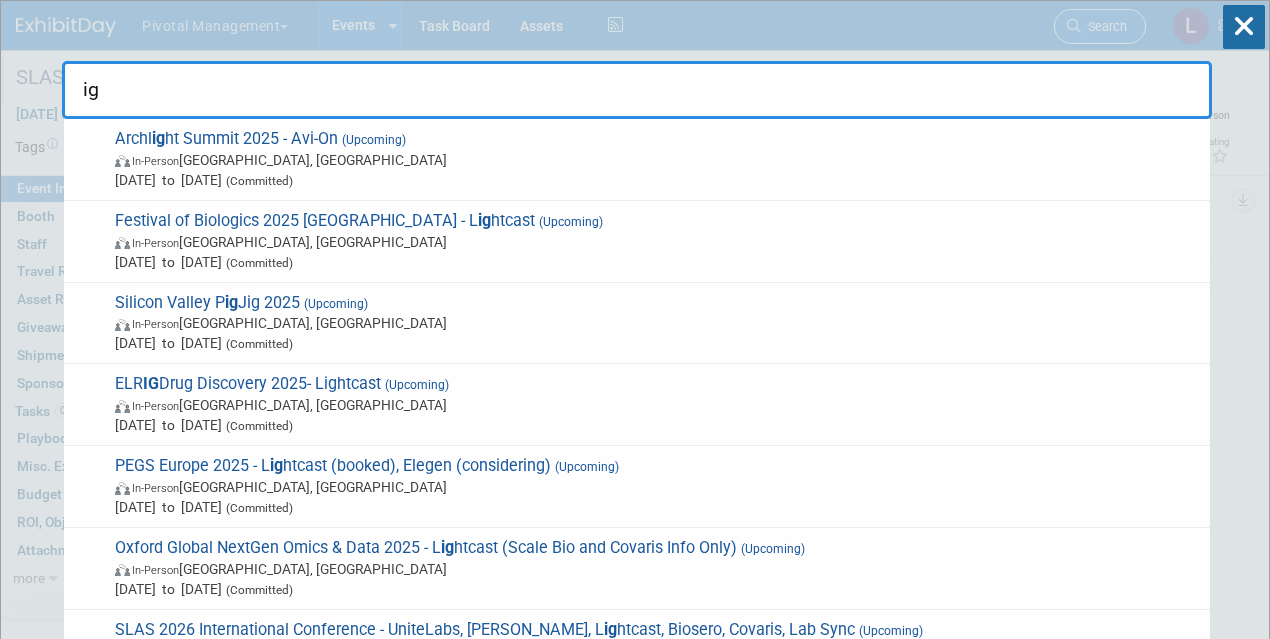type on "i" 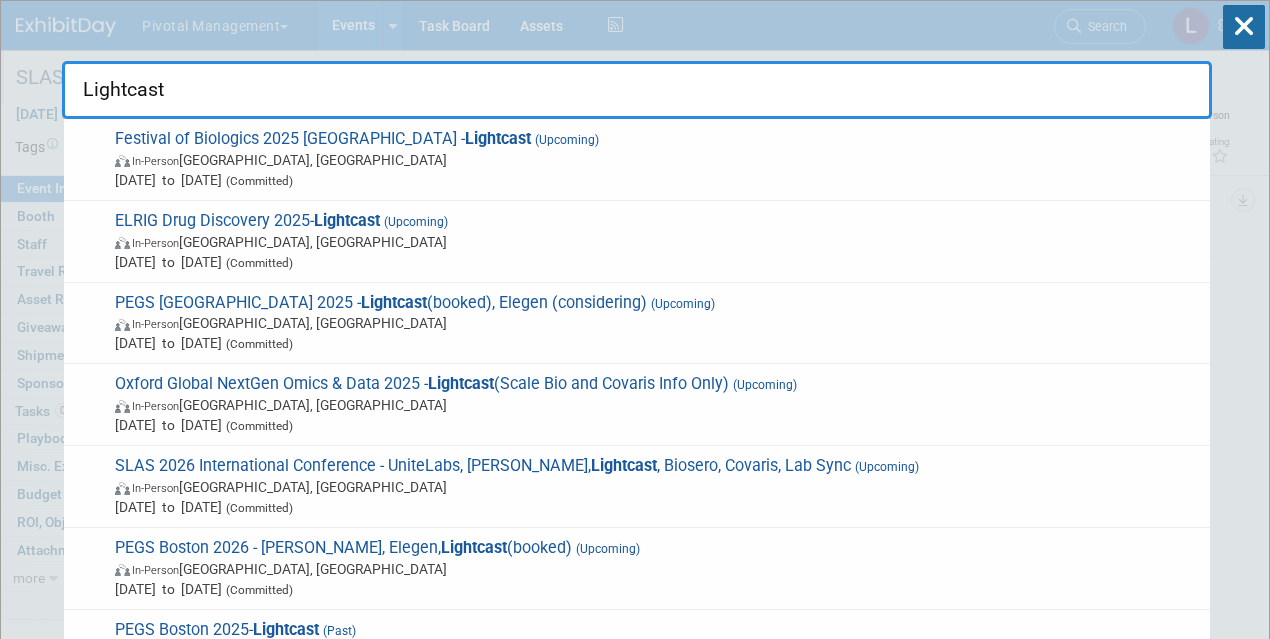 type on "Lightcast" 